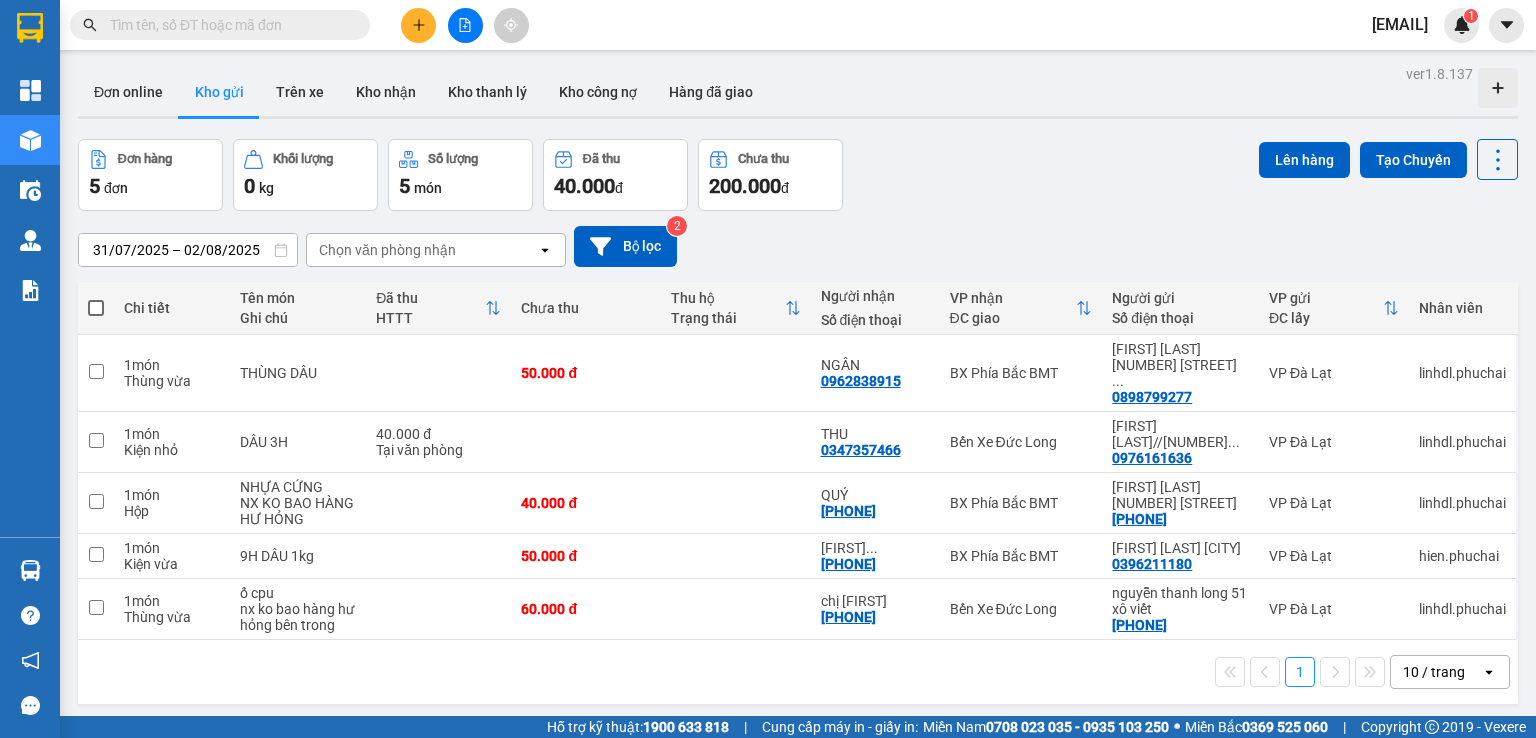 scroll, scrollTop: 0, scrollLeft: 0, axis: both 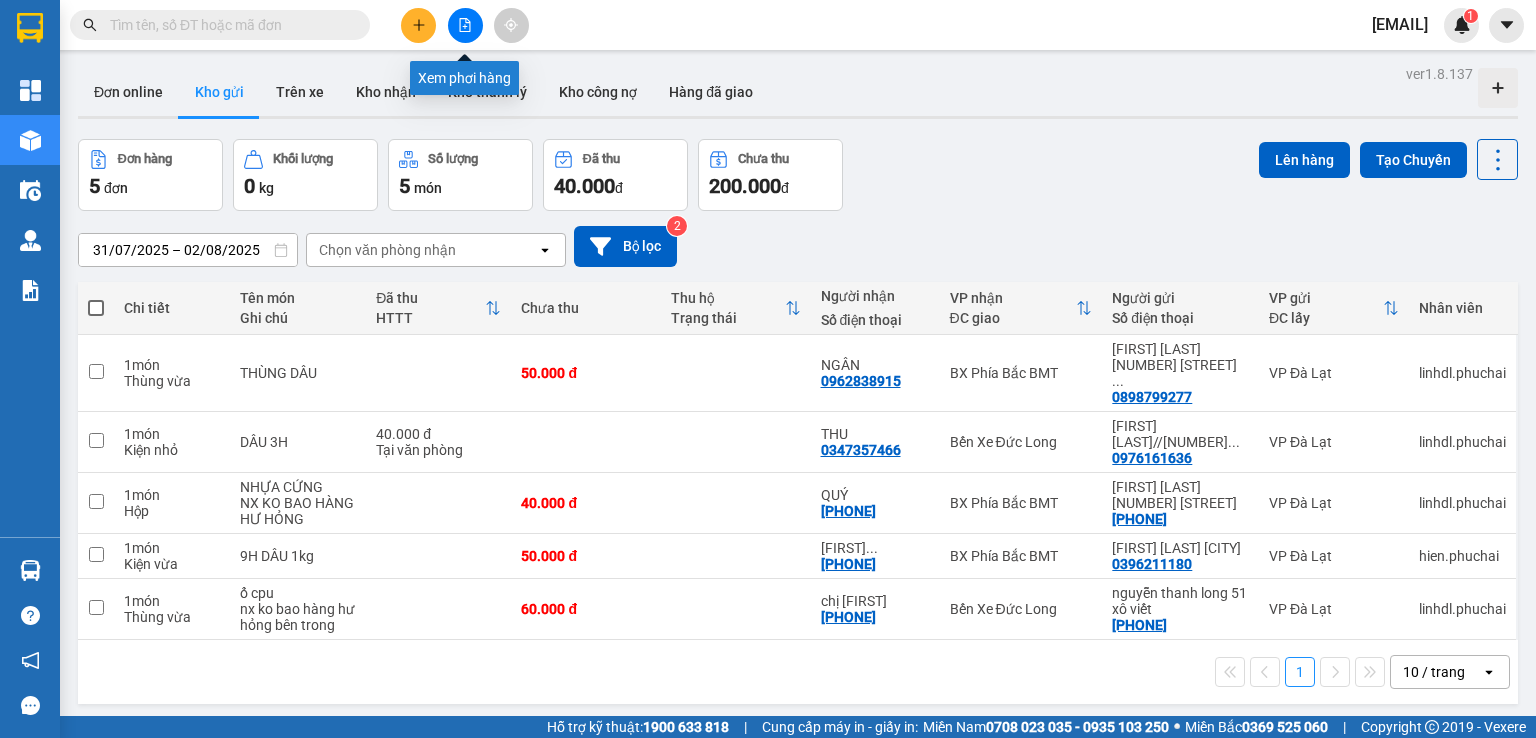 click at bounding box center [465, 25] 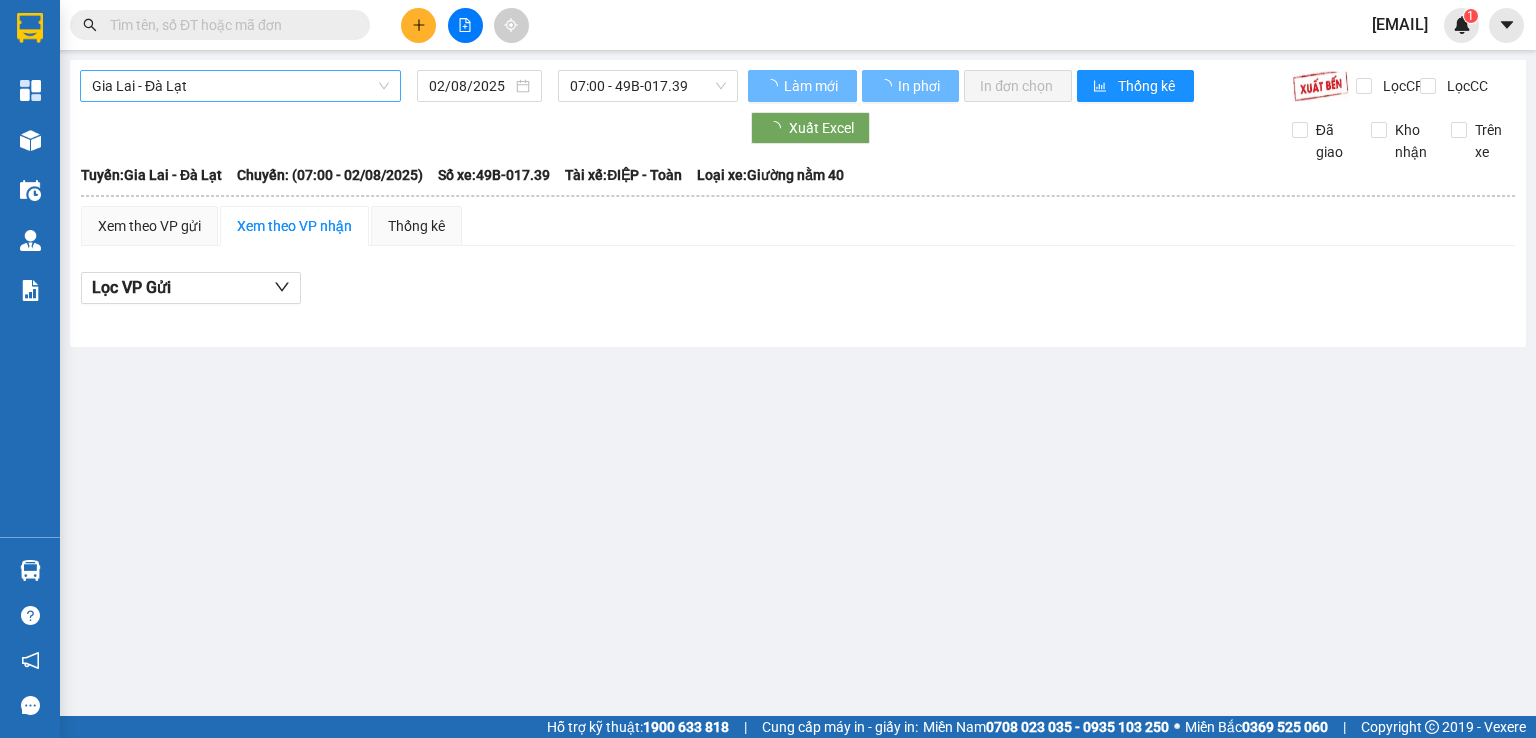 click on "Gia Lai - Đà Lạt" at bounding box center (240, 86) 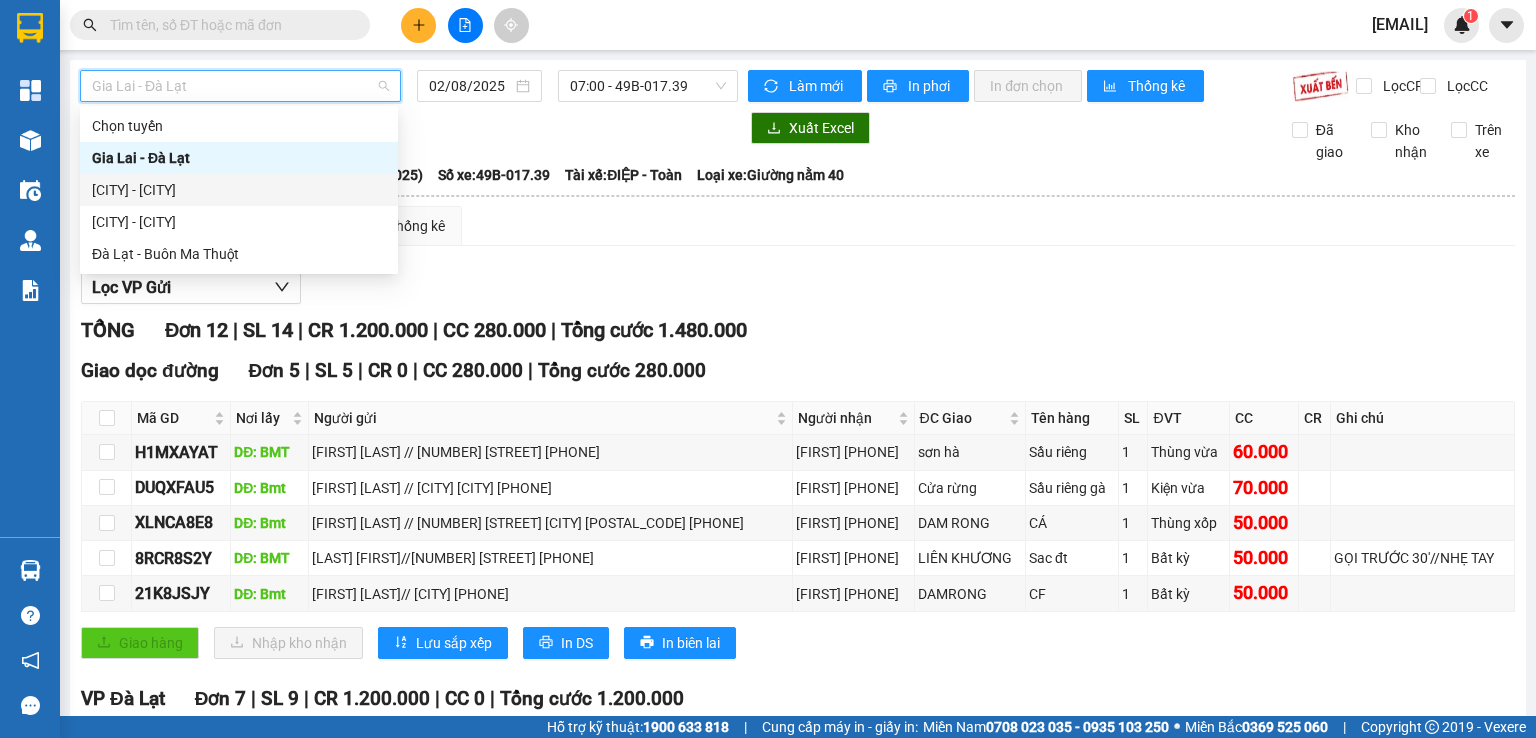 click on "[CITY] - [CITY]" at bounding box center (239, 190) 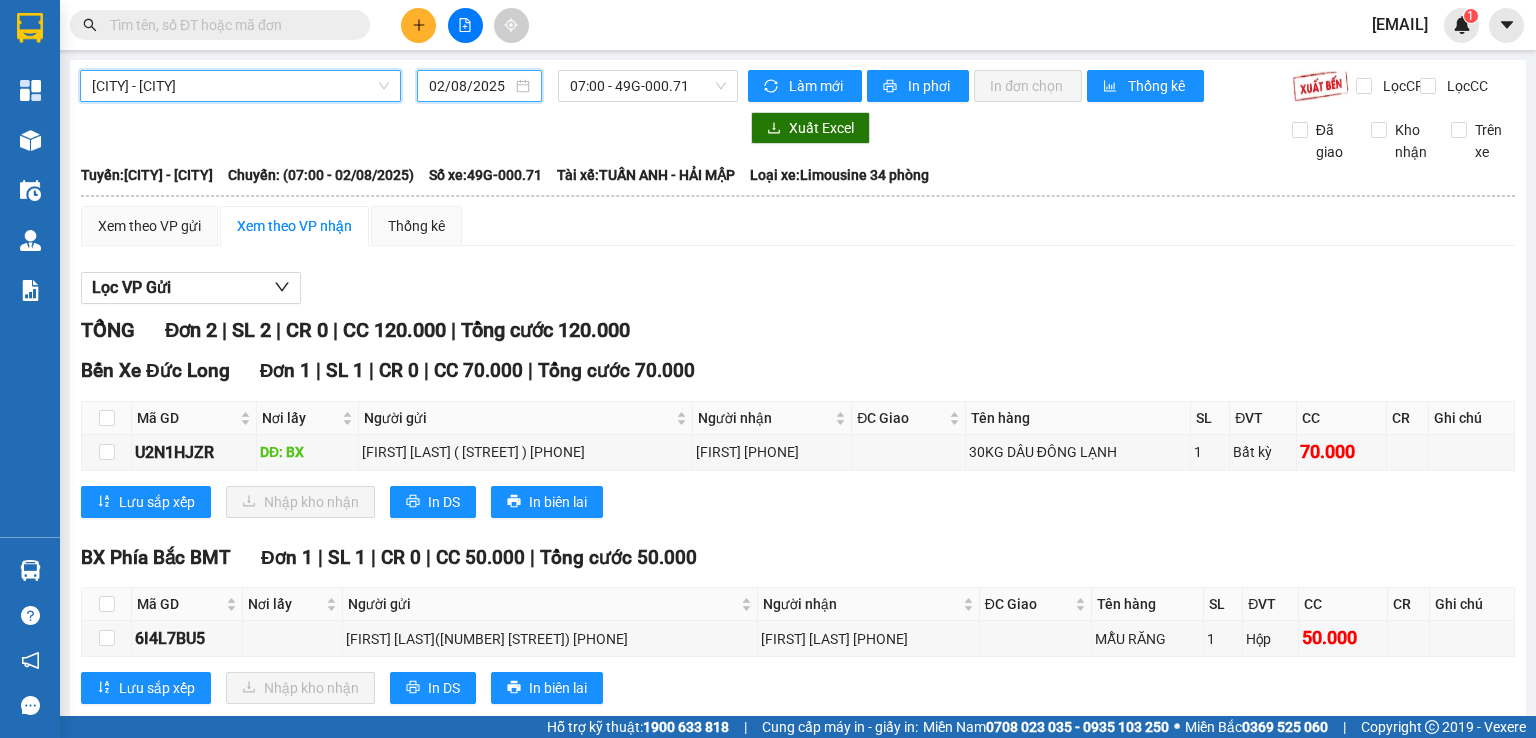 click on "02/08/2025" at bounding box center (470, 86) 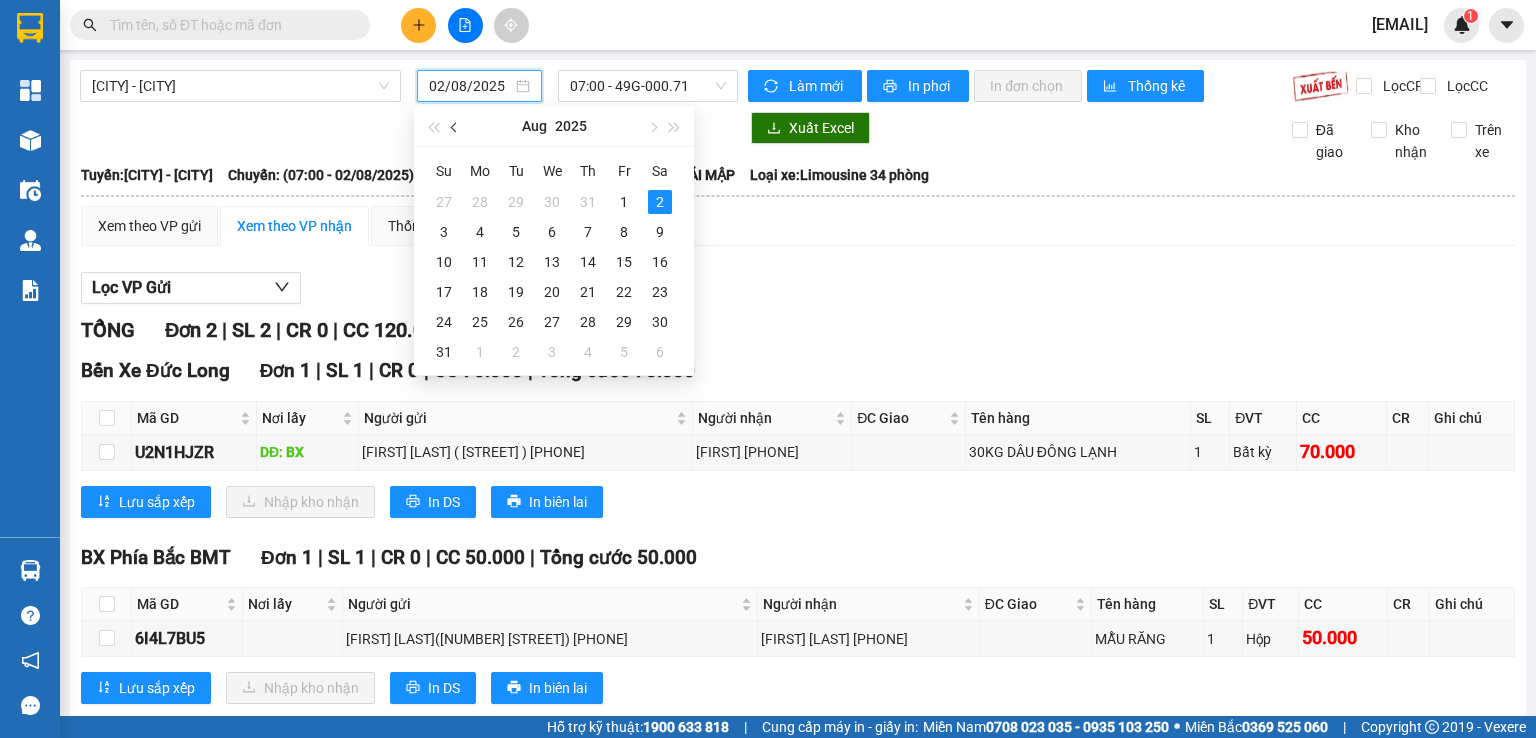 click at bounding box center [456, 128] 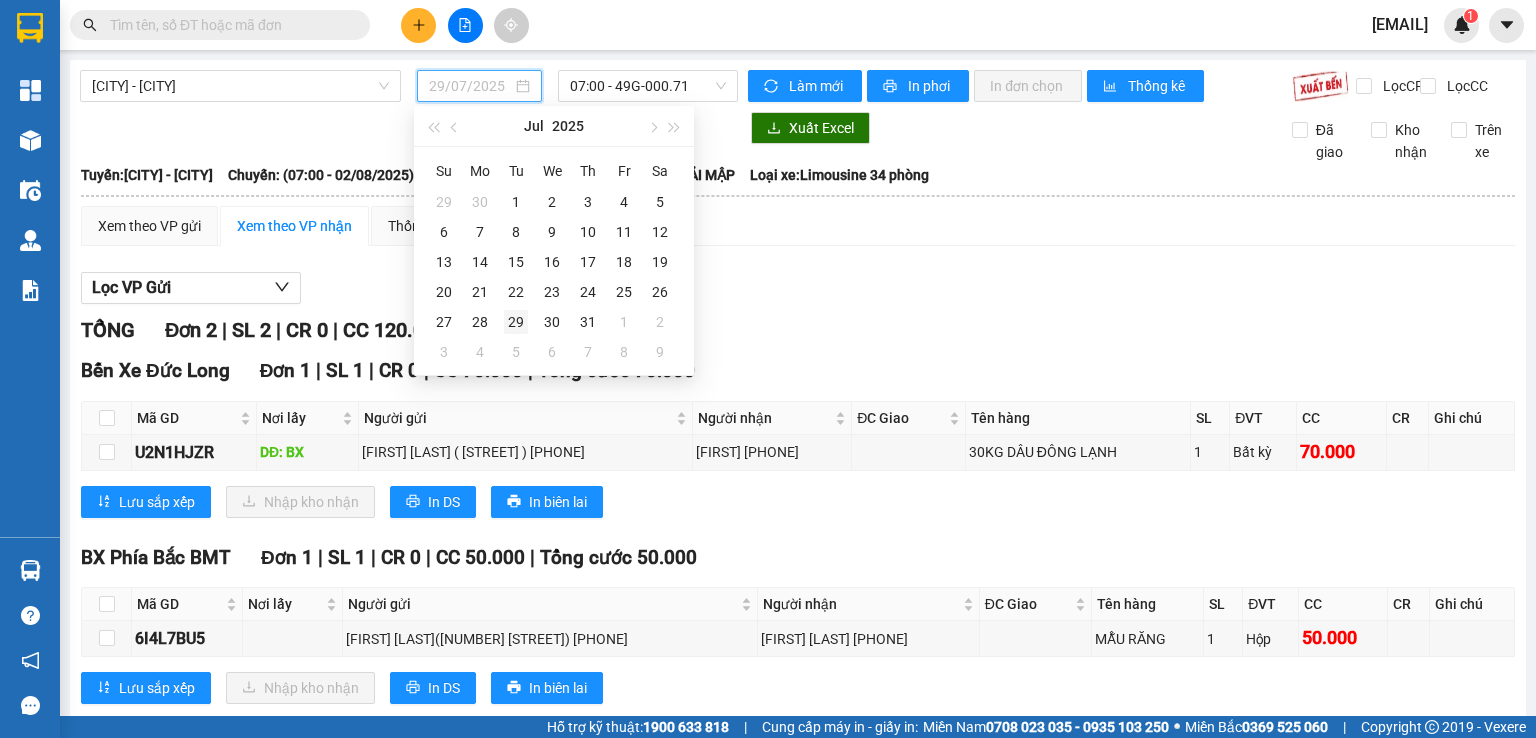 click on "29" at bounding box center [516, 322] 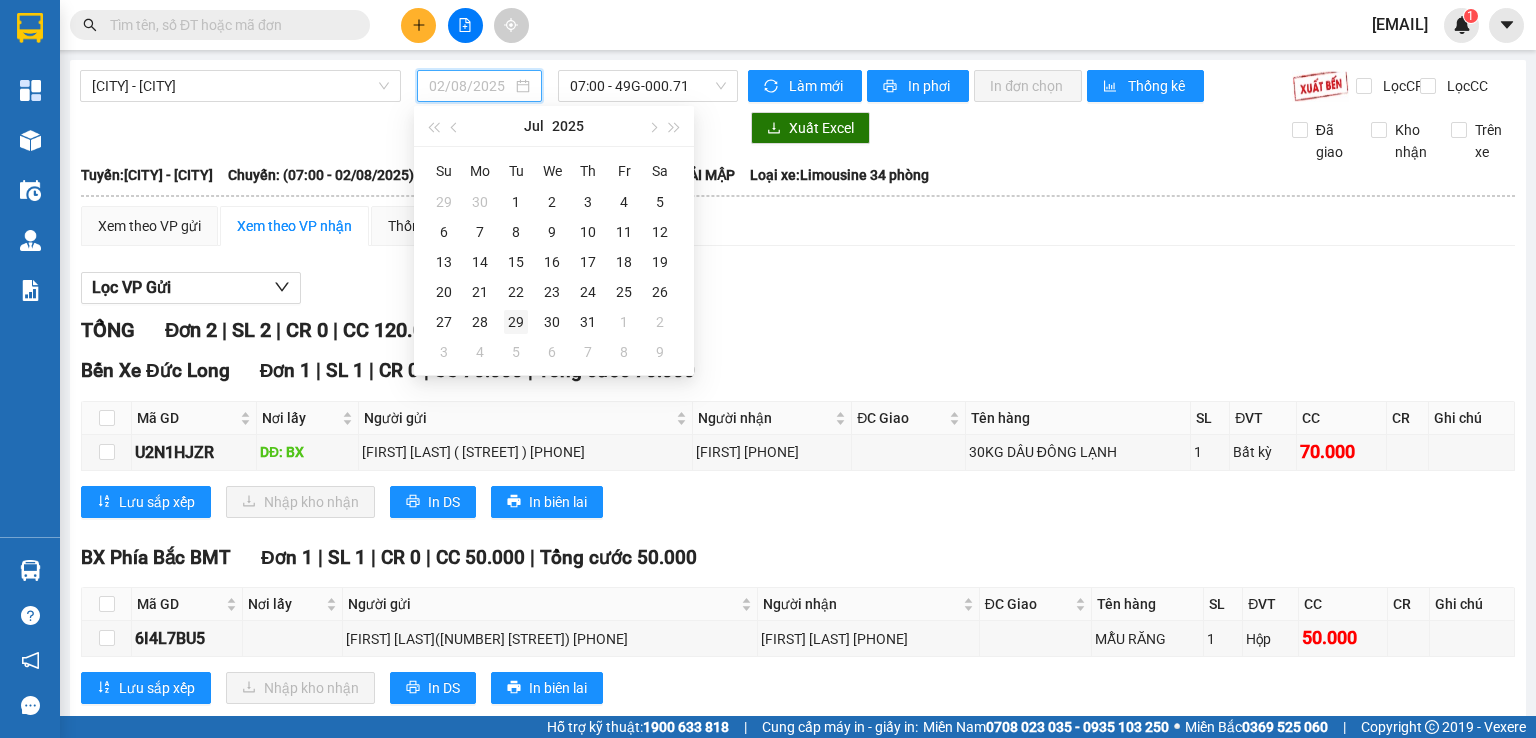 type on "29/07/2025" 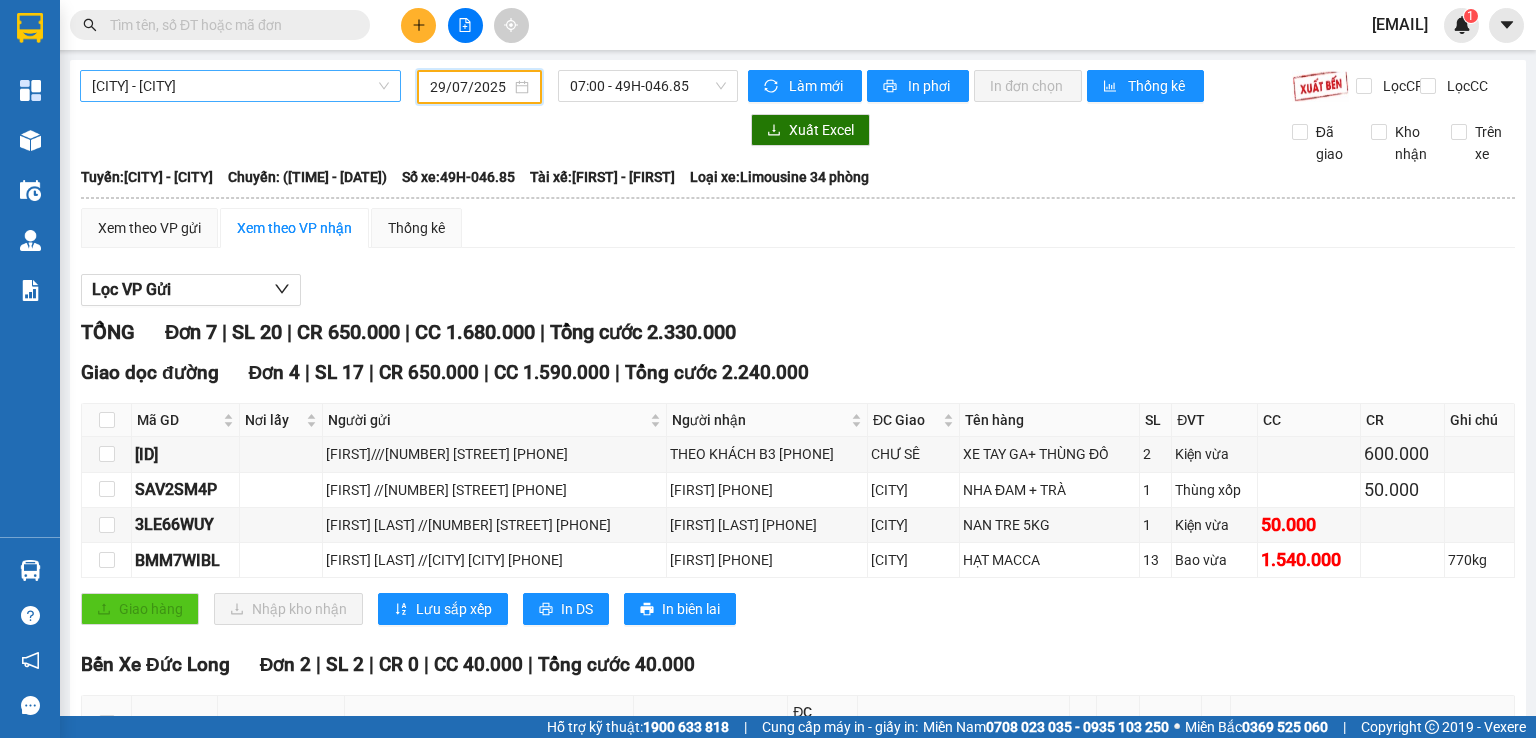 click on "[CITY] - [CITY]" at bounding box center [240, 86] 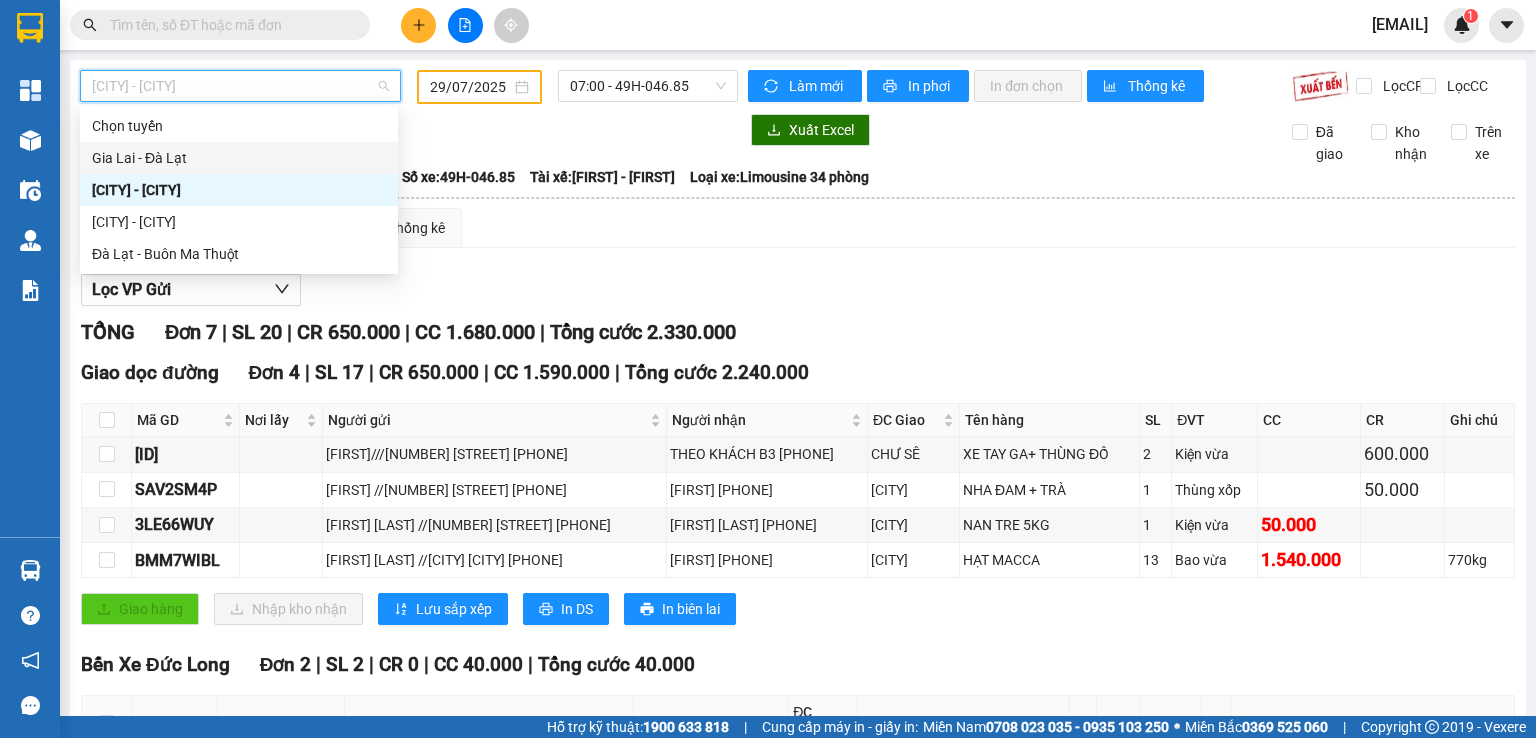 click on "Gia Lai - Đà Lạt" at bounding box center (239, 158) 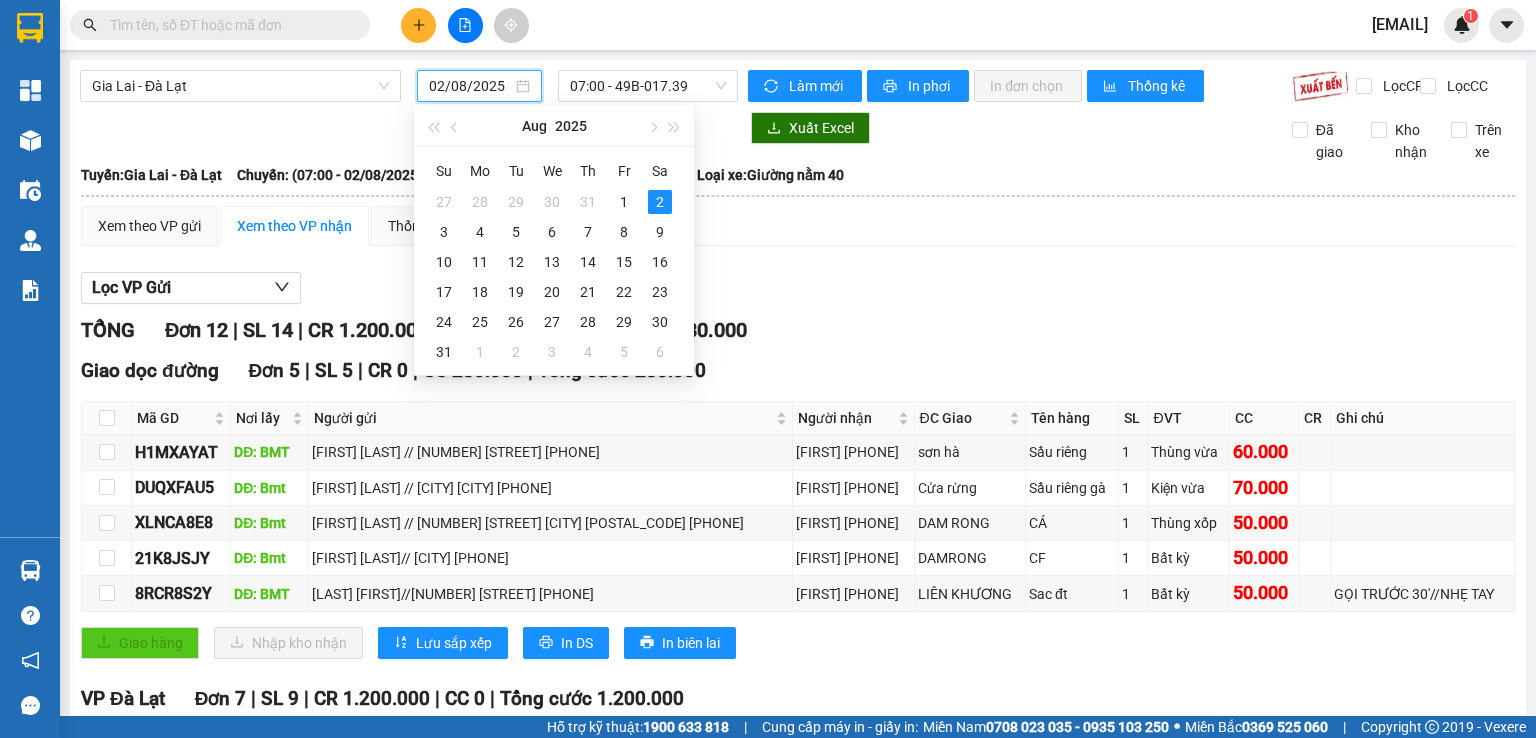 click on "02/08/2025" at bounding box center [470, 86] 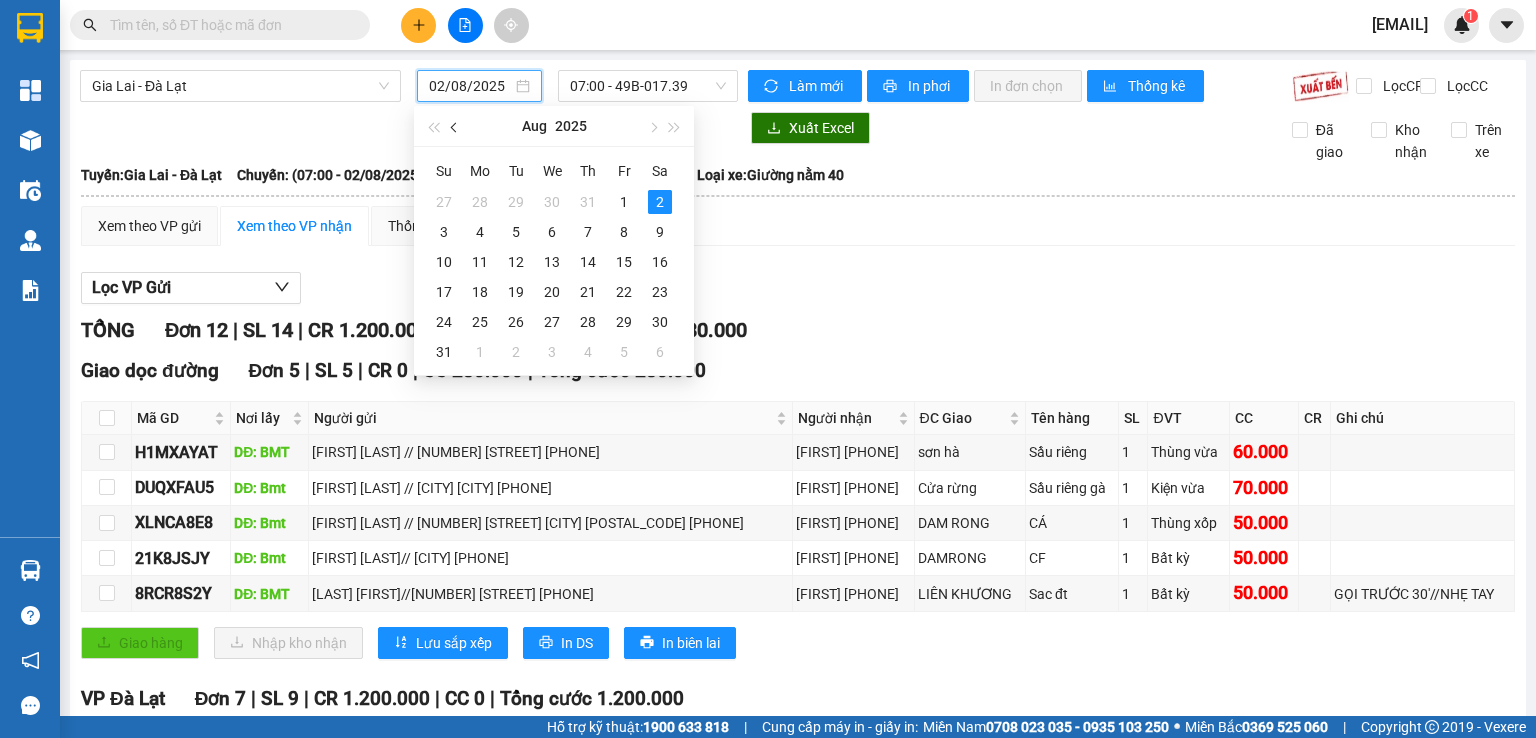 click at bounding box center [456, 128] 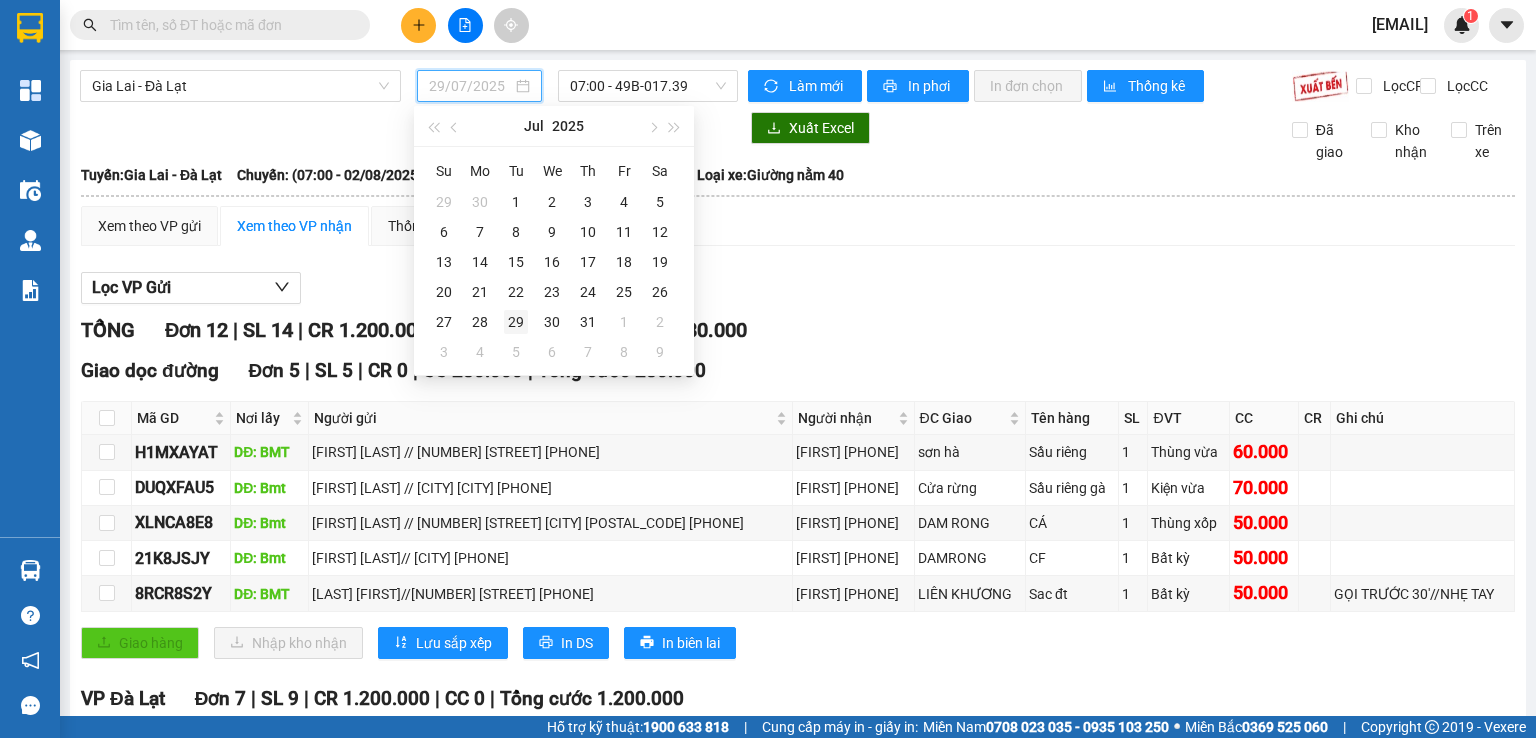 click on "29" at bounding box center (516, 322) 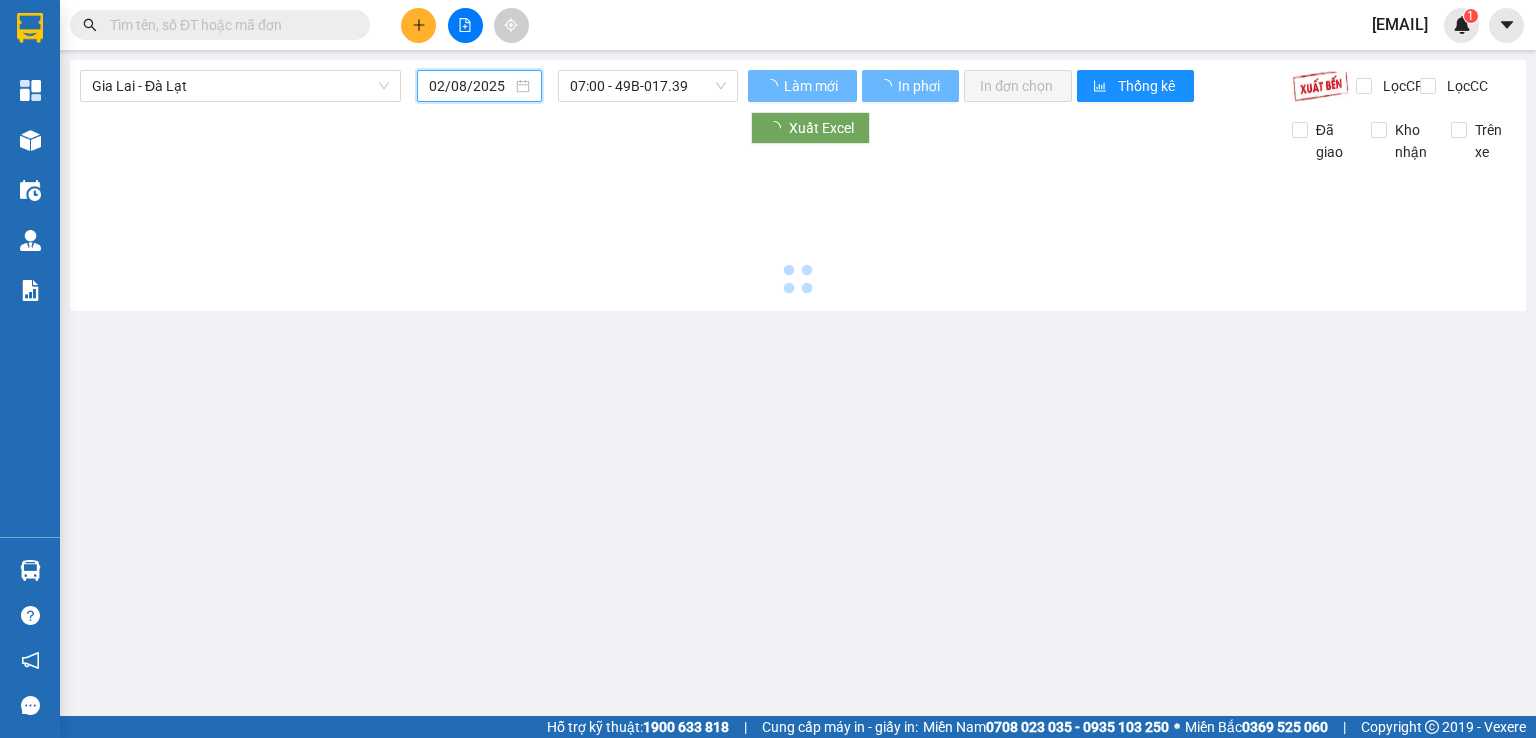 type on "29/07/2025" 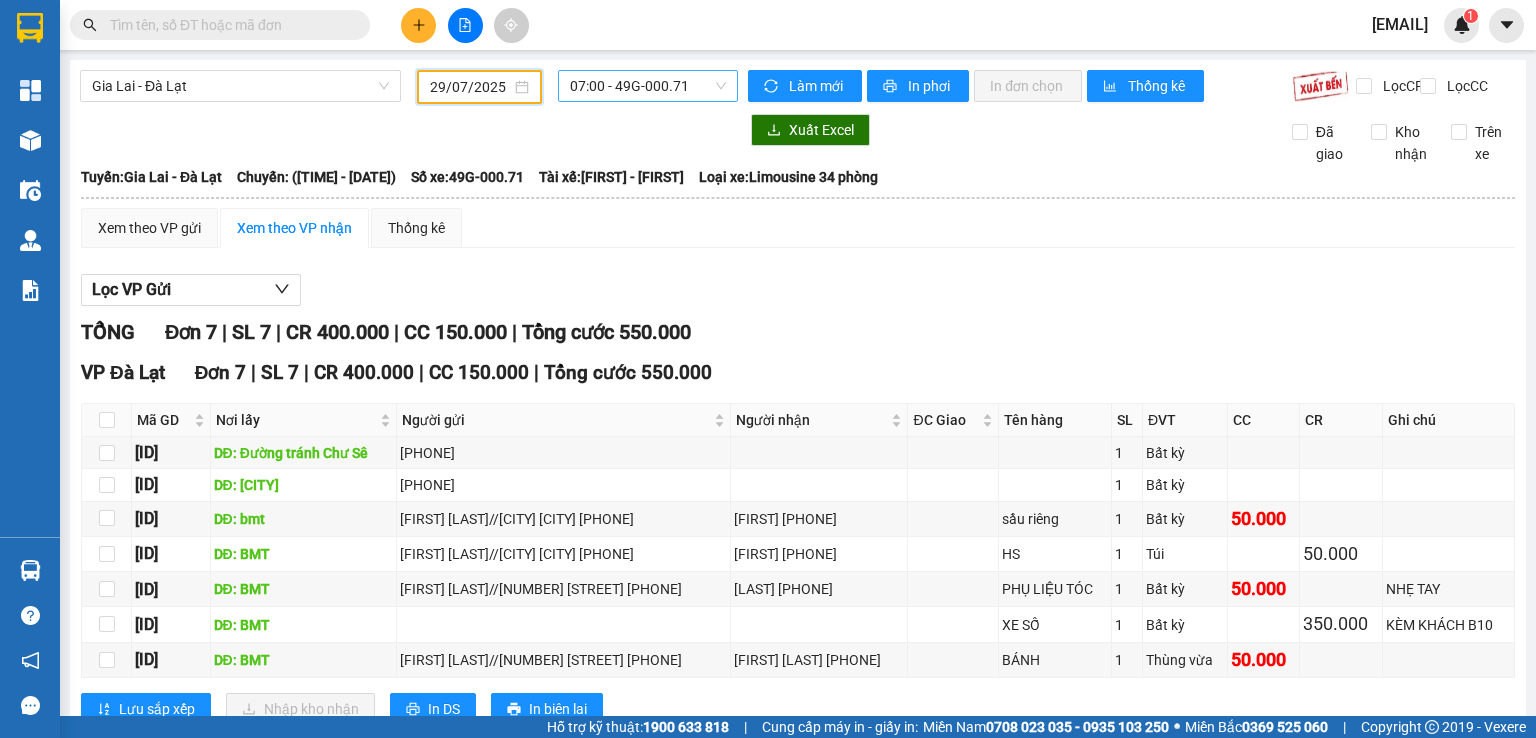 click on "07:00     - 49G-000.71" at bounding box center [648, 86] 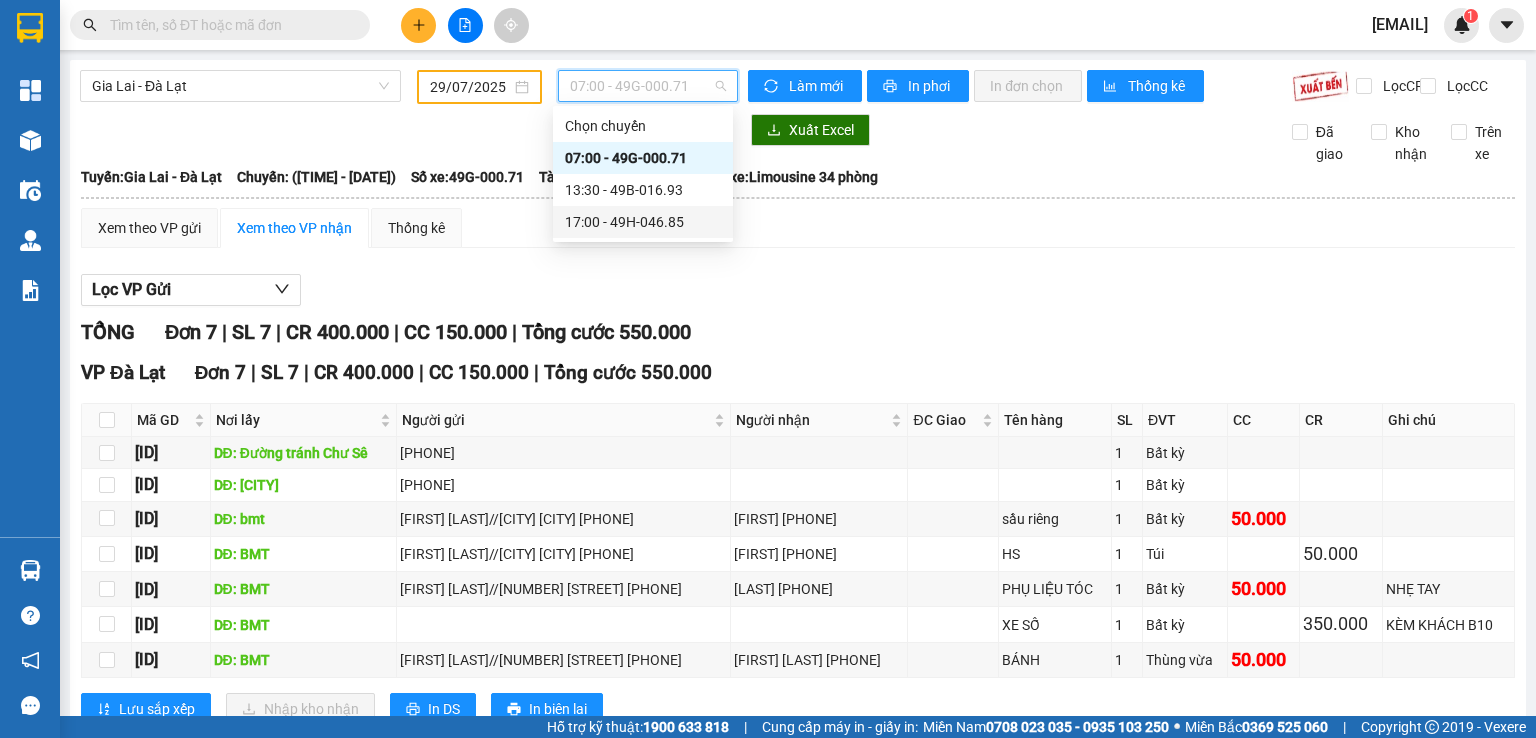 click on "[TIME] - [ID]" at bounding box center [643, 222] 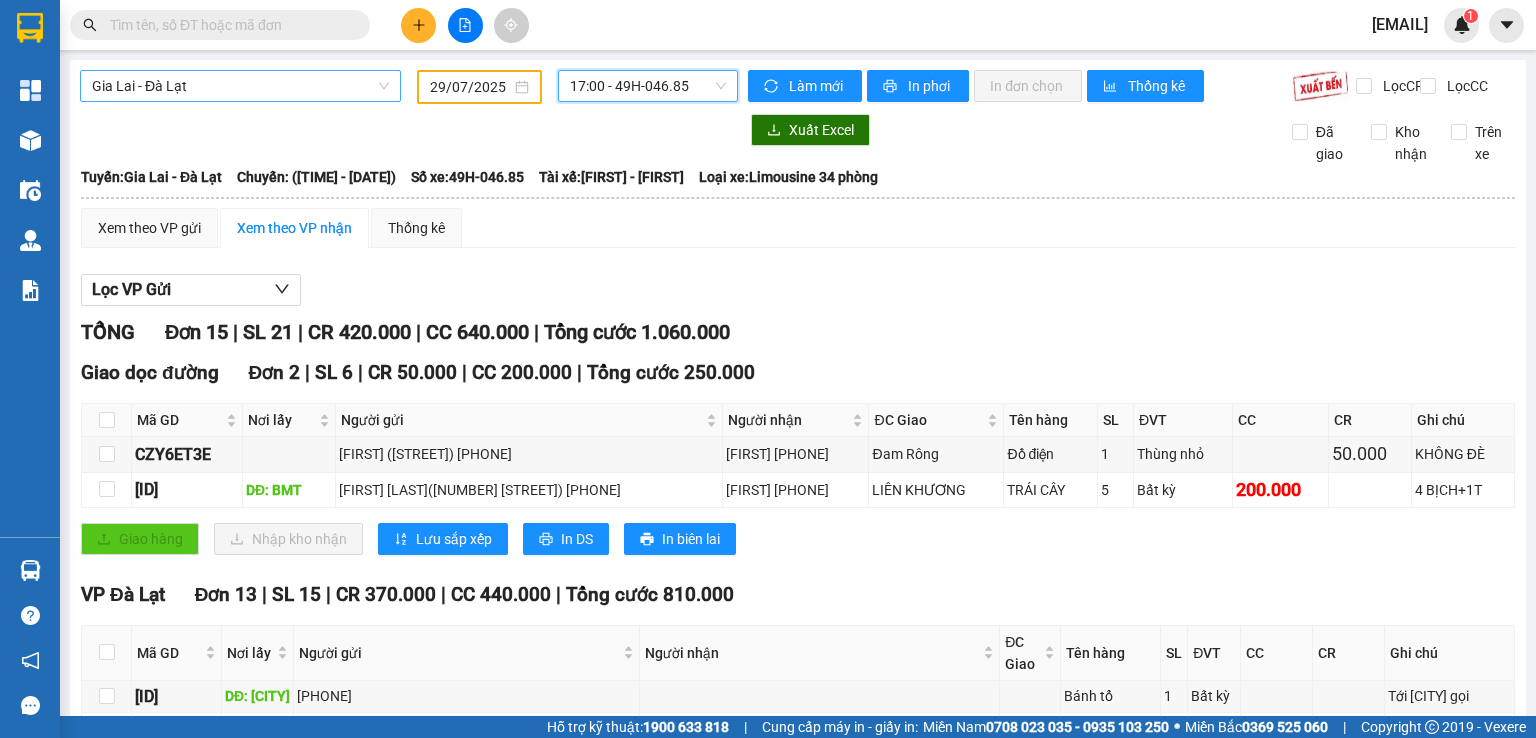 click on "Gia Lai - Đà Lạt" at bounding box center (240, 86) 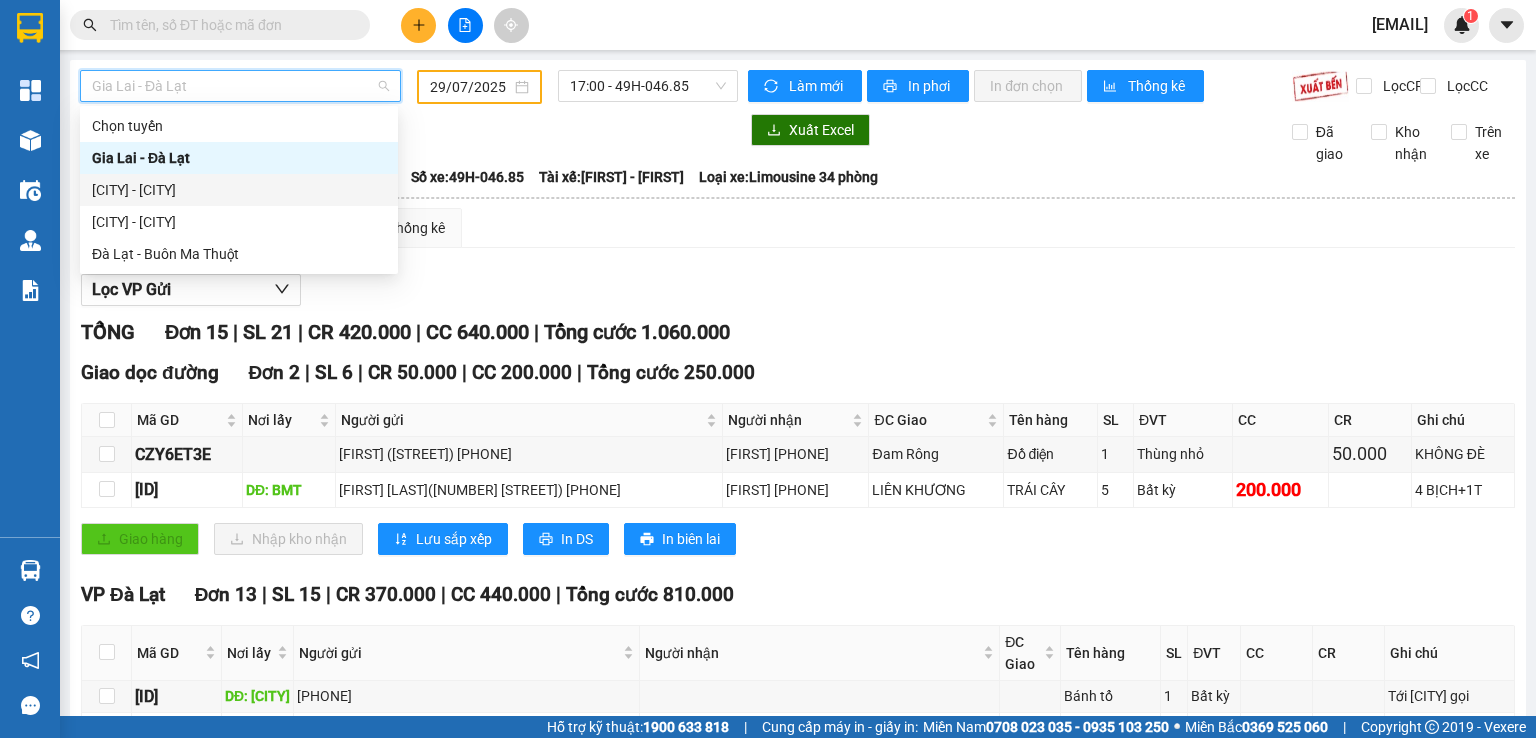 click on "[CITY] - [CITY]" at bounding box center (239, 190) 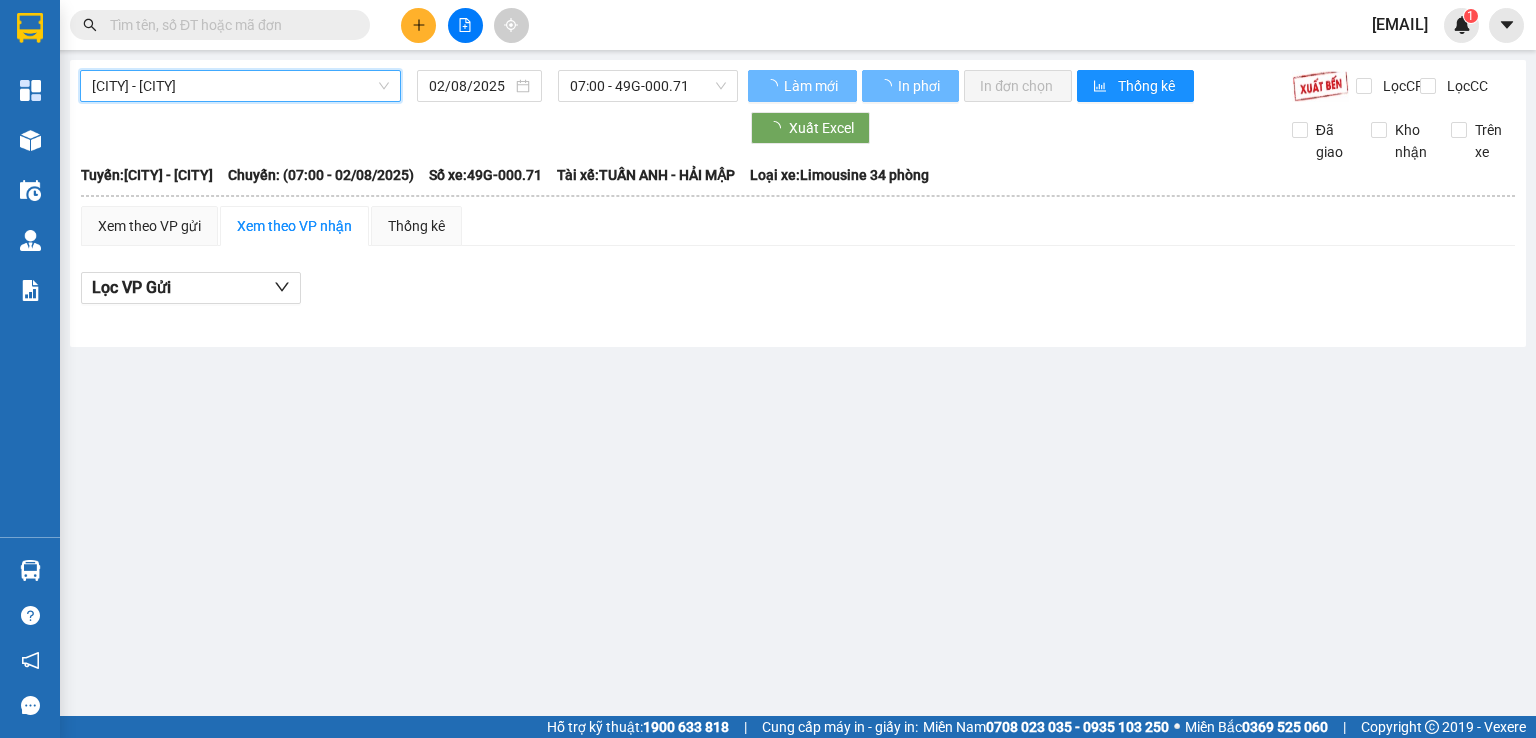 click on "02/08/2025" at bounding box center (470, 86) 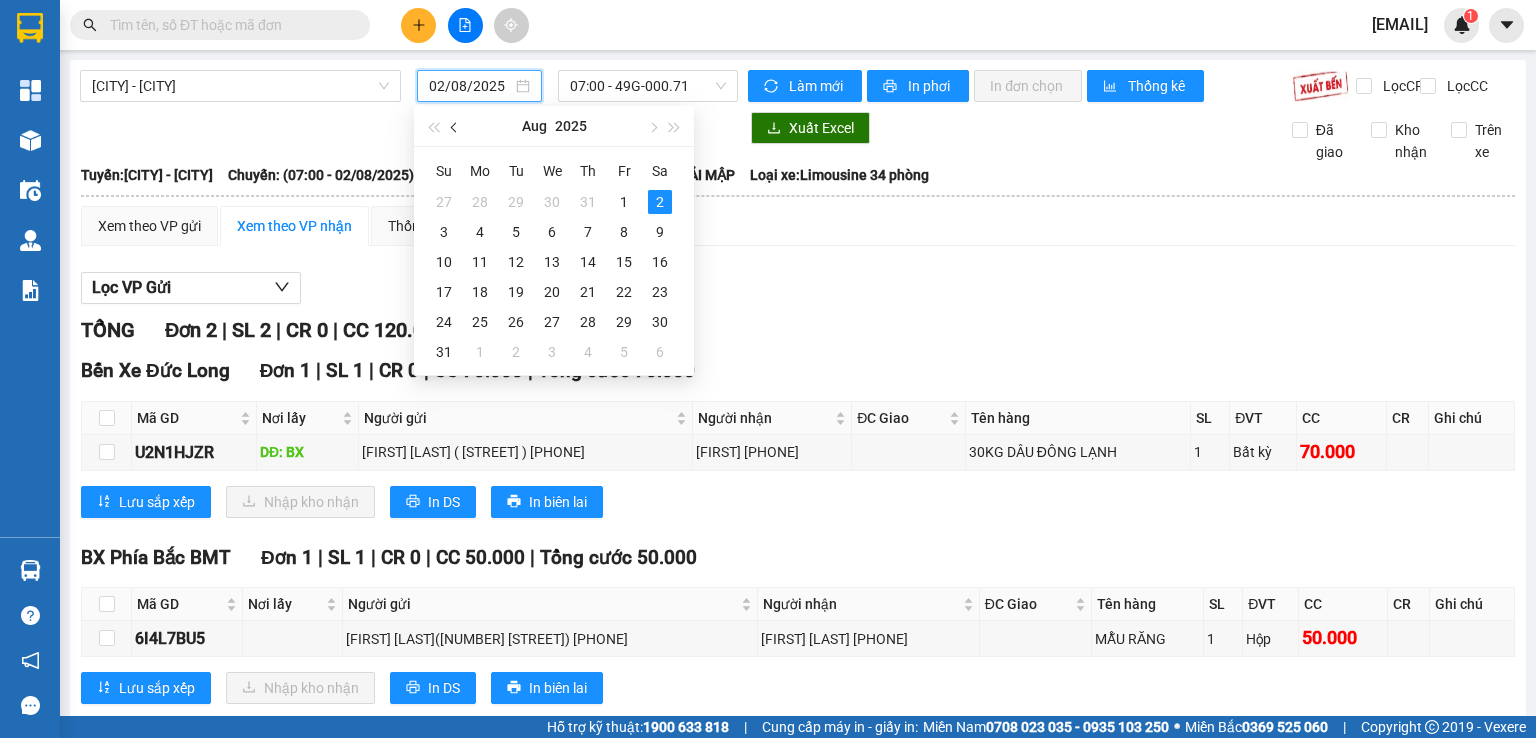 click at bounding box center [456, 128] 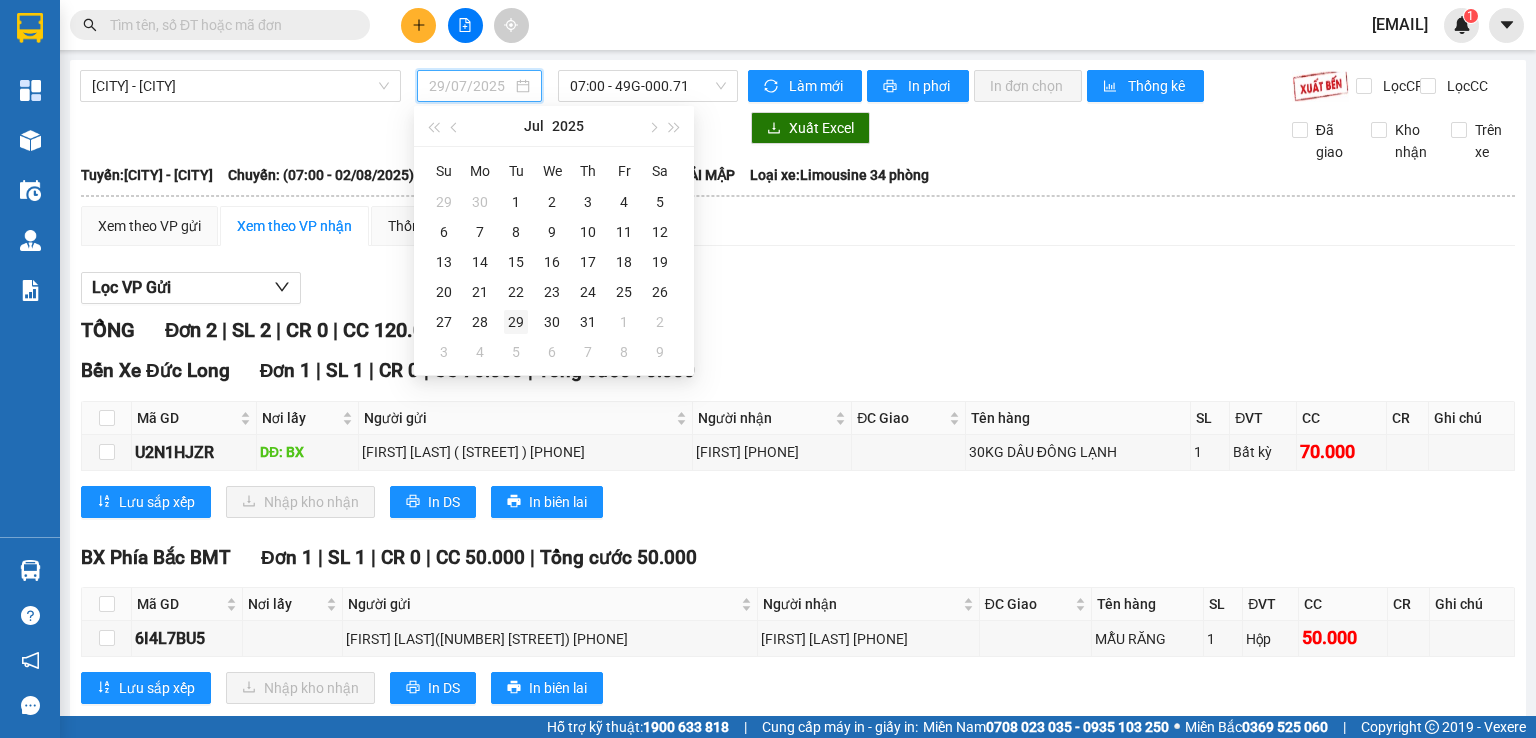 click on "29" at bounding box center [516, 322] 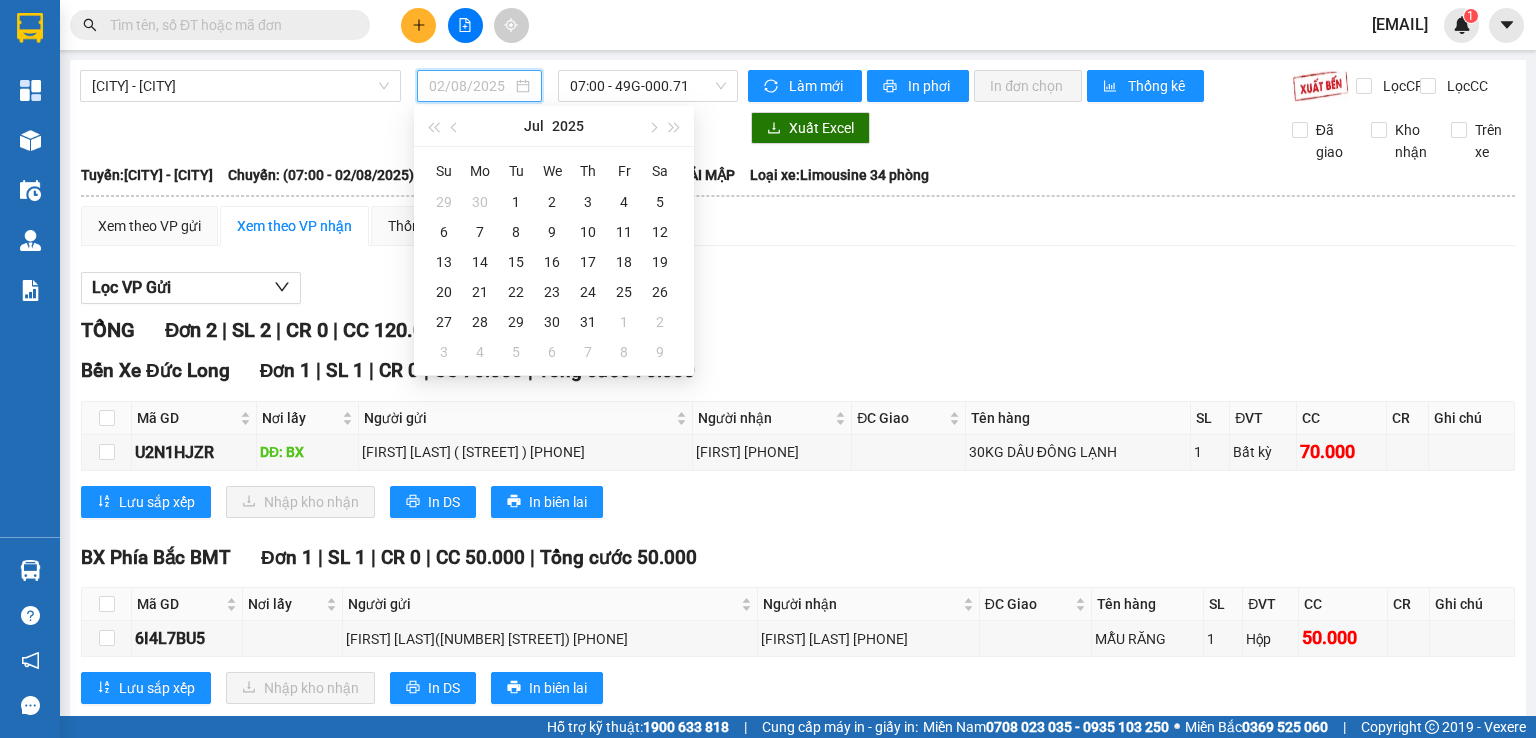 type on "29/07/2025" 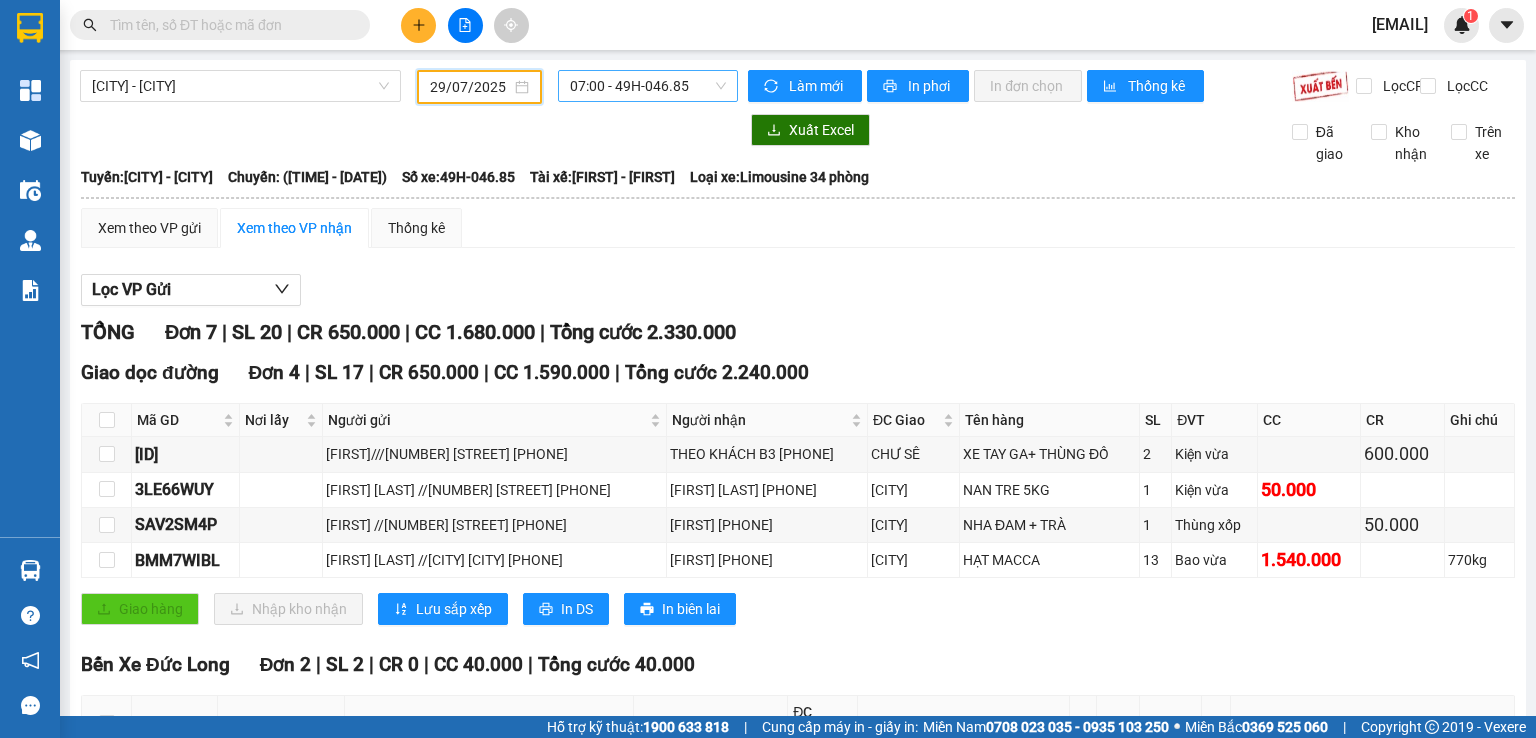 click on "07:00     - 49H-046.85" at bounding box center [648, 86] 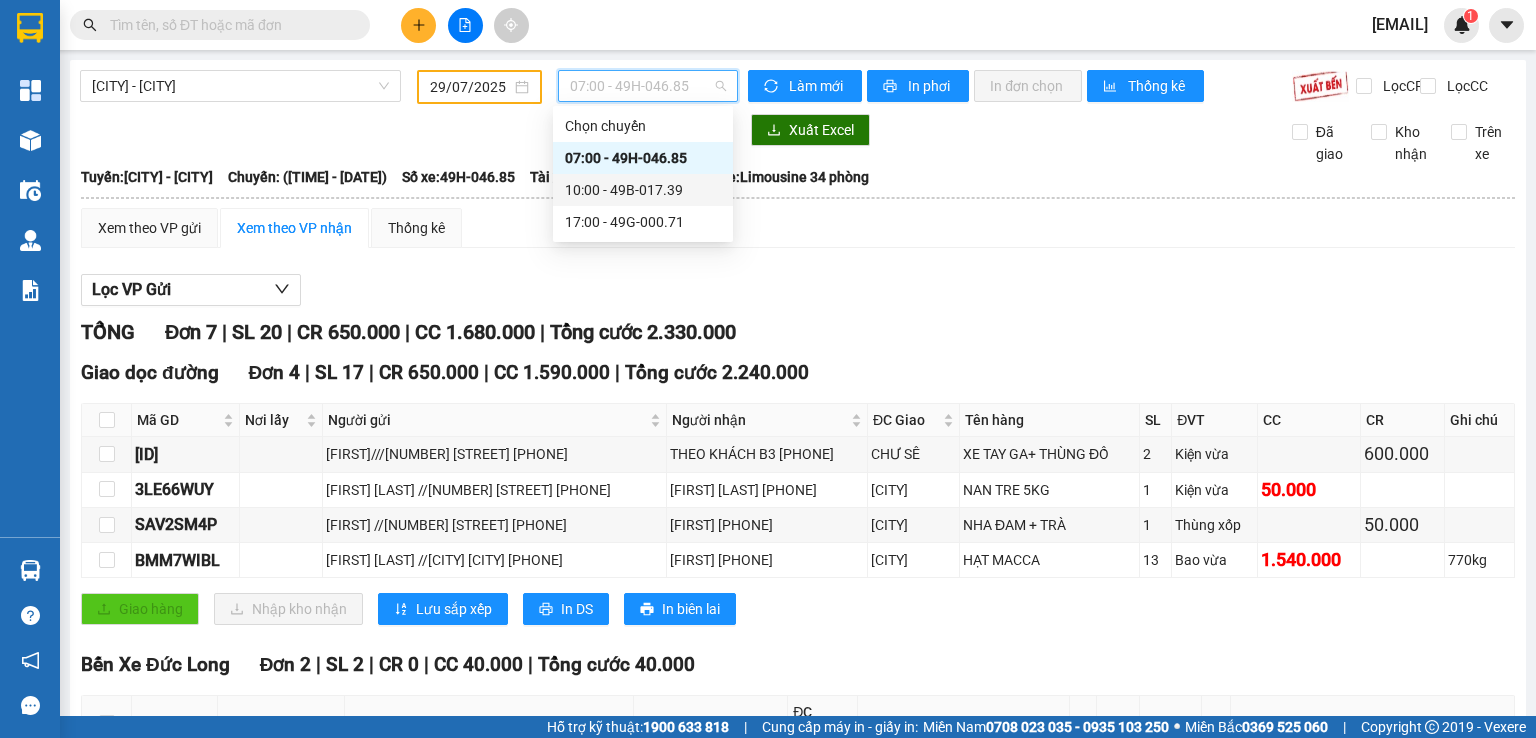 click on "[TIME] - [LICENSE_PLATE]" at bounding box center (643, 190) 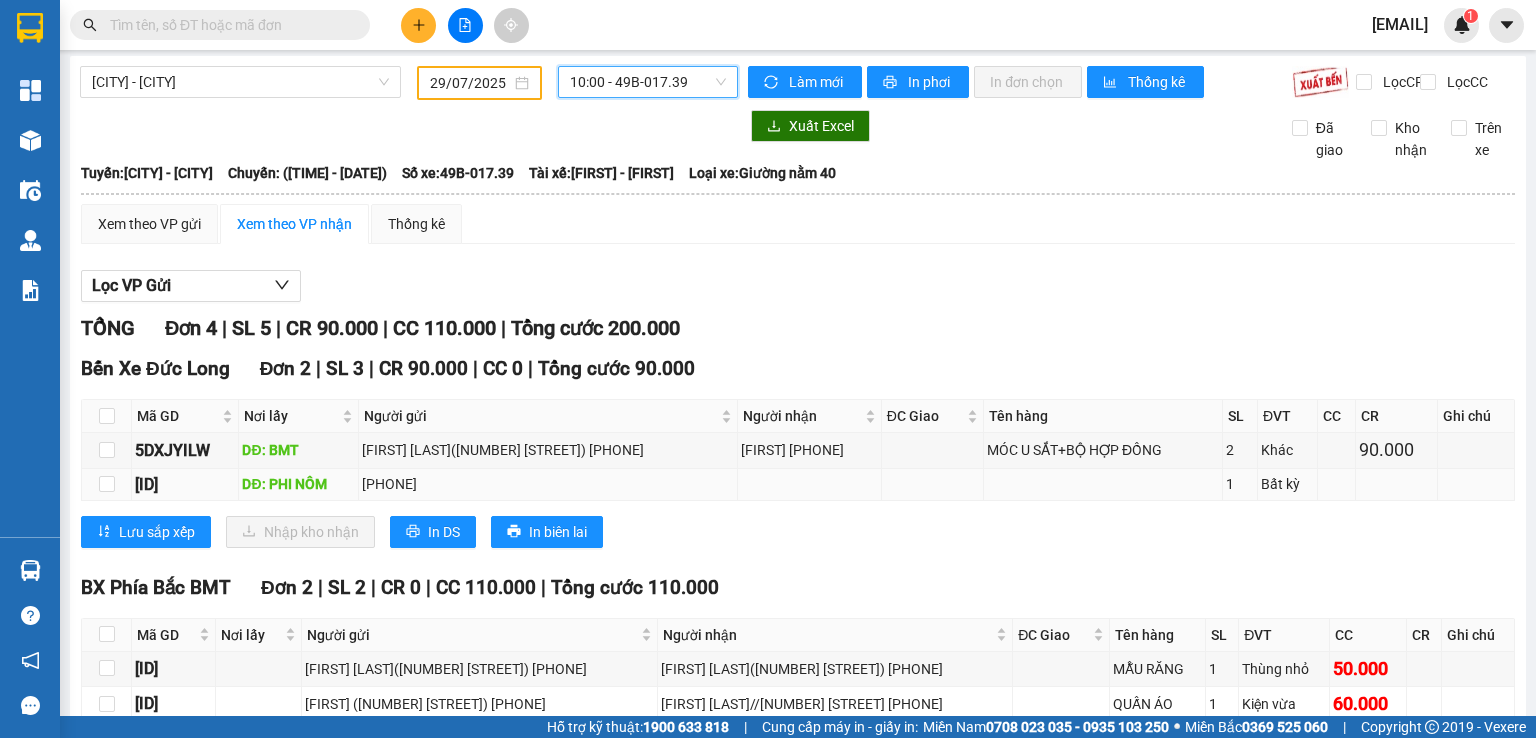 scroll, scrollTop: 0, scrollLeft: 0, axis: both 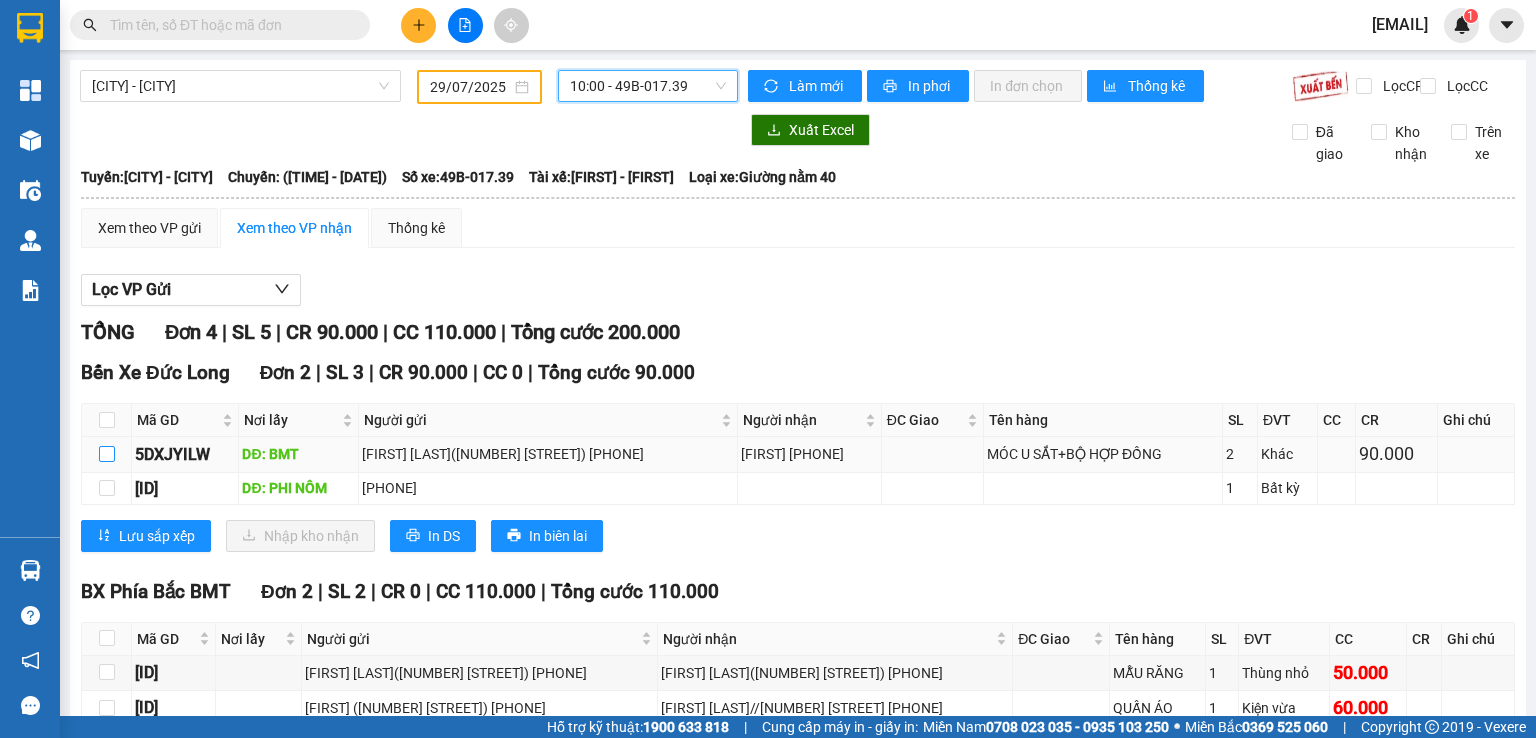 click at bounding box center [107, 454] 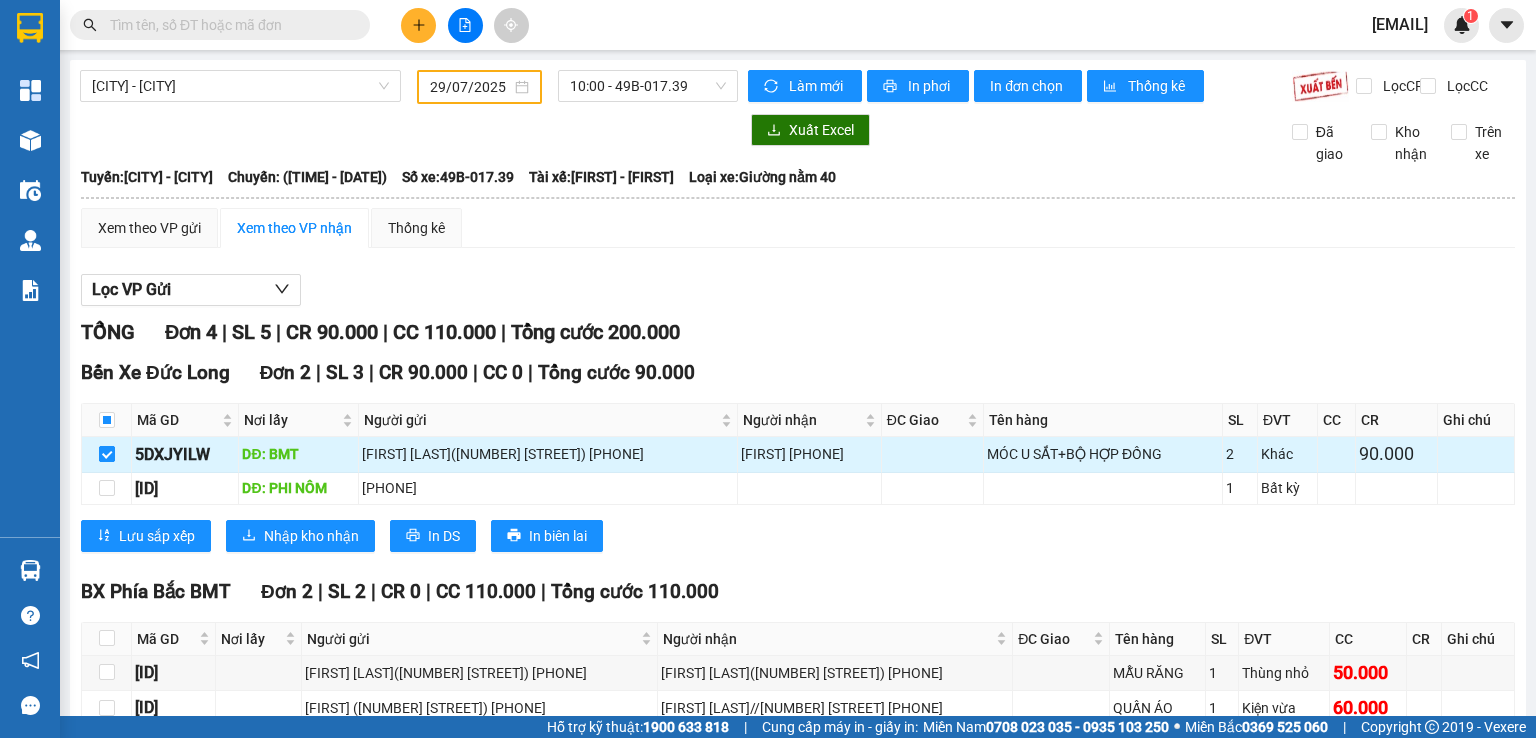 click at bounding box center (107, 454) 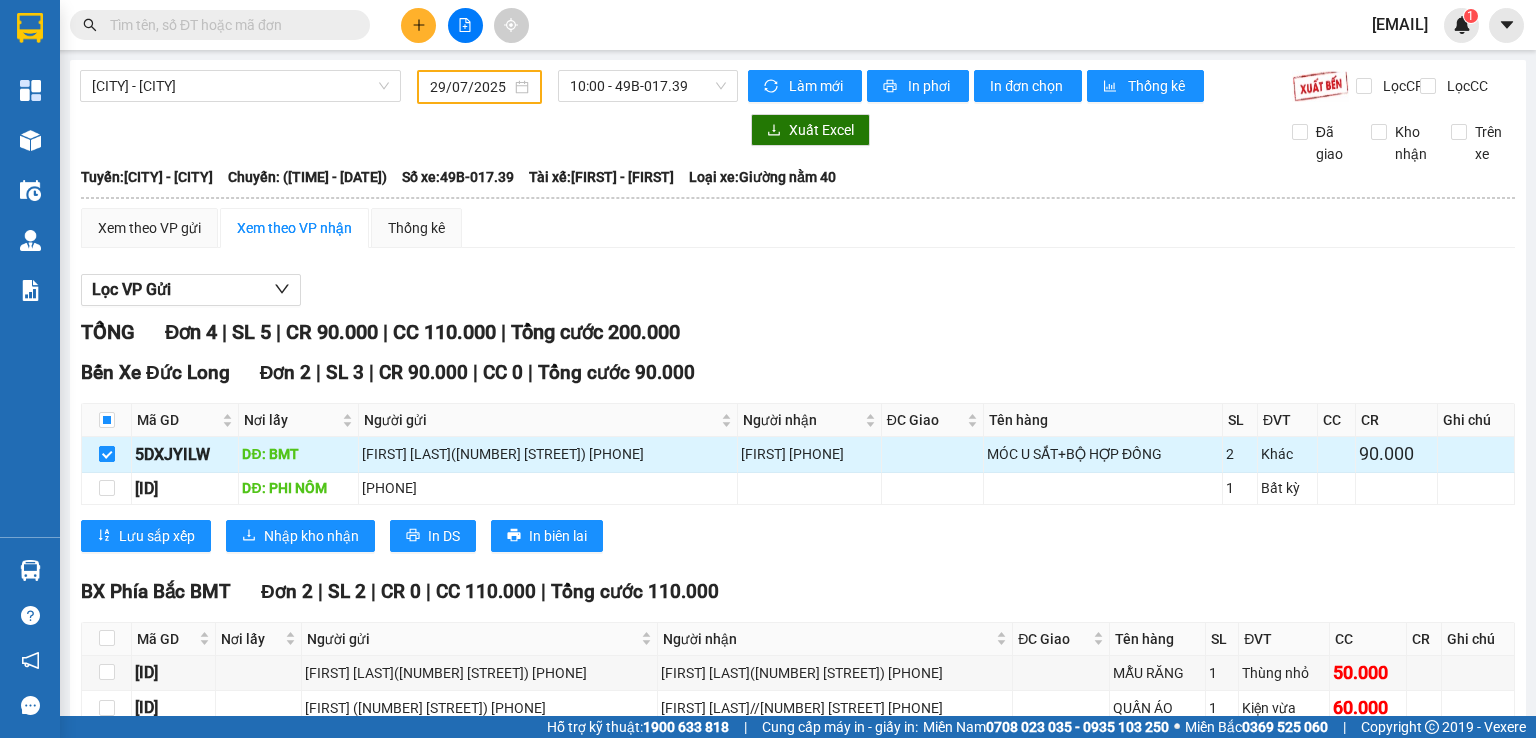 checkbox on "false" 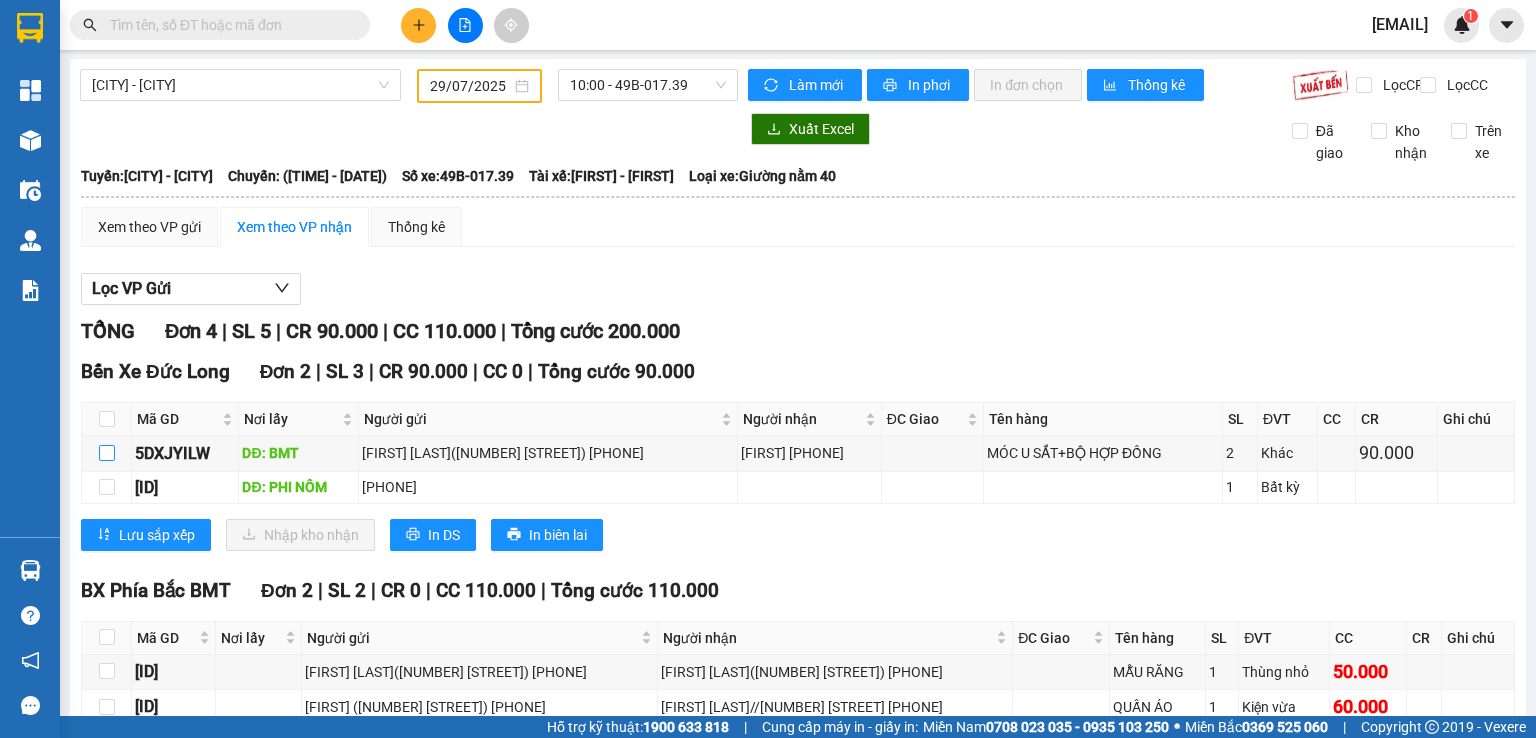 scroll, scrollTop: 0, scrollLeft: 0, axis: both 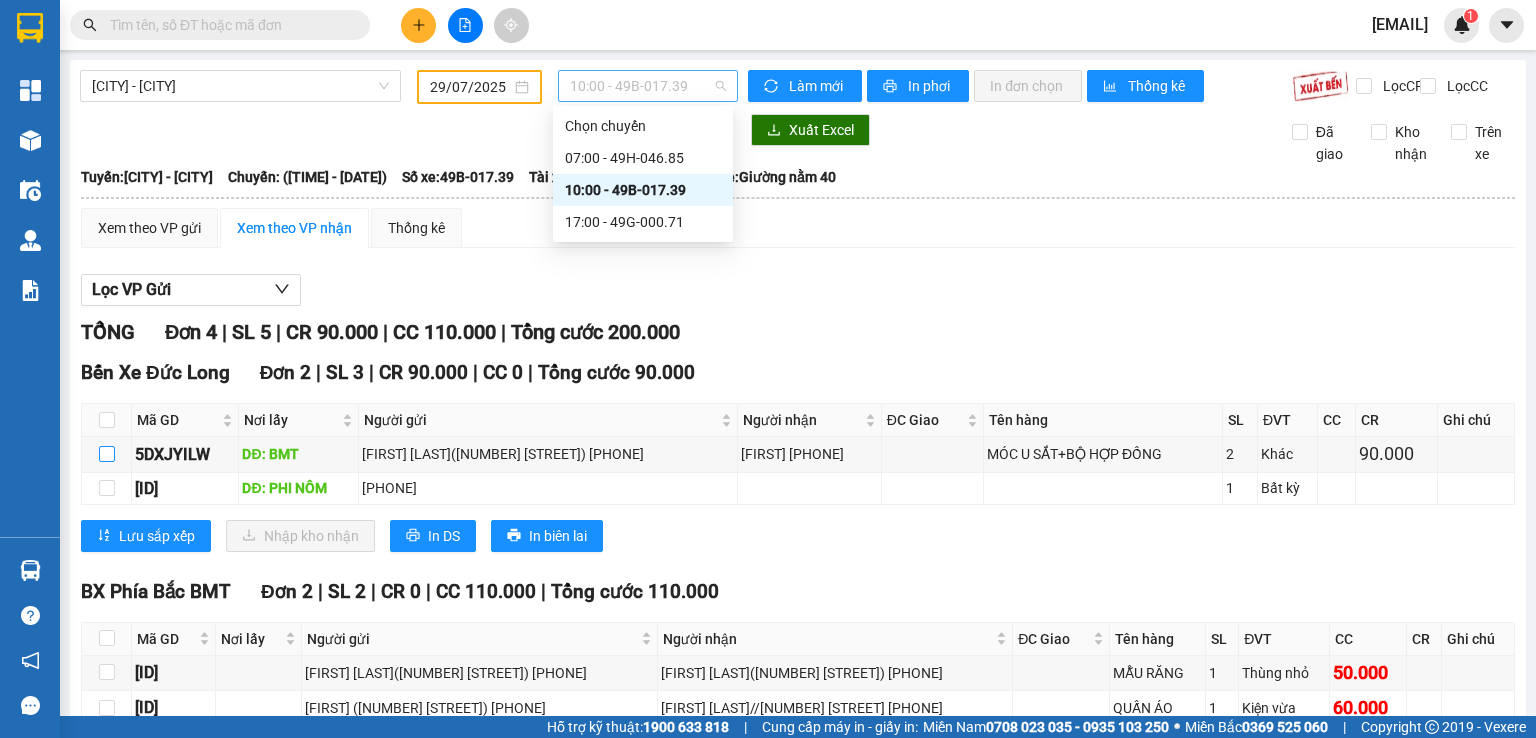 click on "[TIME] - [LICENSE_PLATE]" at bounding box center (648, 86) 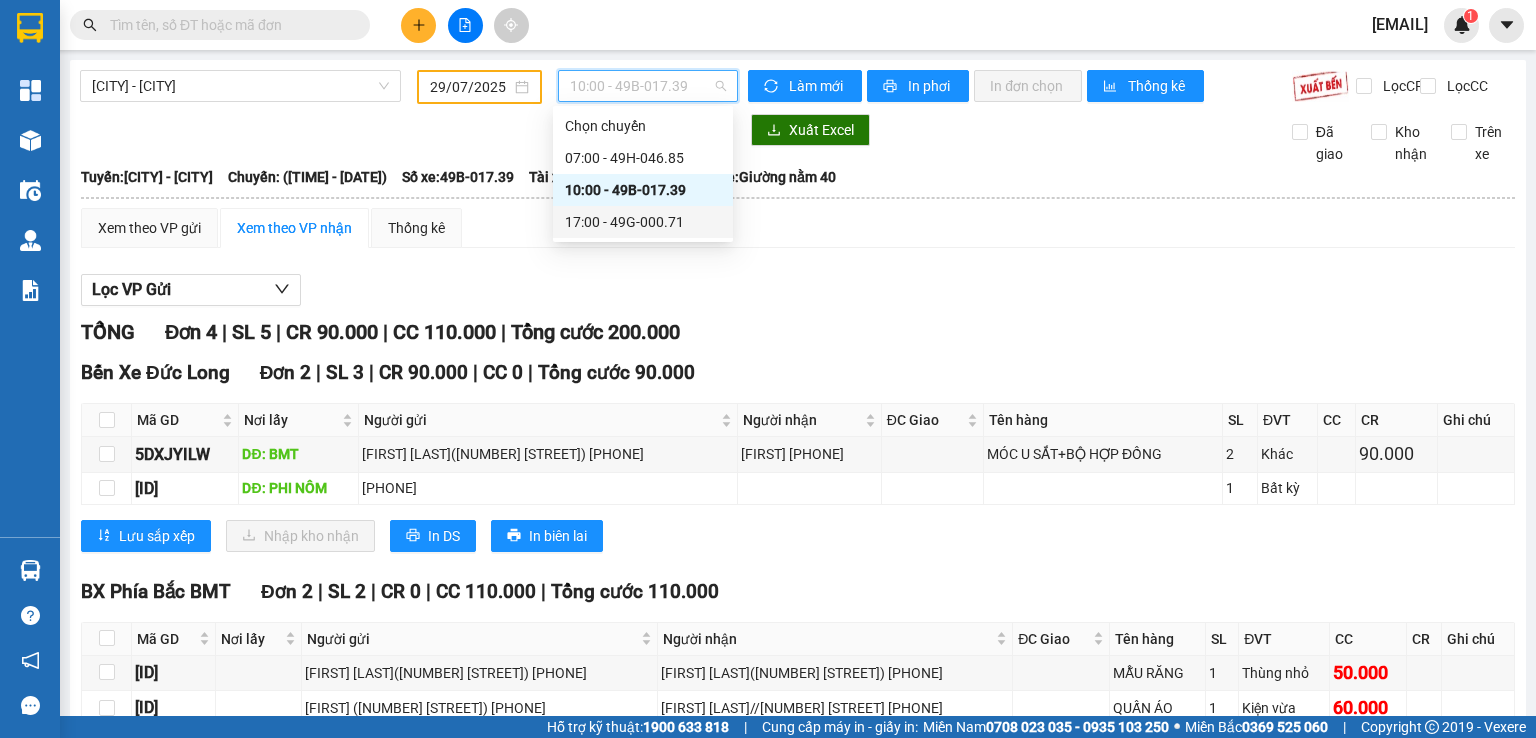click on "[TIME] - [ID]" at bounding box center (643, 222) 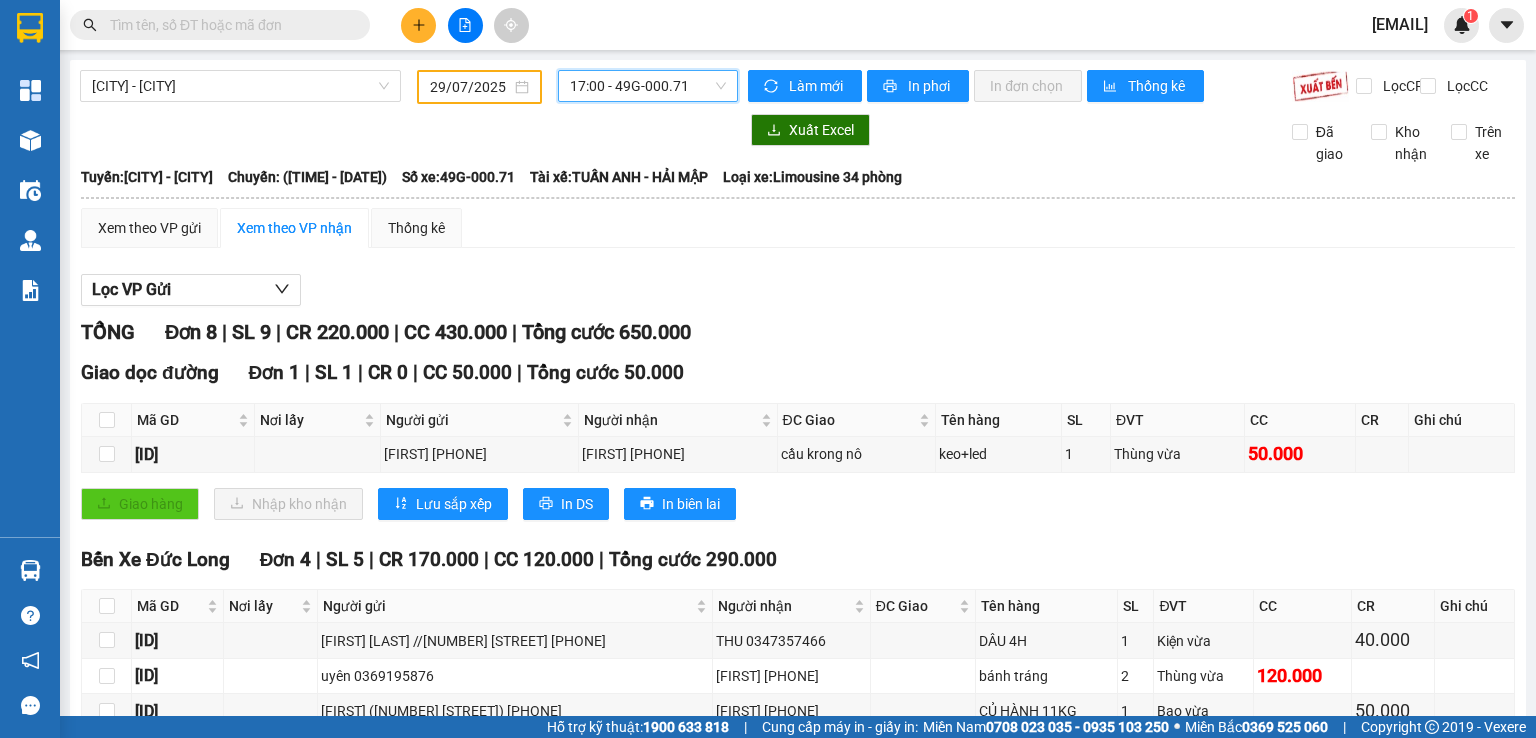 scroll, scrollTop: 0, scrollLeft: 0, axis: both 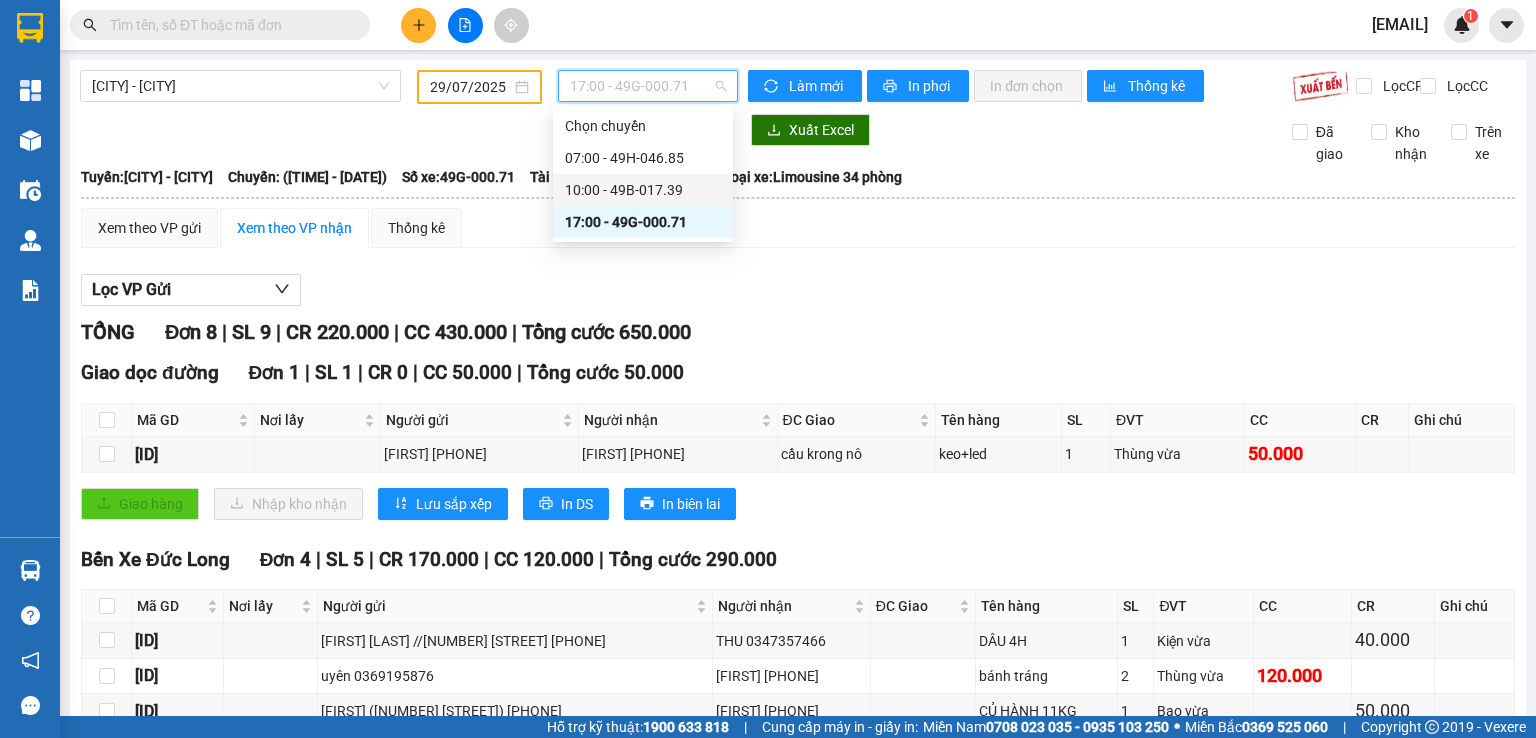 click on "[TIME] - [LICENSE_PLATE]" at bounding box center (643, 190) 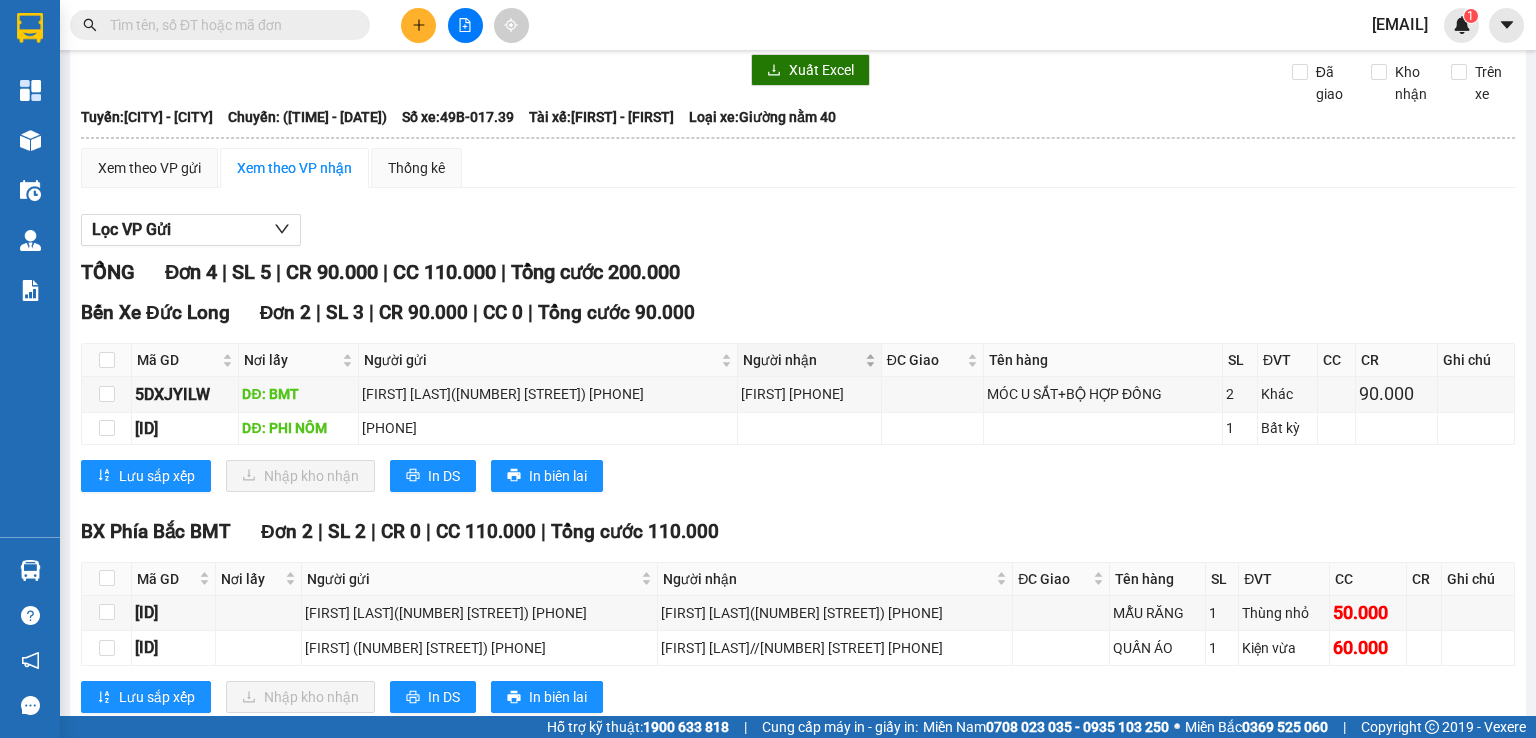scroll, scrollTop: 0, scrollLeft: 0, axis: both 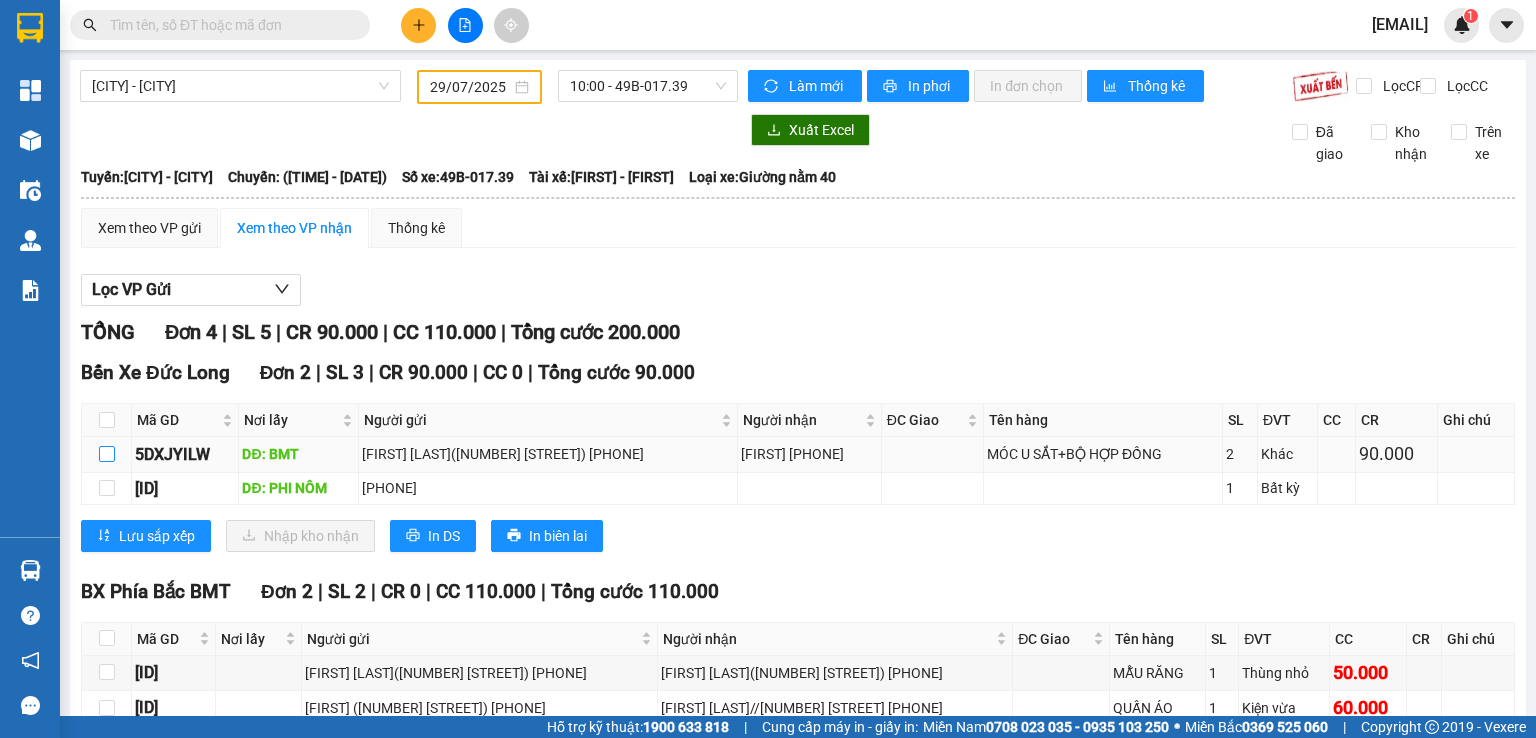 click at bounding box center [107, 454] 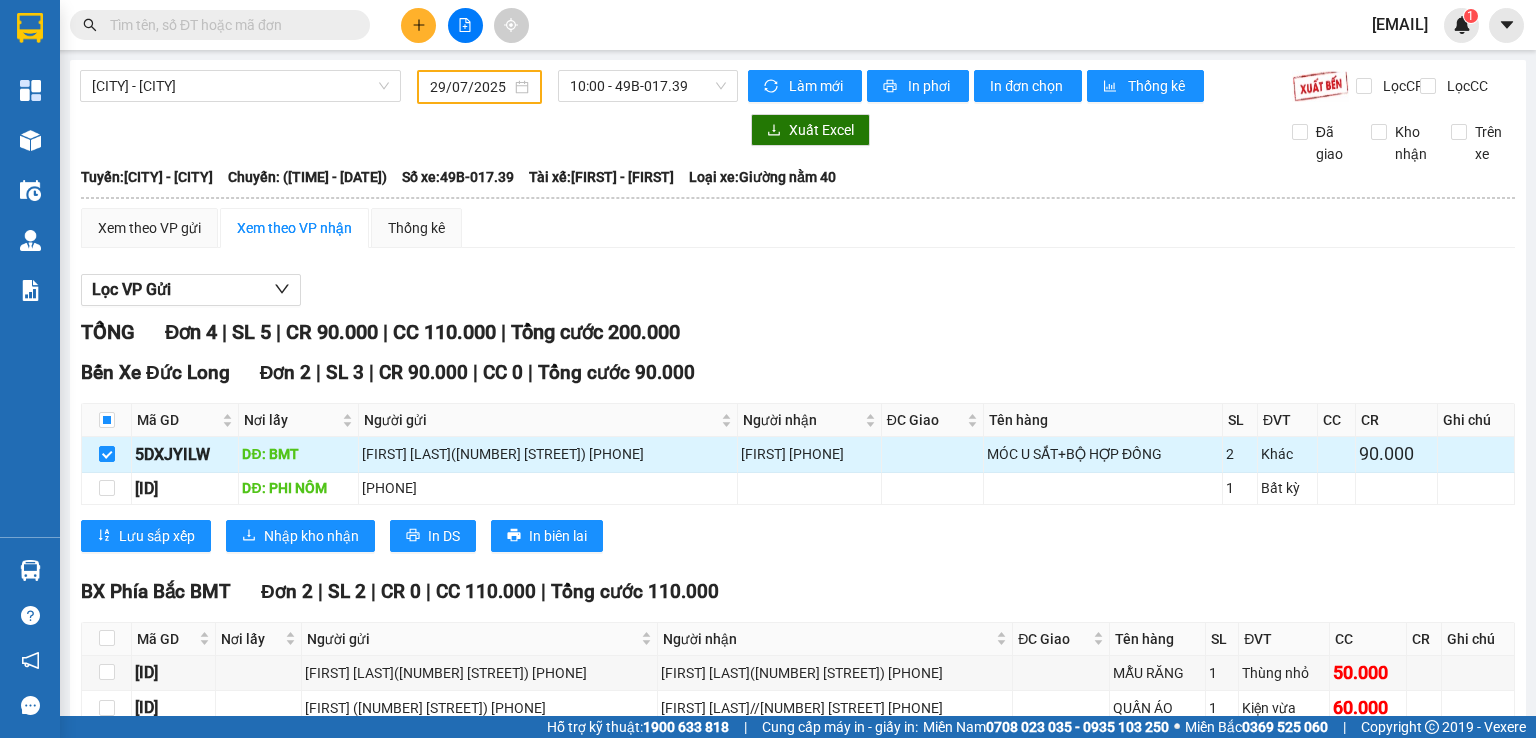 click on "[FIRST] [LAST]([NUMBER] [STREET]) [PHONE]" at bounding box center [548, 454] 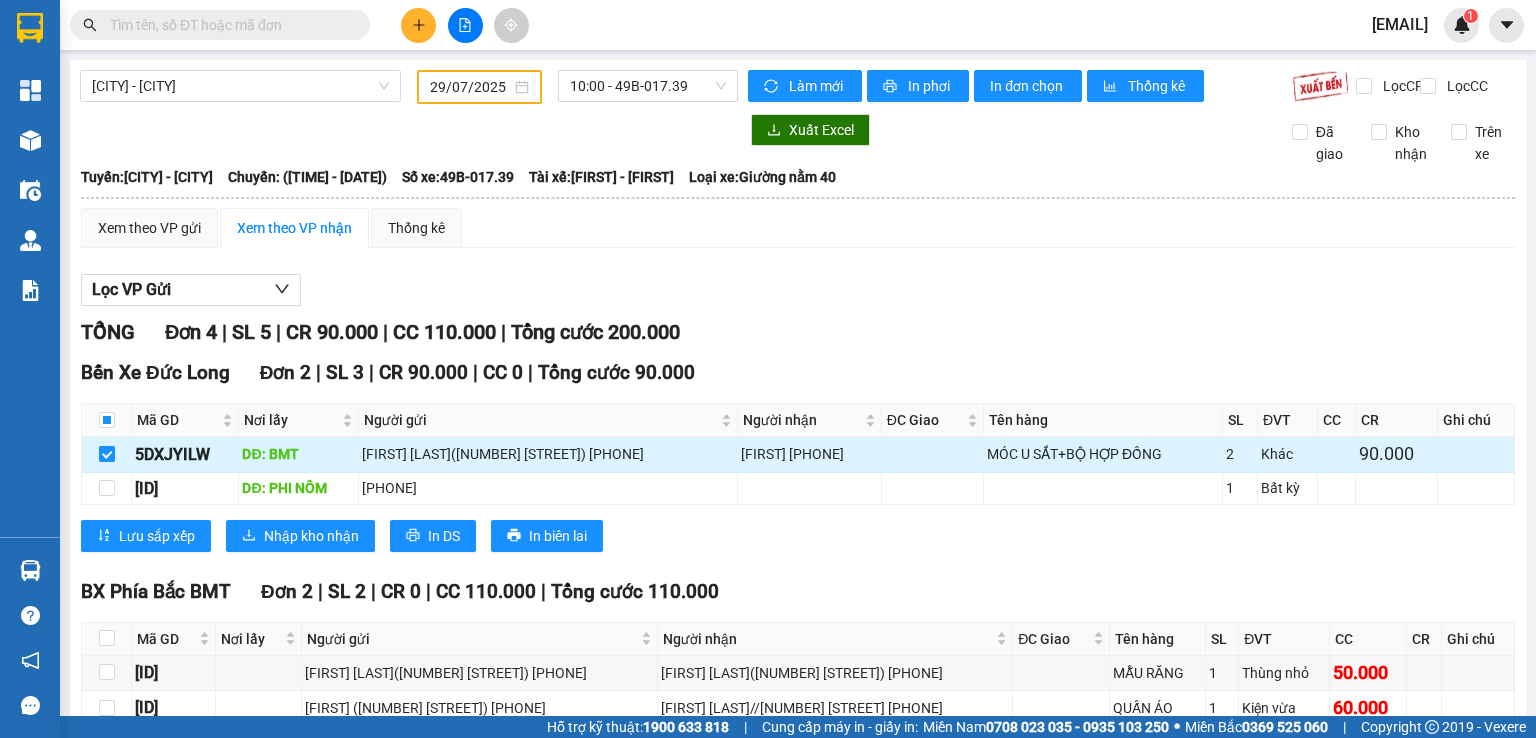 click at bounding box center (107, 454) 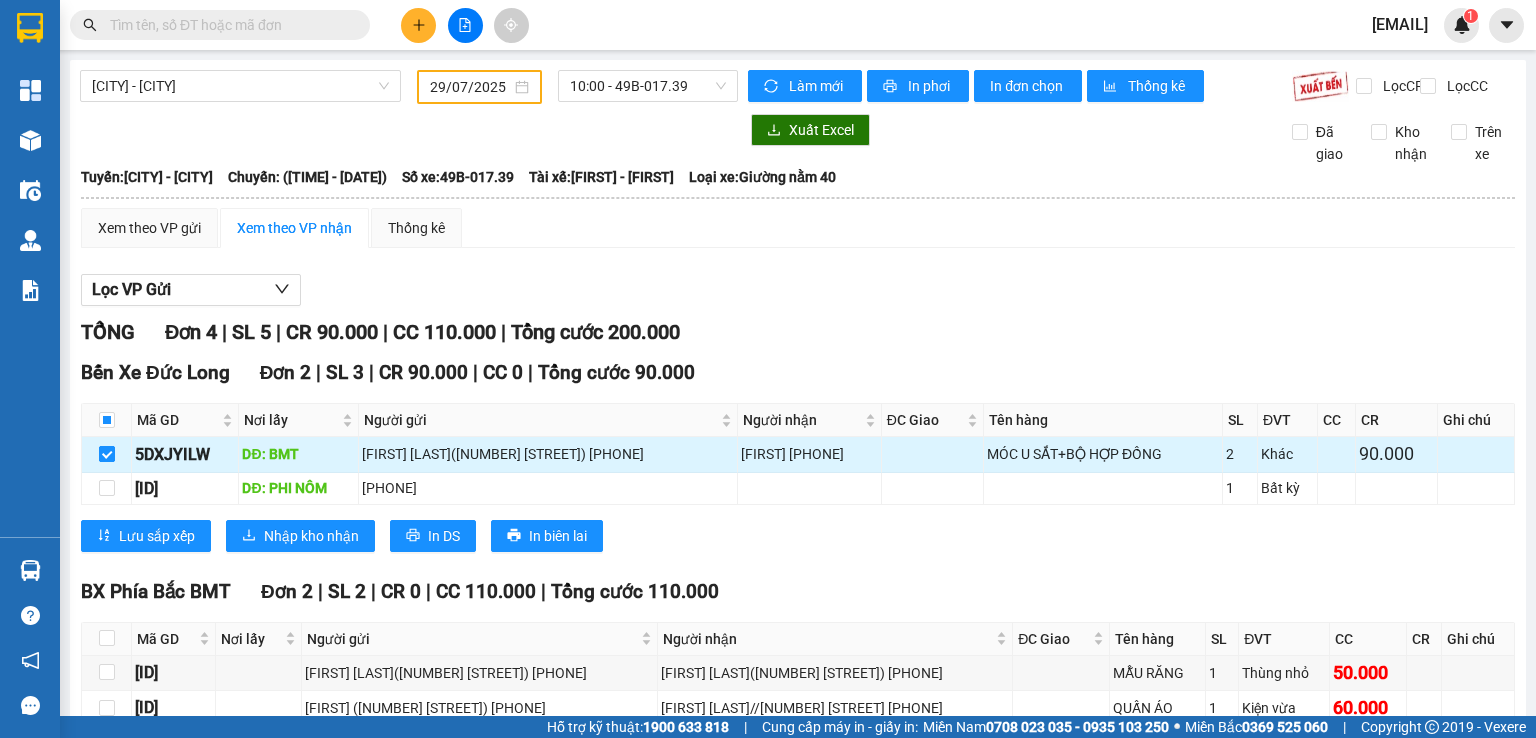 checkbox on "false" 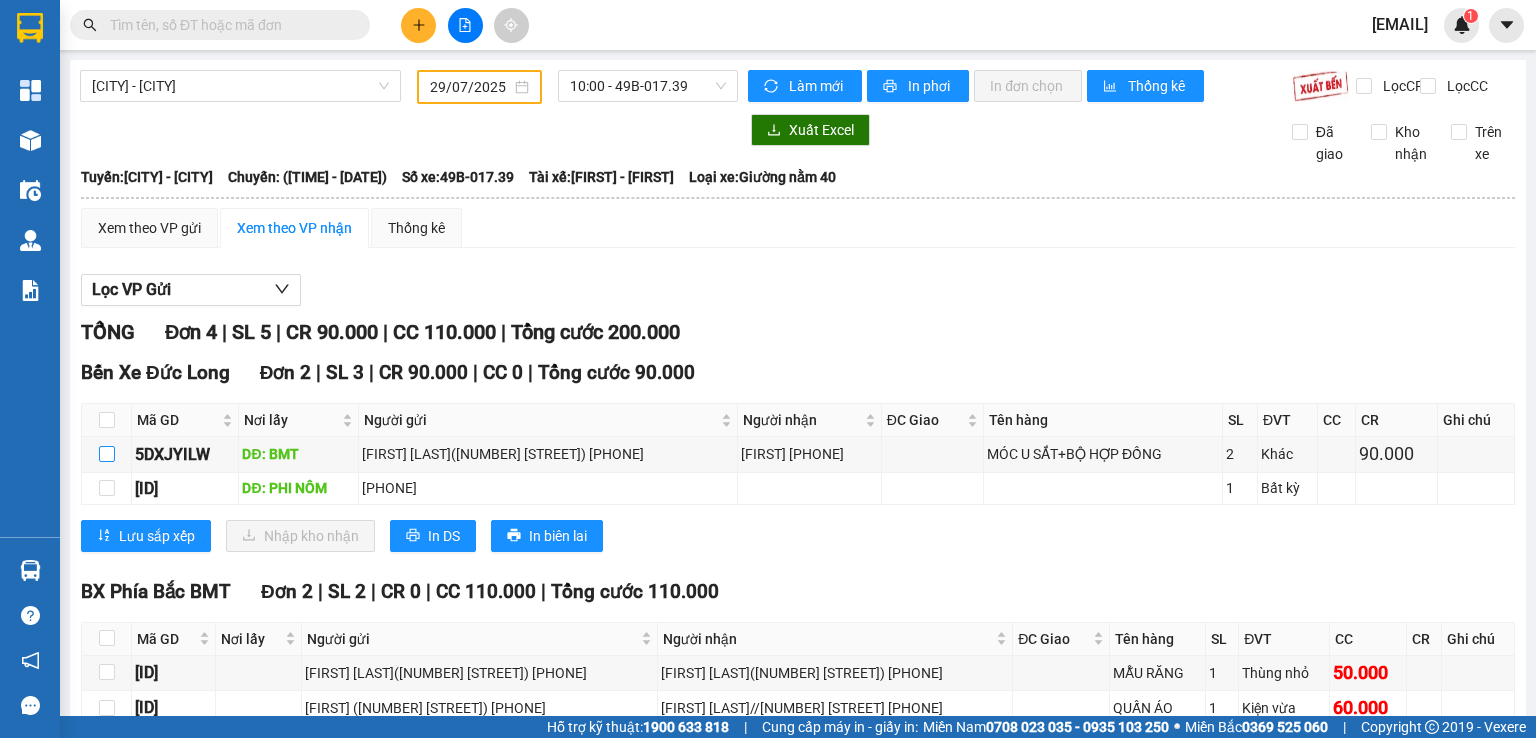 scroll, scrollTop: 0, scrollLeft: 0, axis: both 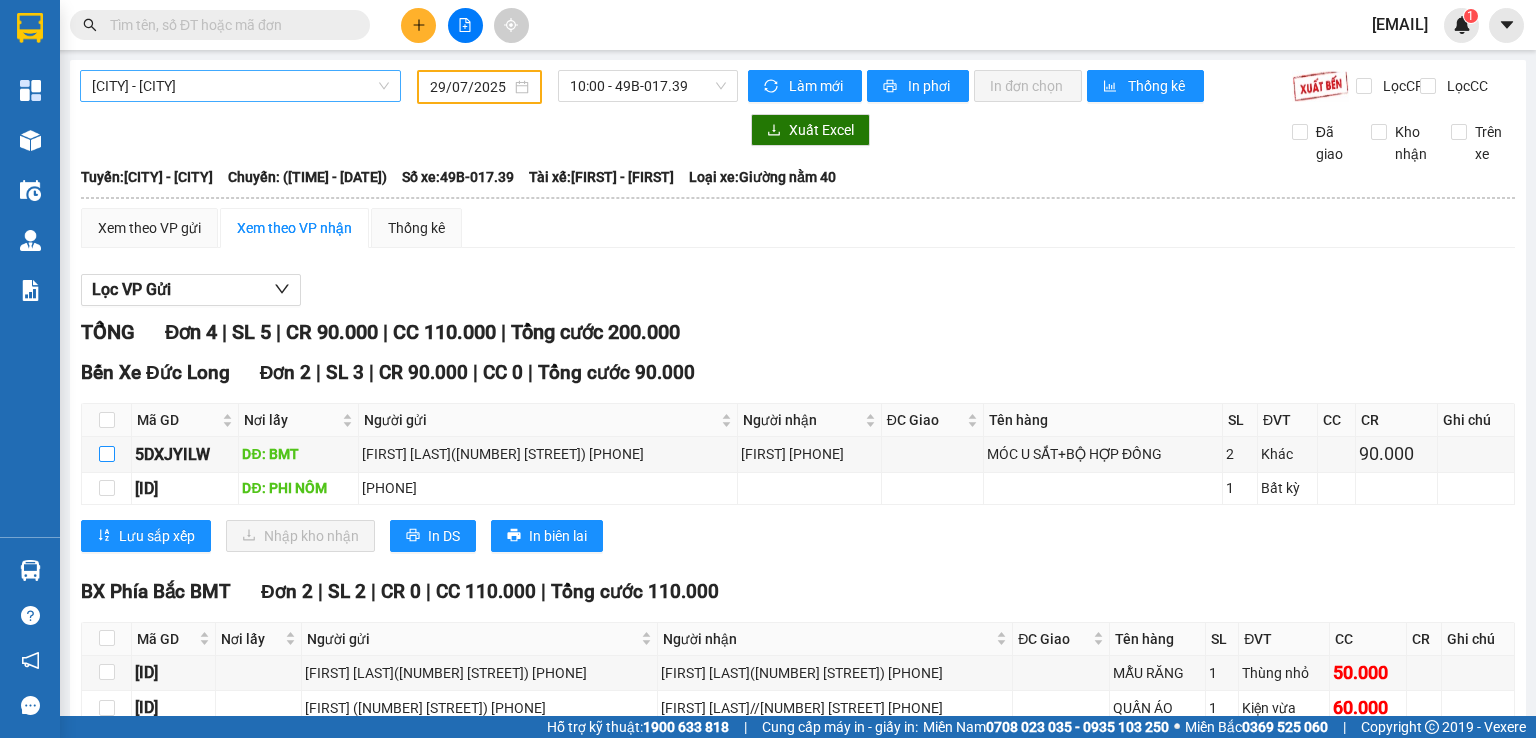 click on "[CITY] - [CITY]" at bounding box center (240, 86) 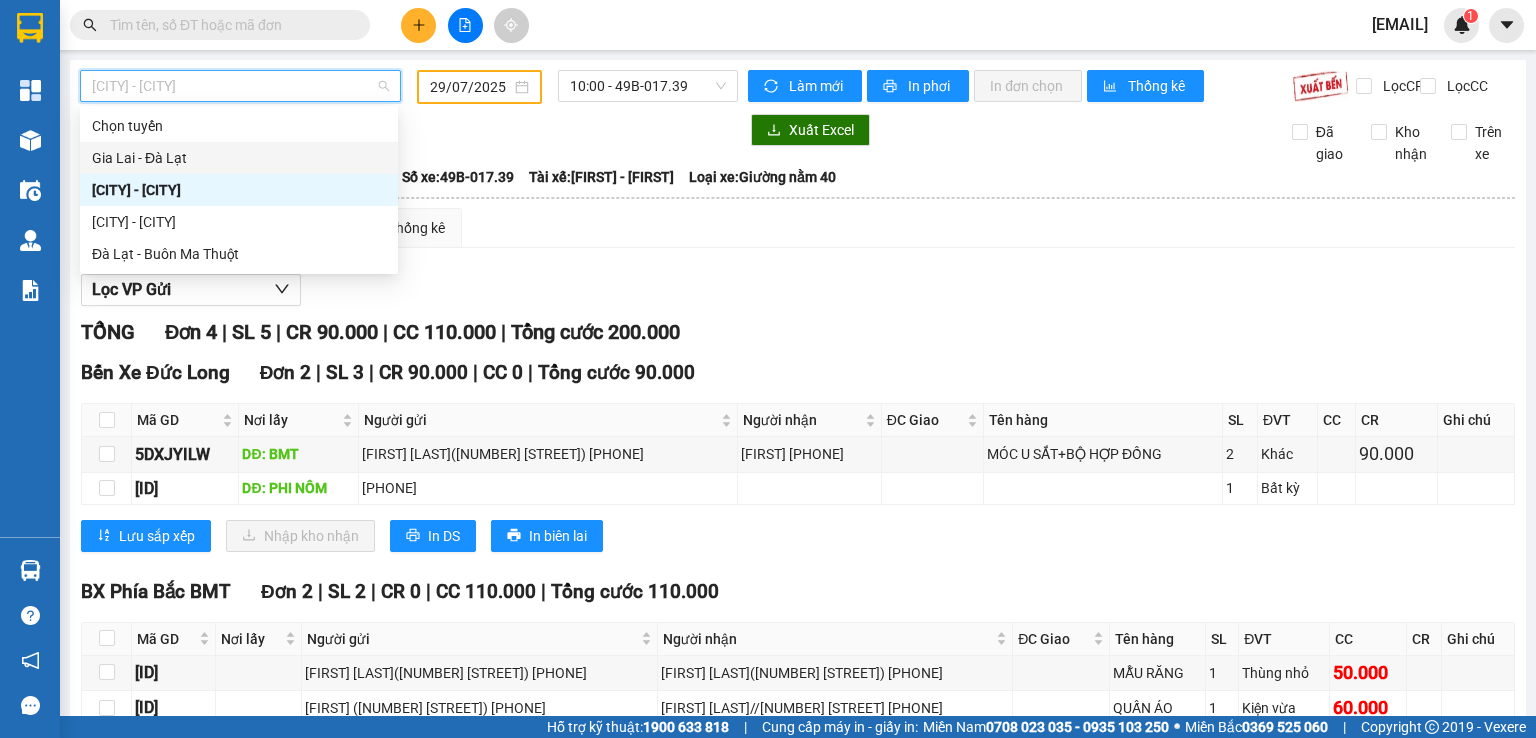 click on "Gia Lai - Đà Lạt" at bounding box center [239, 158] 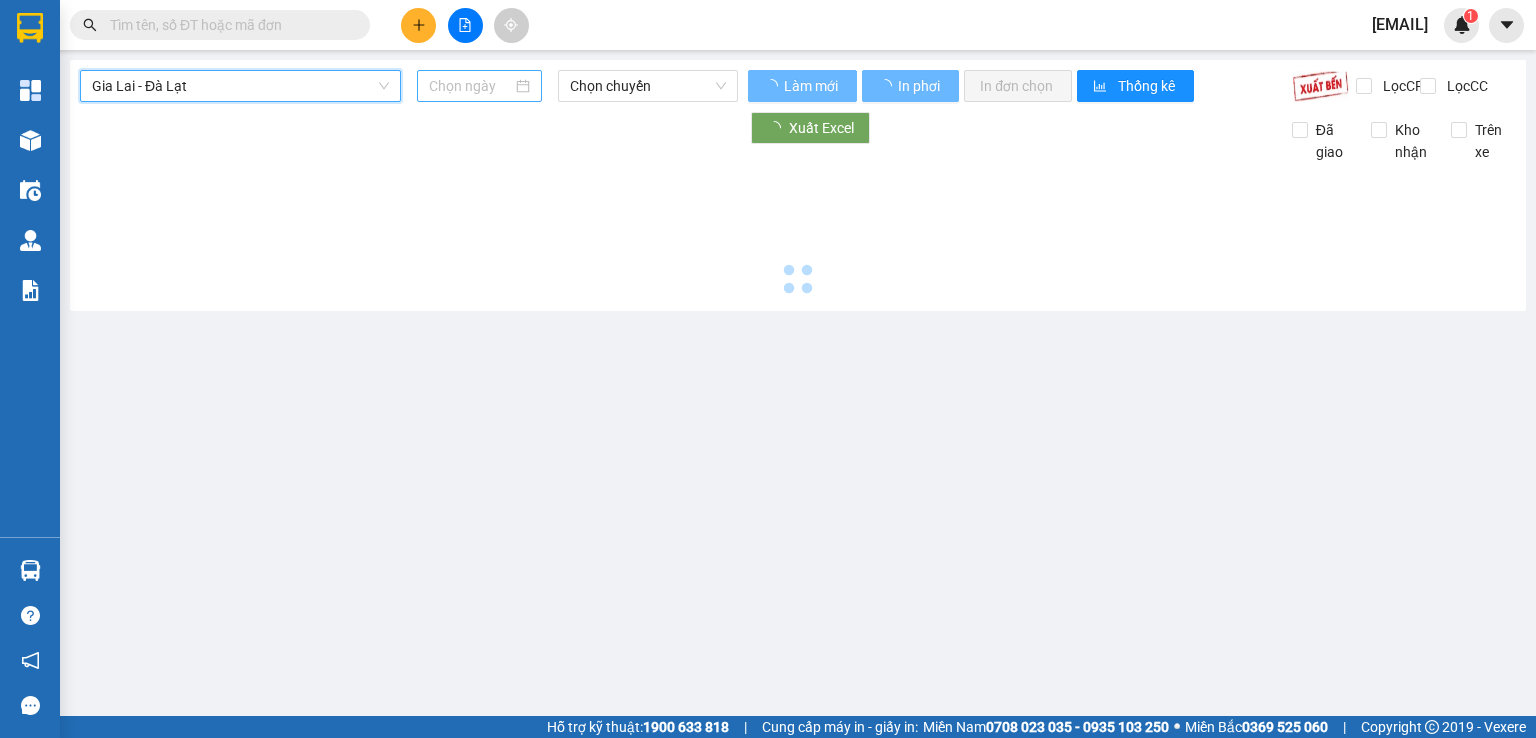 click at bounding box center [470, 86] 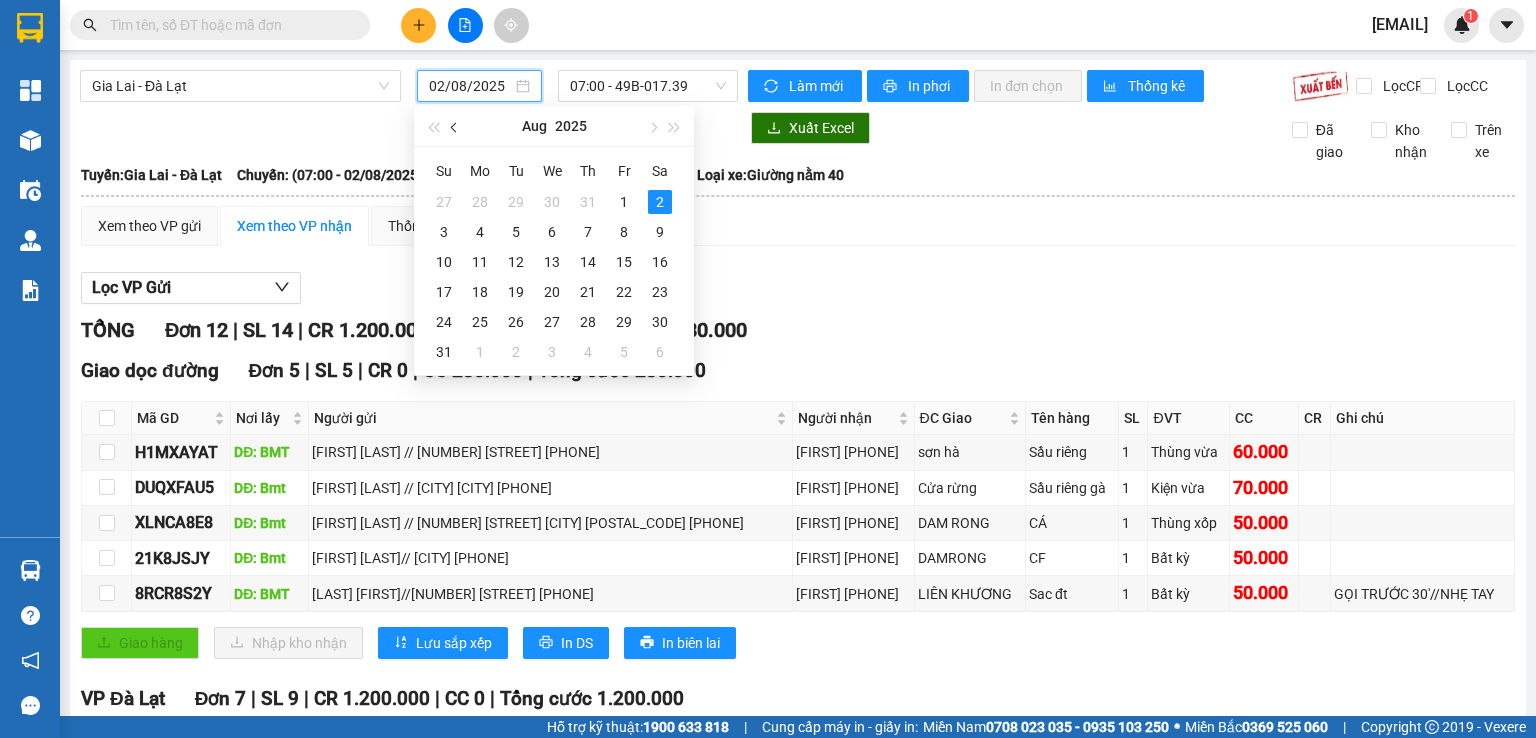 click at bounding box center [456, 128] 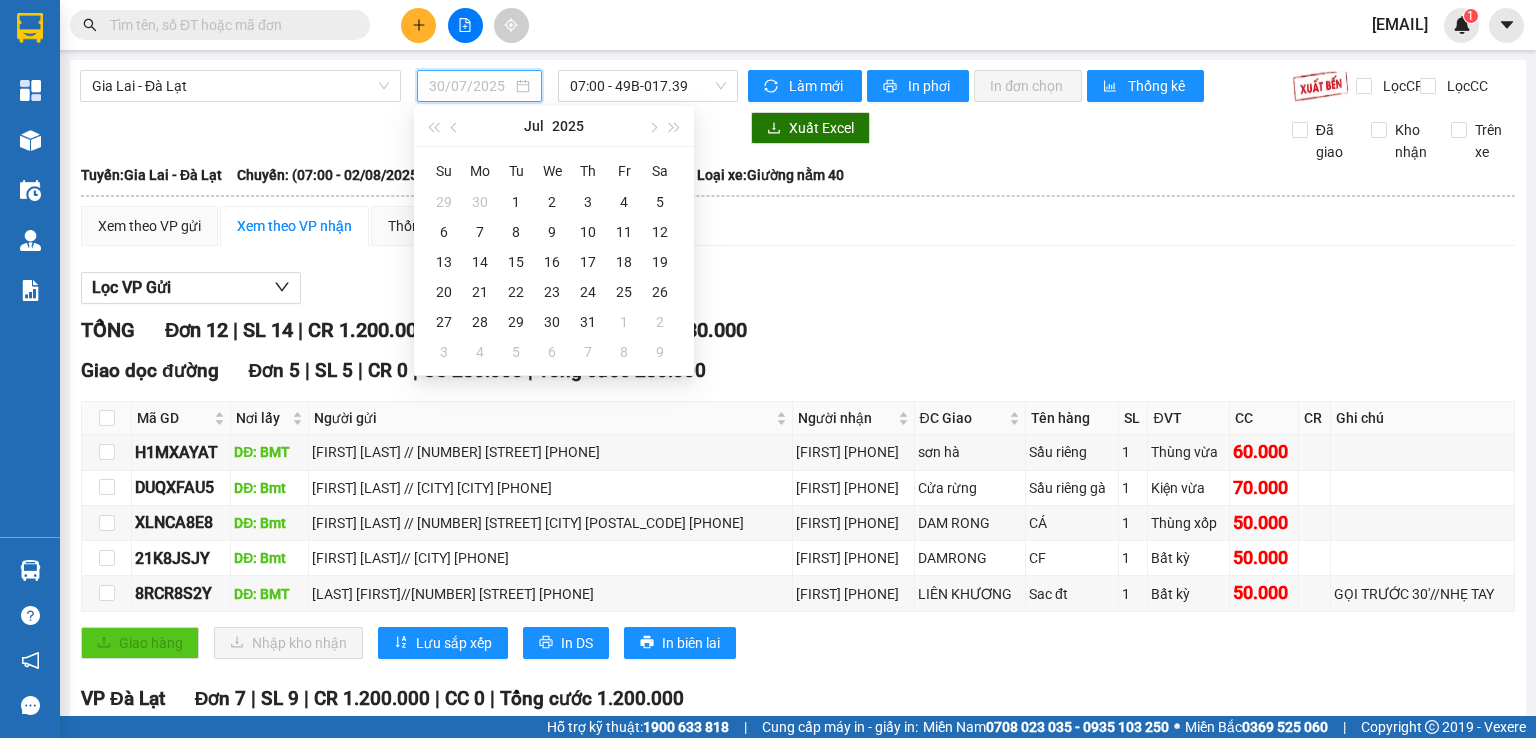 click on "30" at bounding box center (552, 322) 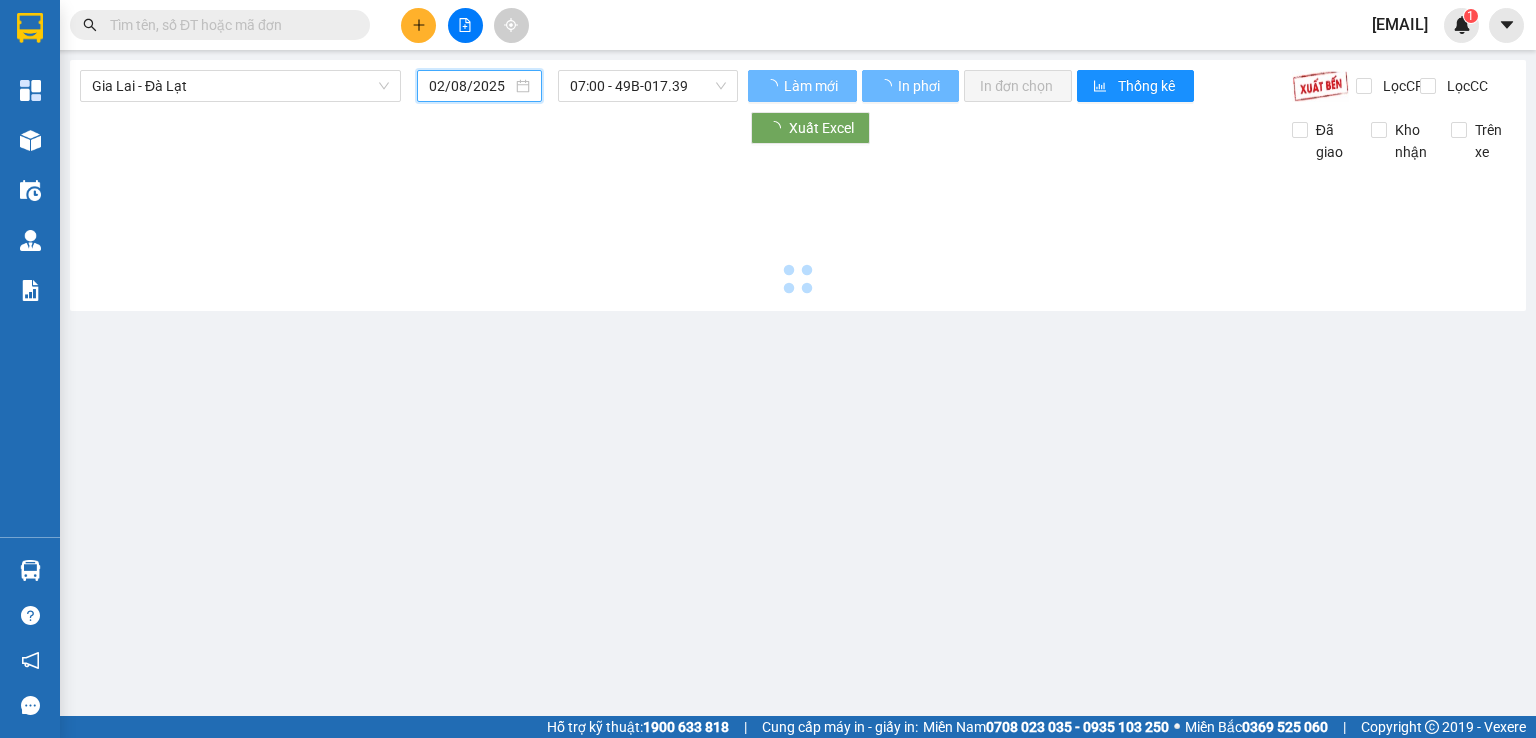 type on "30/07/2025" 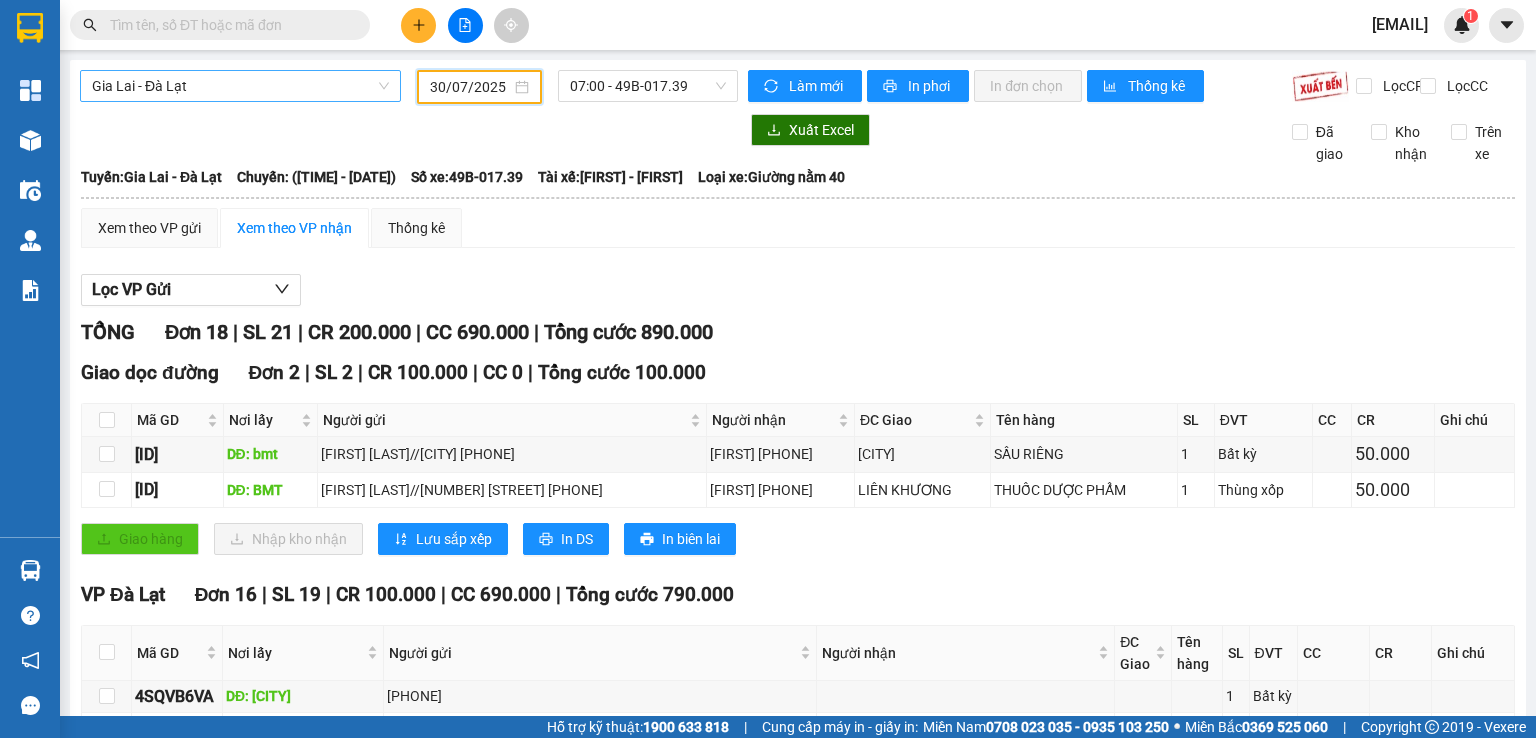 click on "Gia Lai - Đà Lạt" at bounding box center [240, 86] 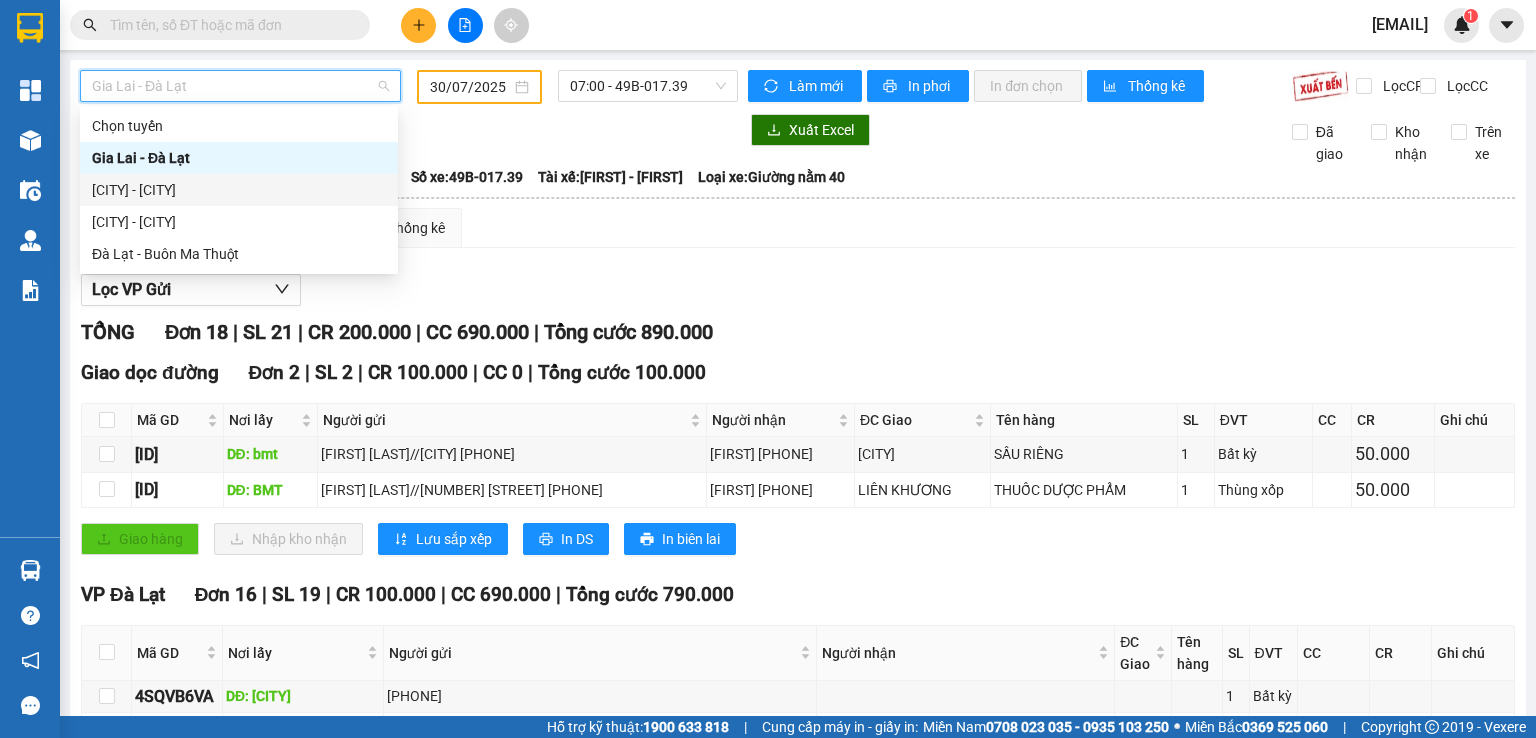 click on "[CITY] - [CITY]" at bounding box center [239, 190] 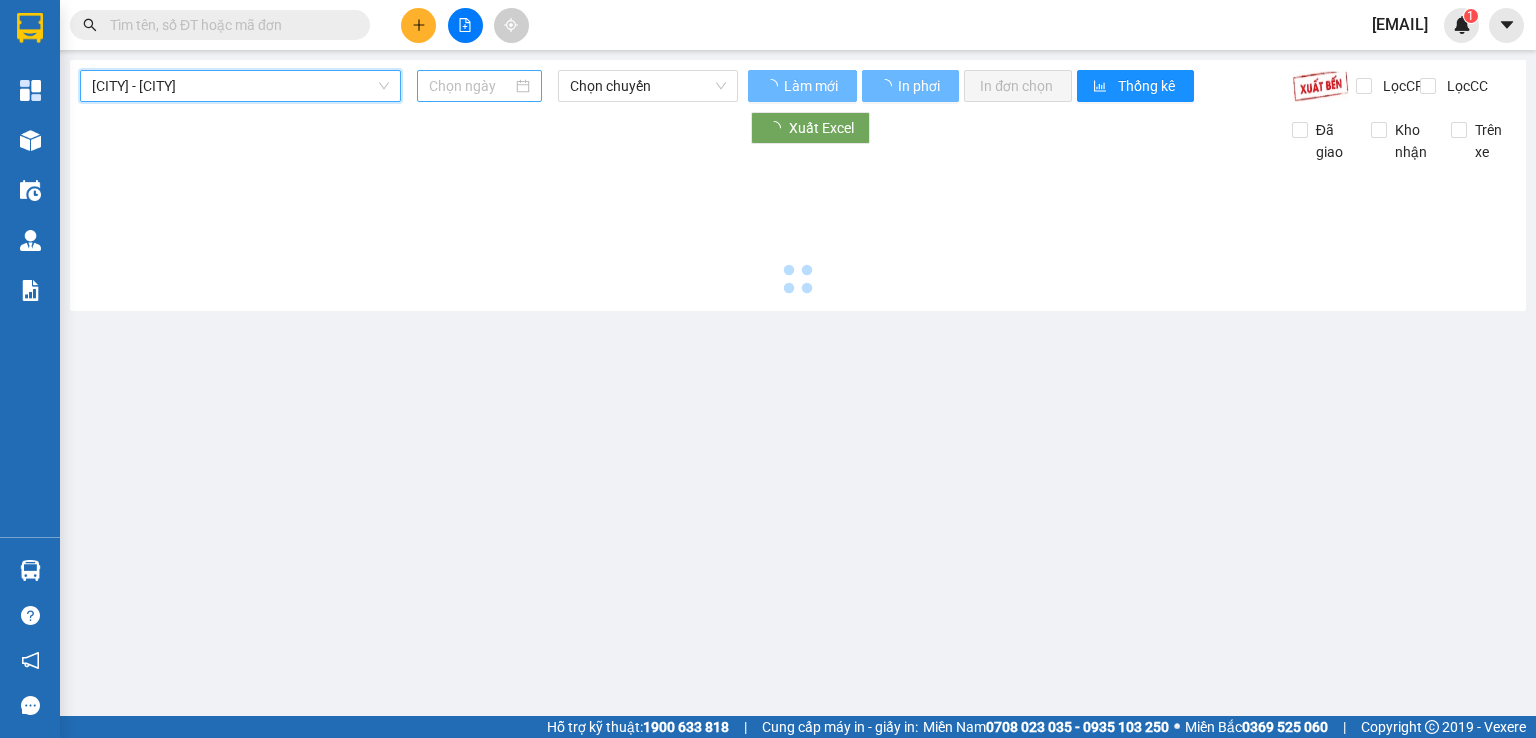 click at bounding box center (470, 86) 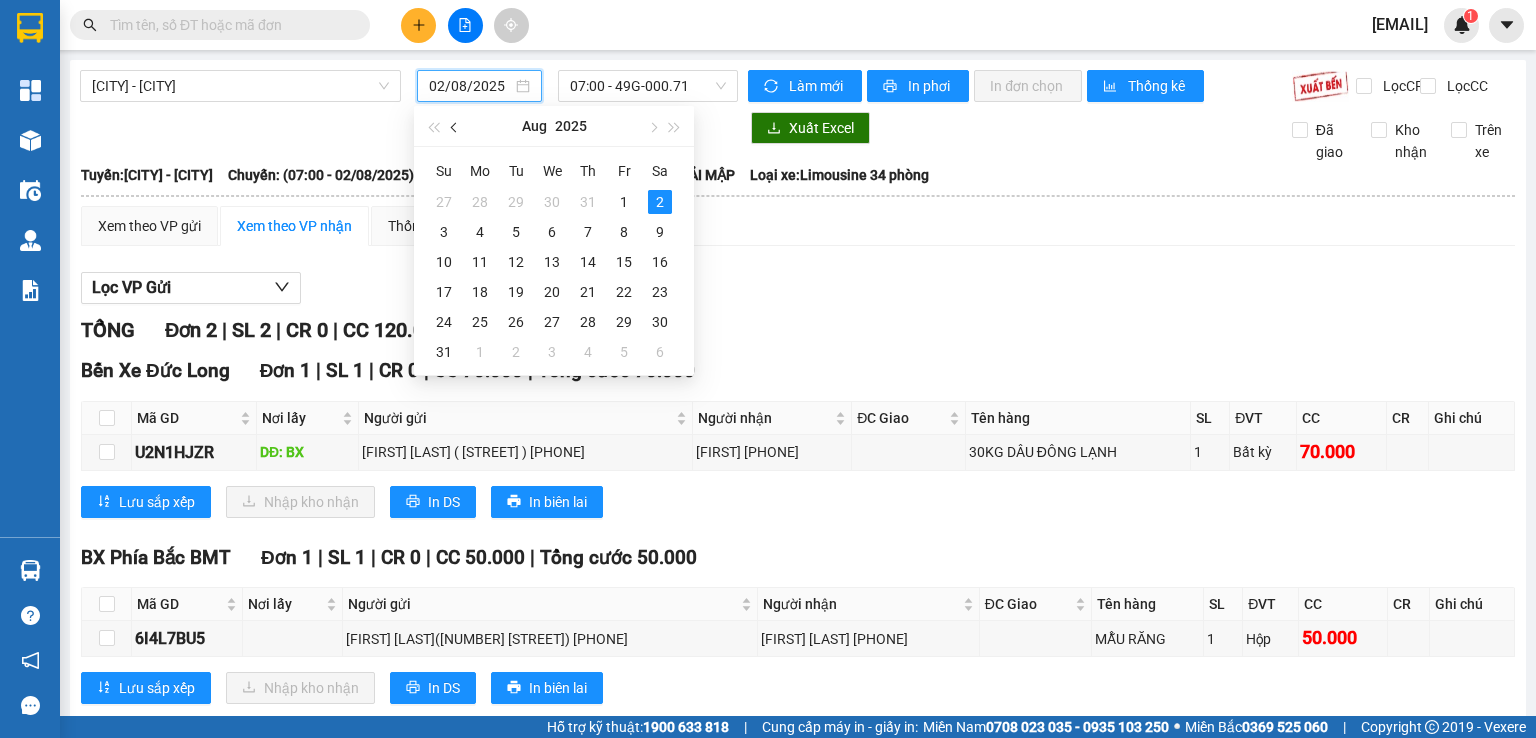 click at bounding box center (455, 126) 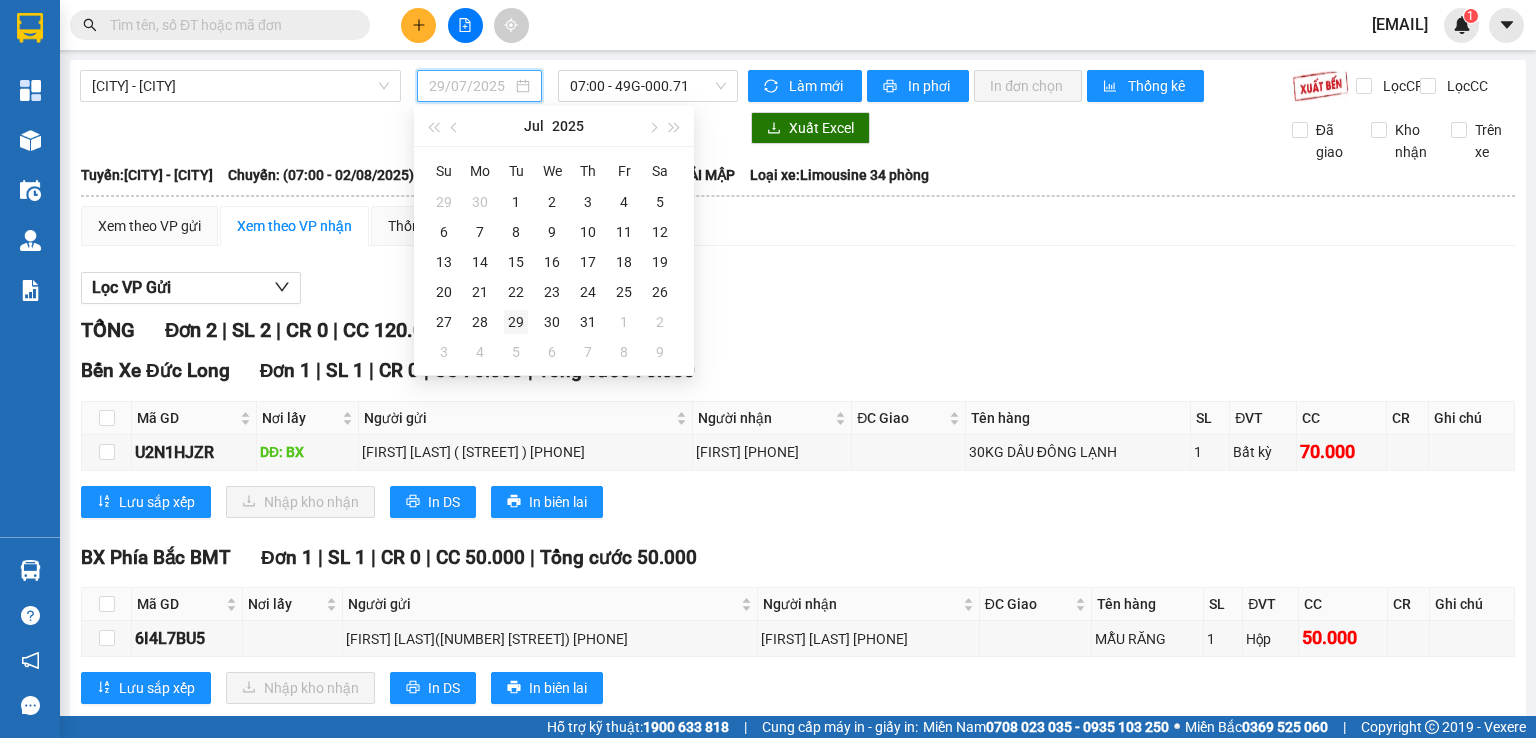 click on "29" at bounding box center (516, 322) 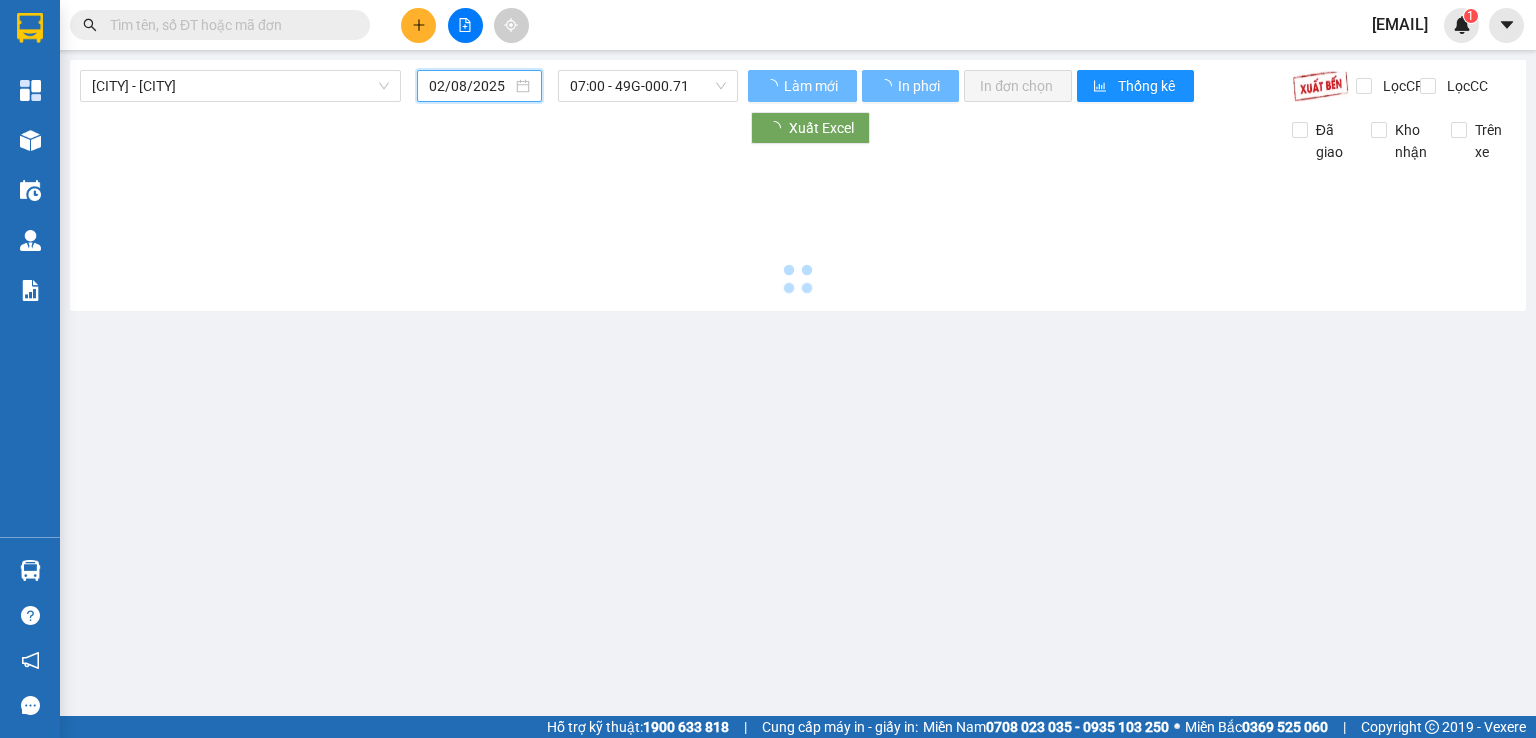 type on "29/07/2025" 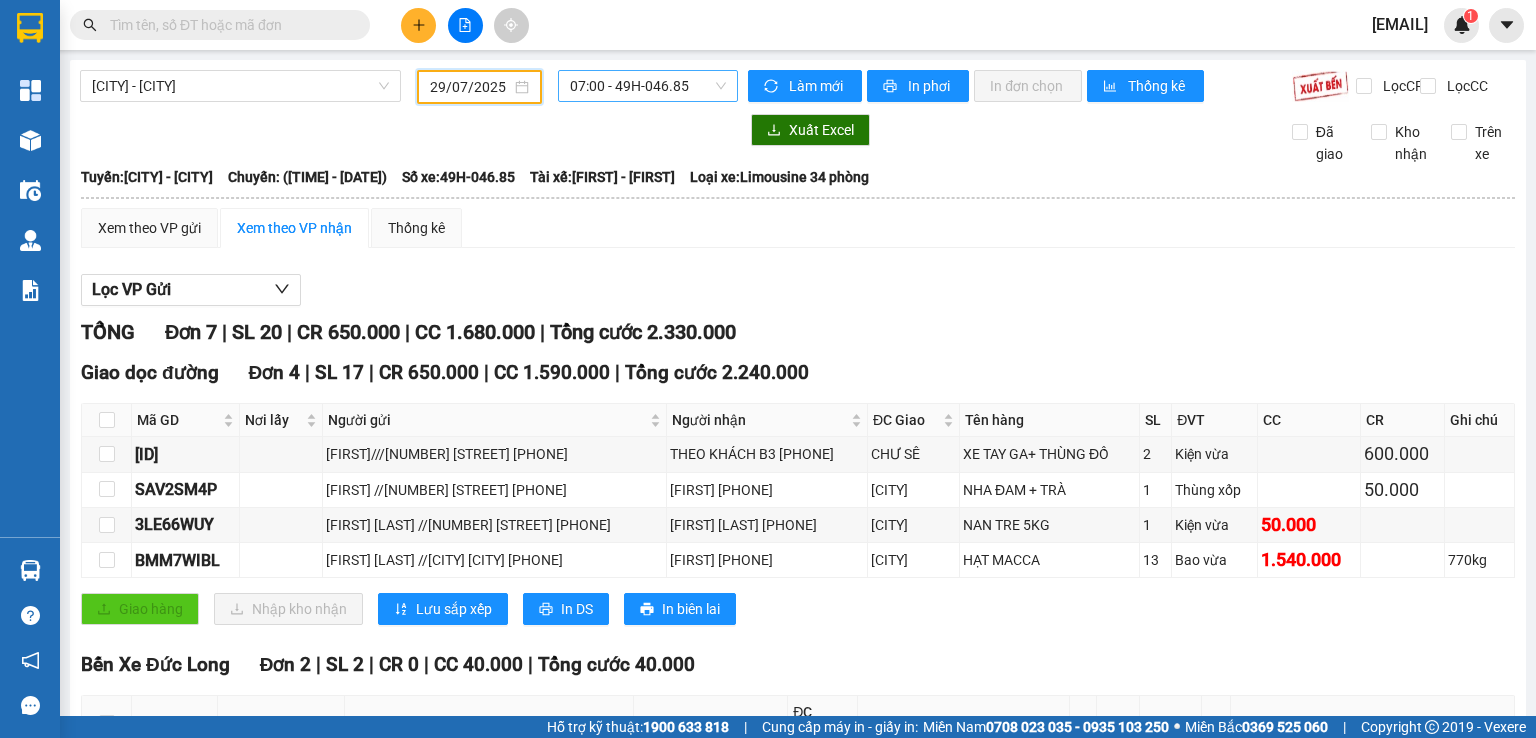 click on "07:00     - 49H-046.85" at bounding box center [648, 86] 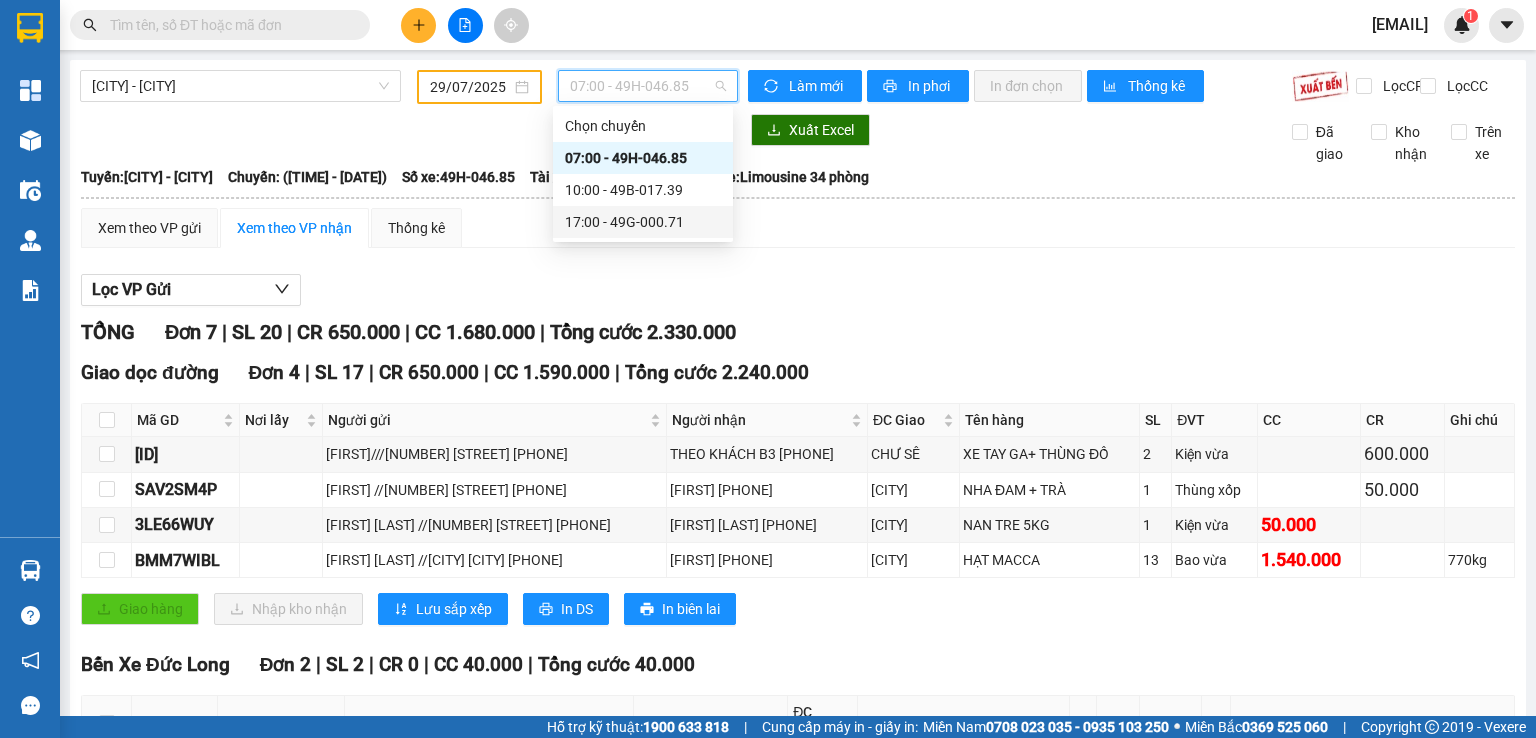click on "[TIME] - [ID]" at bounding box center [643, 222] 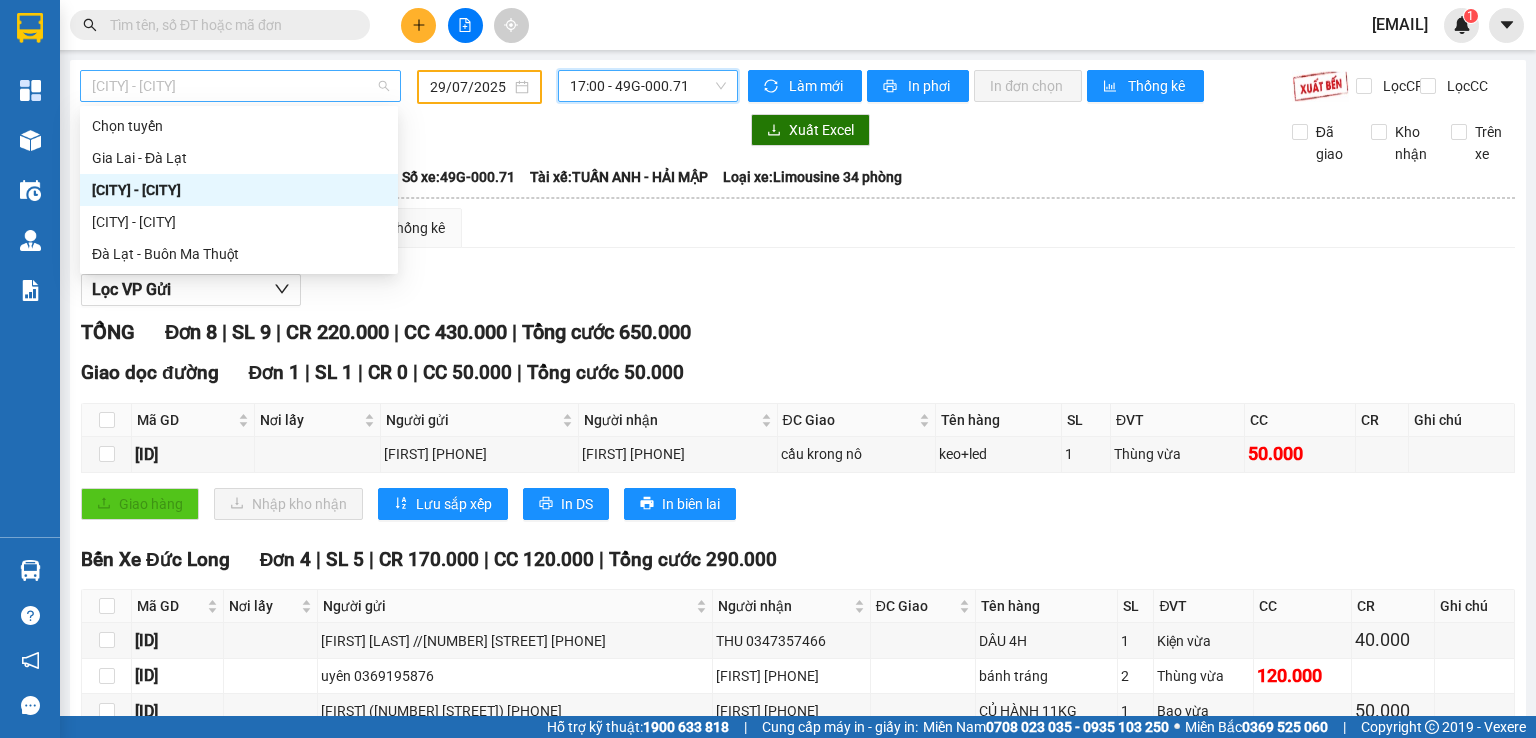 click on "[CITY] - [CITY]" at bounding box center (240, 86) 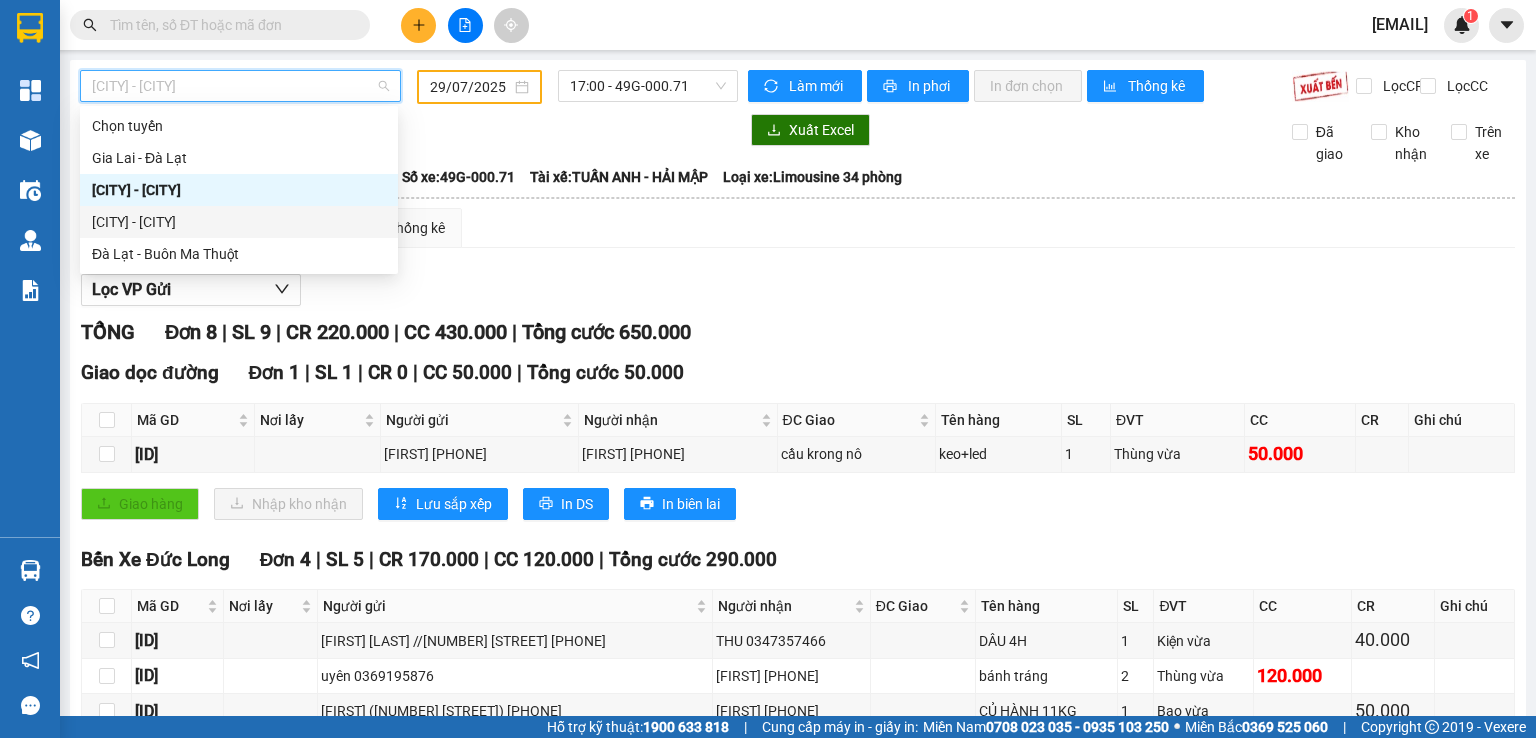 click on "[CITY] - [CITY]" at bounding box center [239, 222] 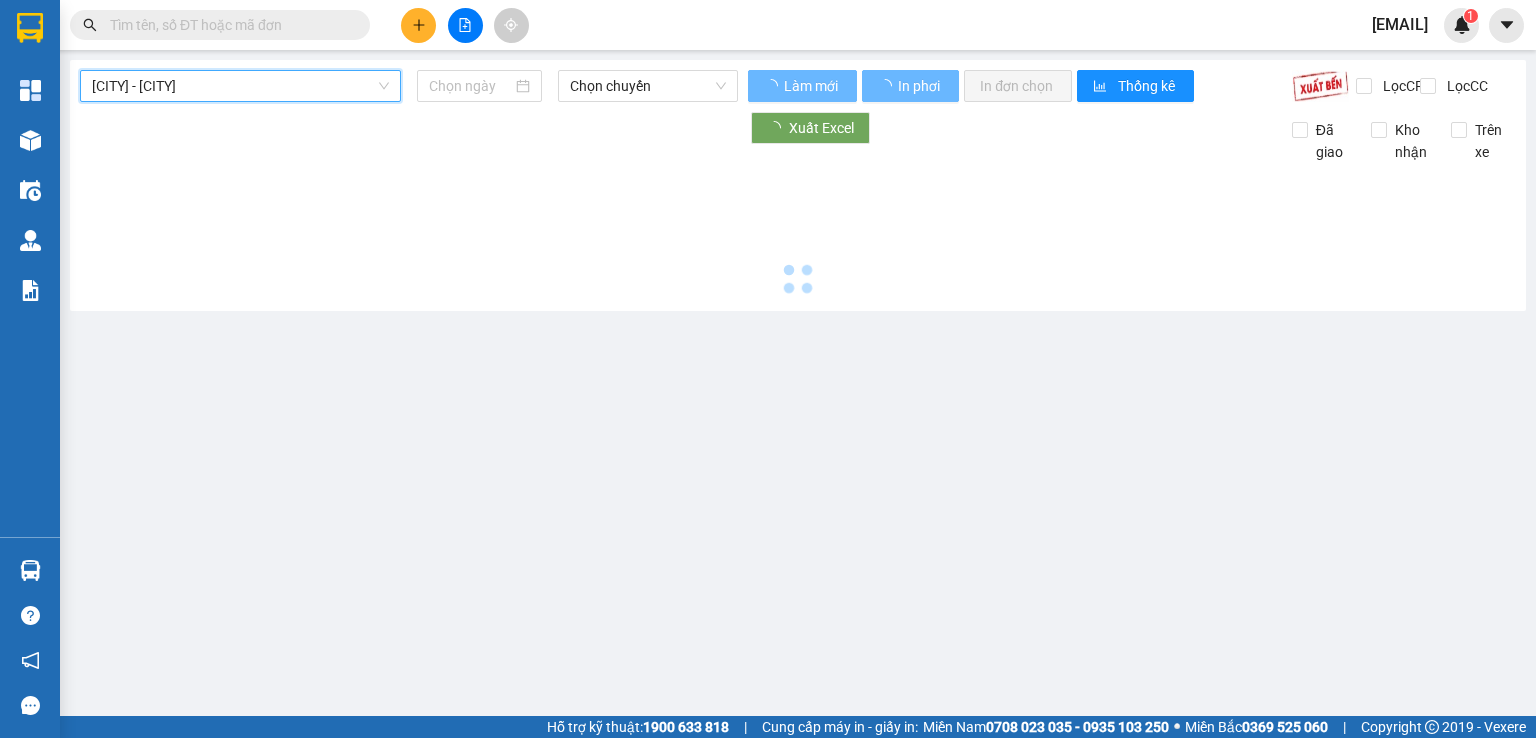 type on "02/08/2025" 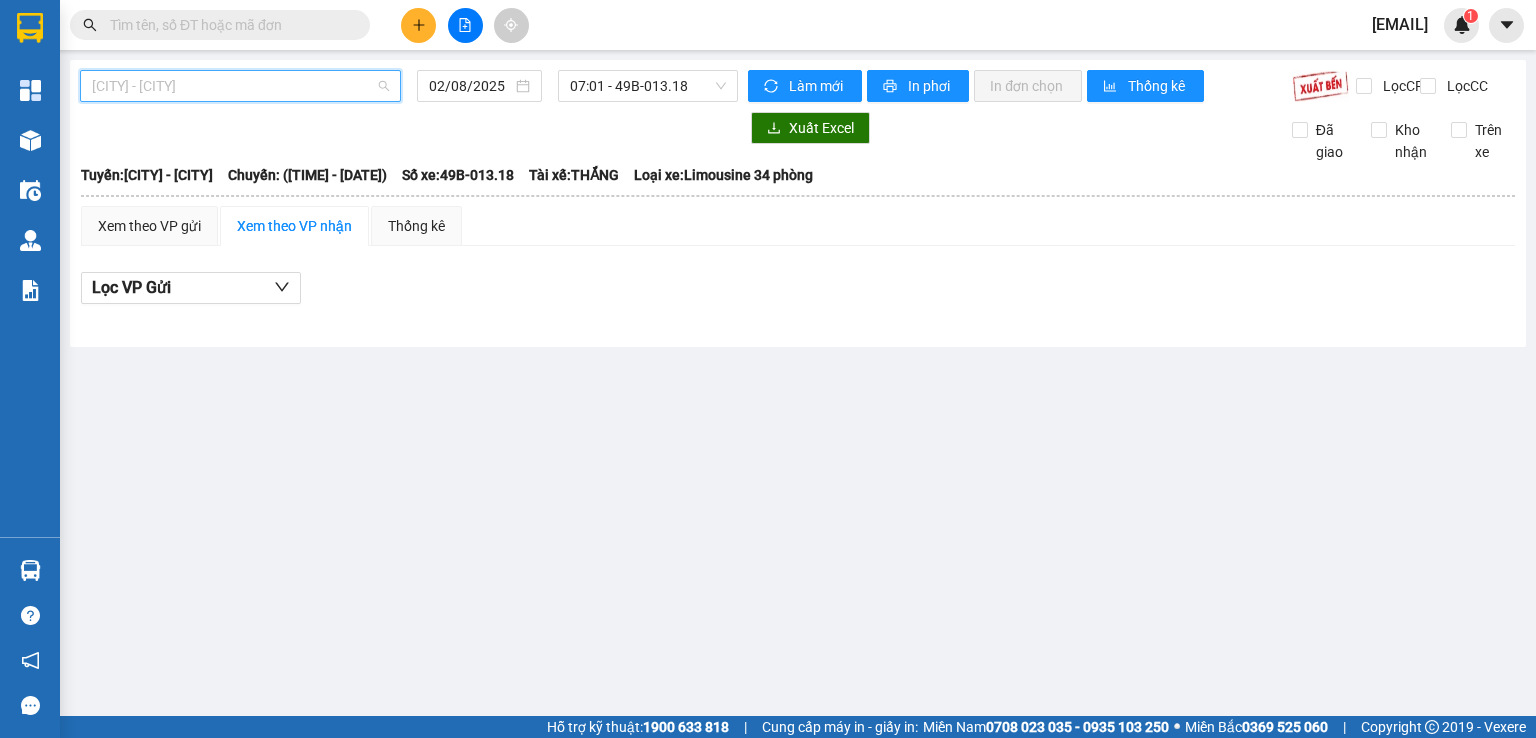 click on "[CITY] - [CITY]" at bounding box center [240, 86] 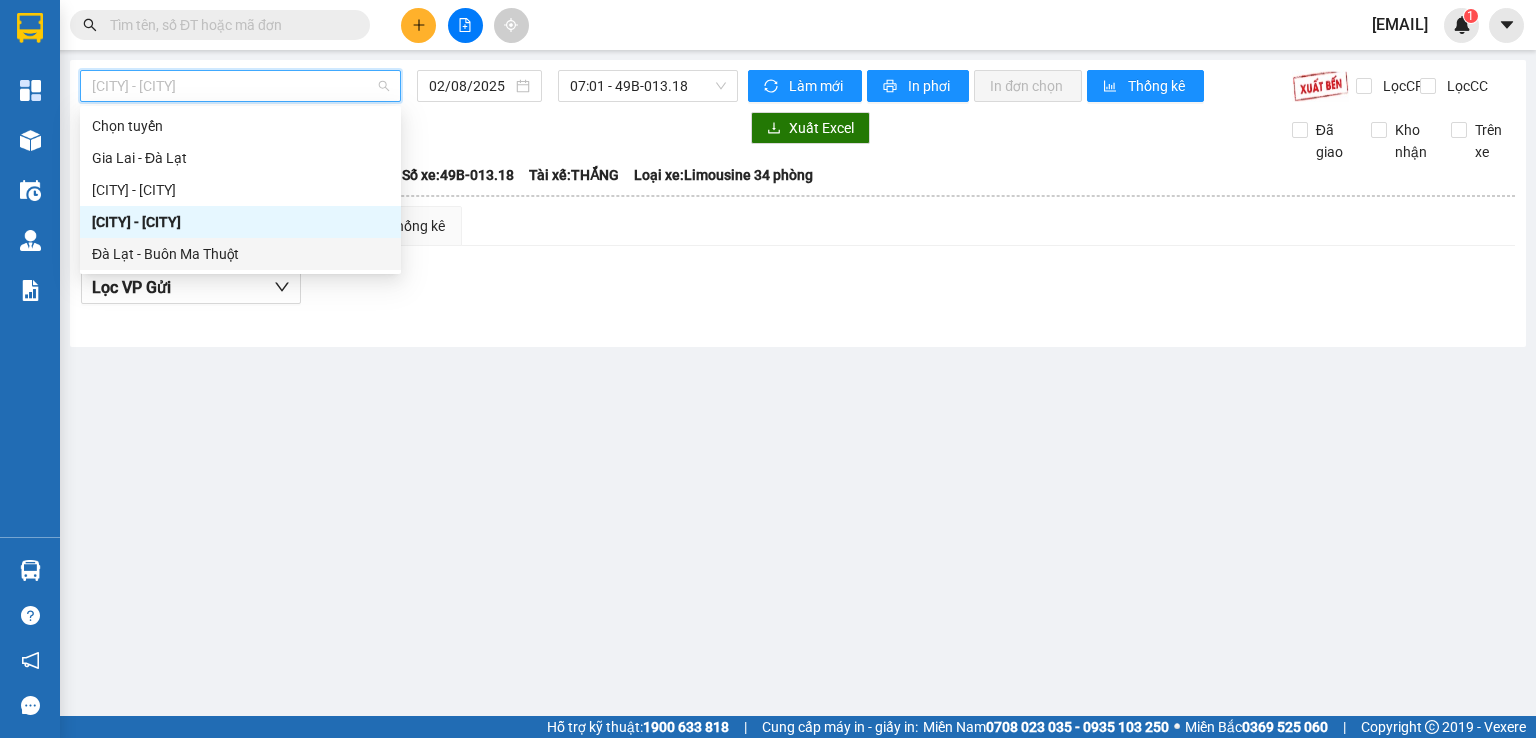 click on "Đà Lạt - Buôn Ma Thuột" at bounding box center (240, 254) 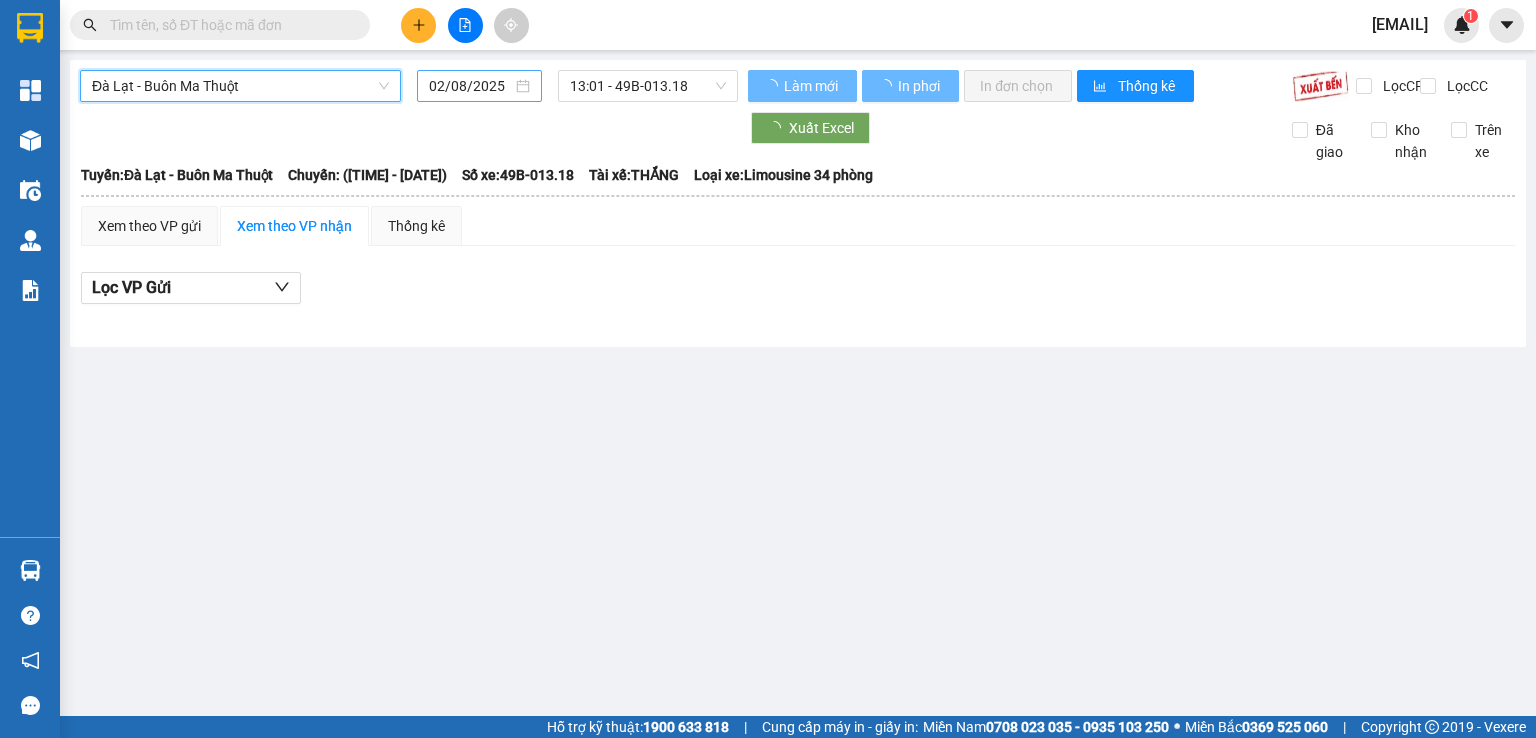 click on "02/08/2025" at bounding box center [470, 86] 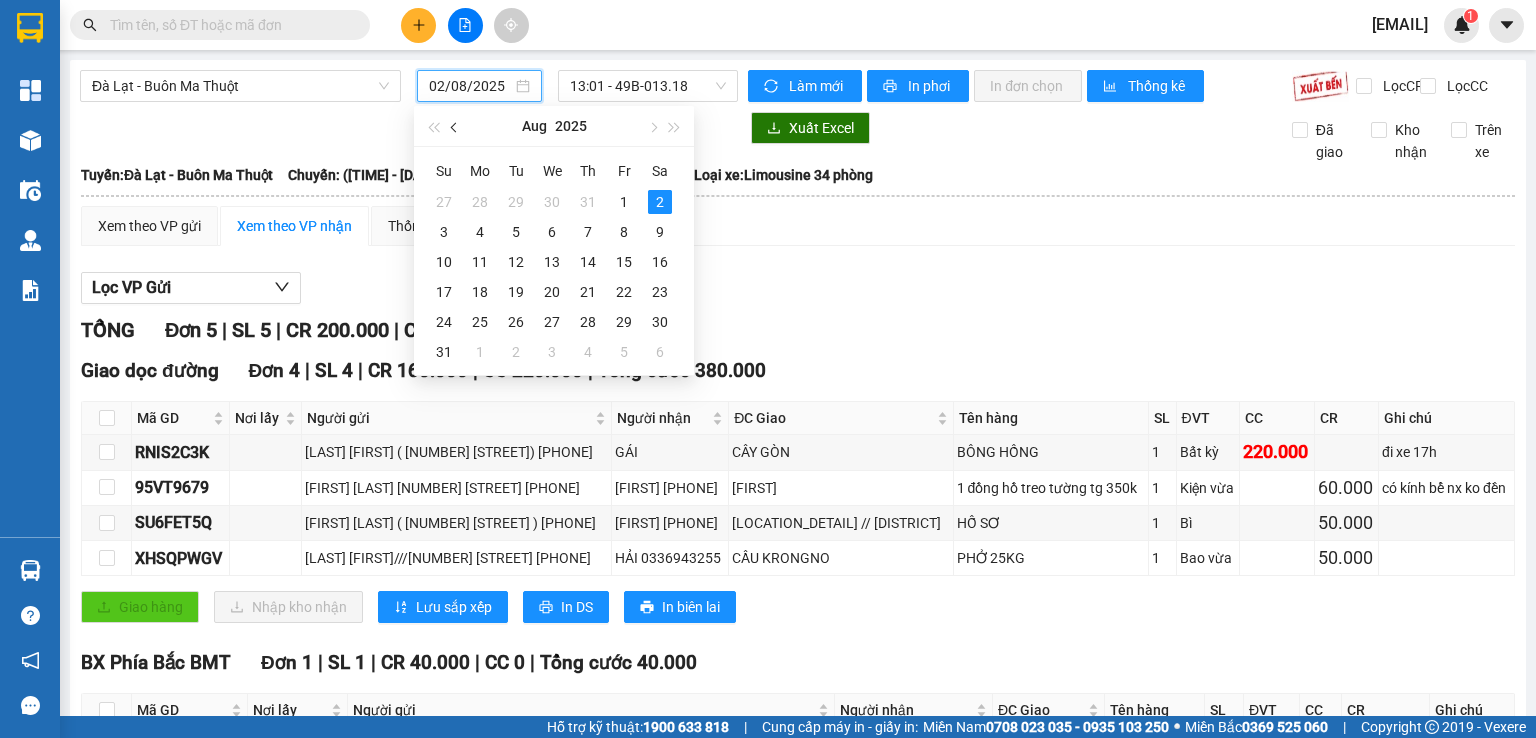click at bounding box center [455, 126] 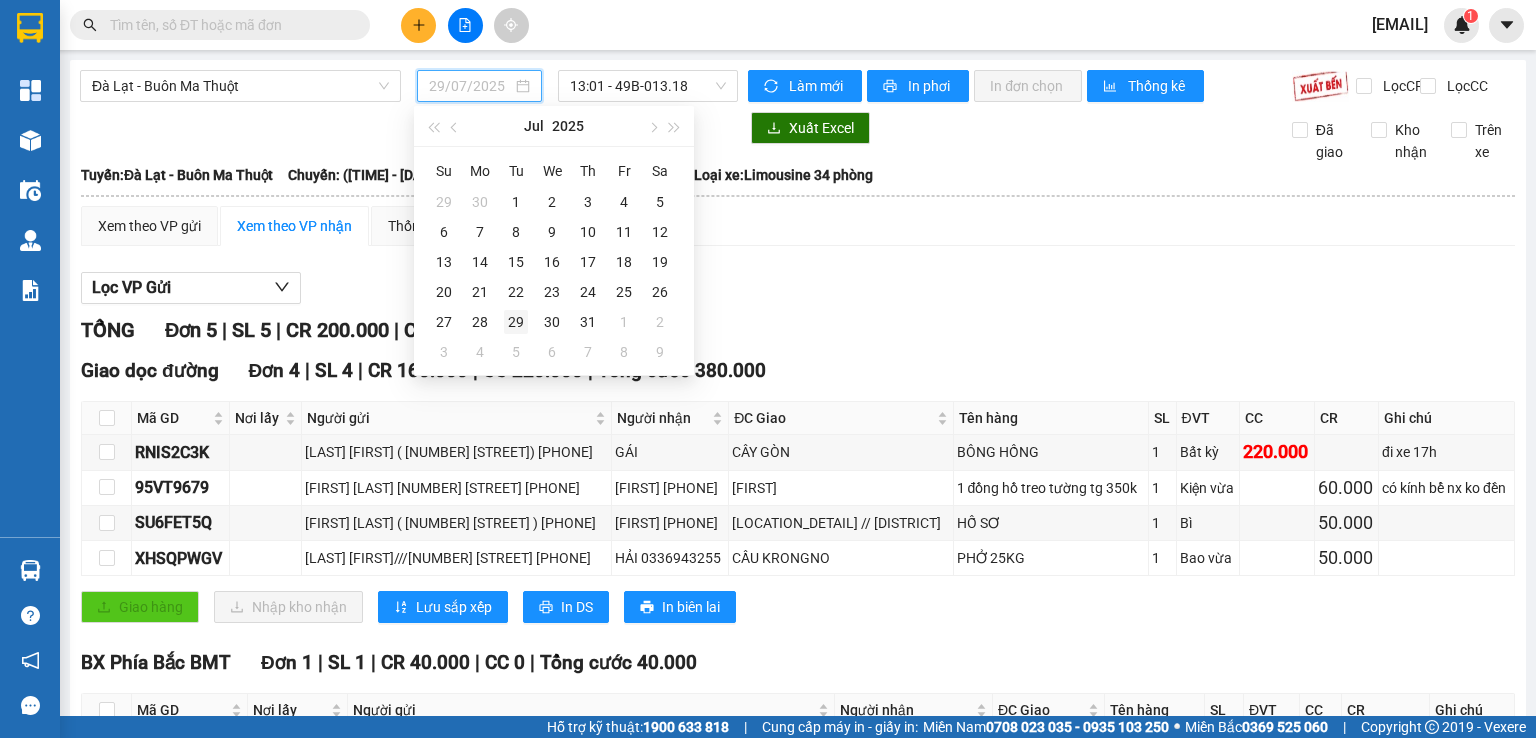 click on "29" at bounding box center (516, 322) 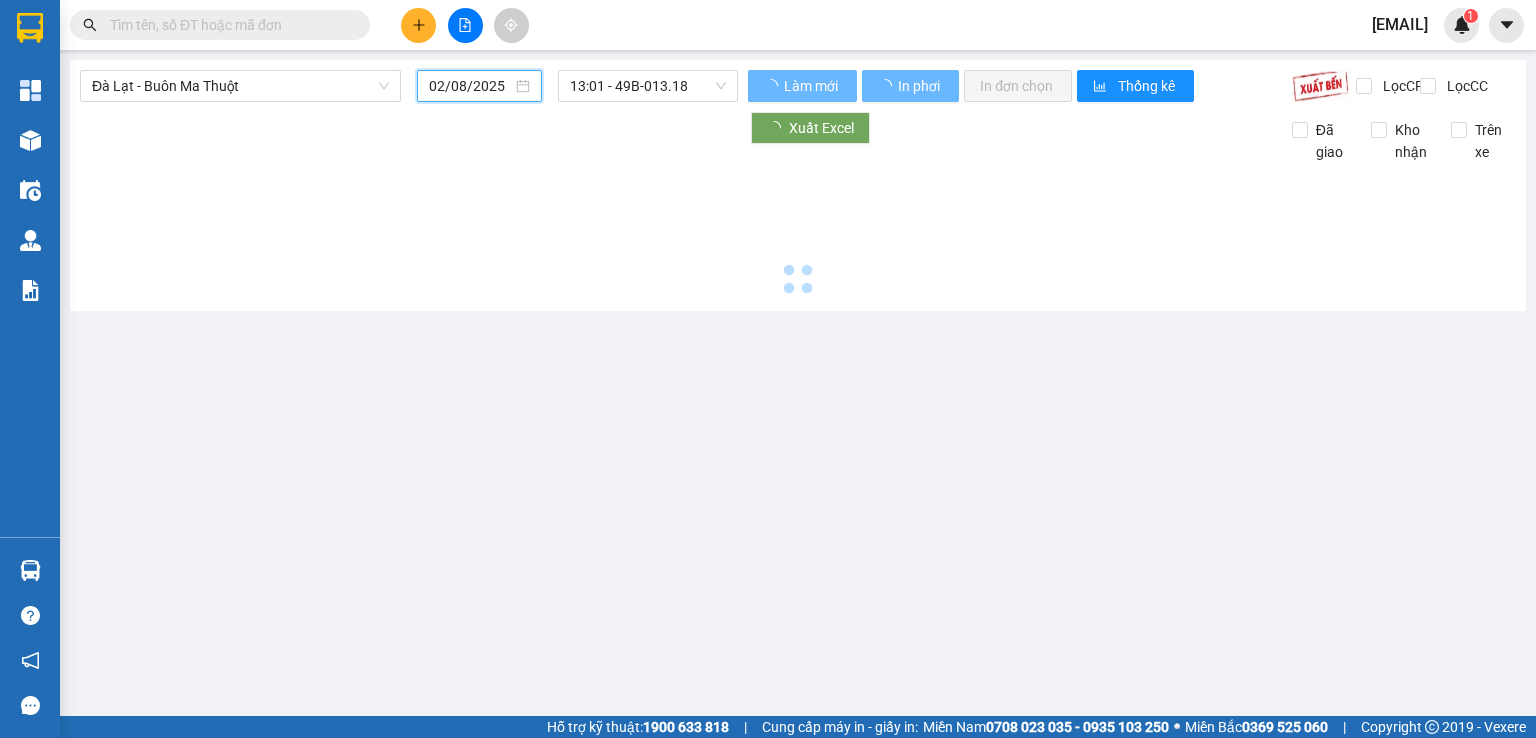 type on "29/07/2025" 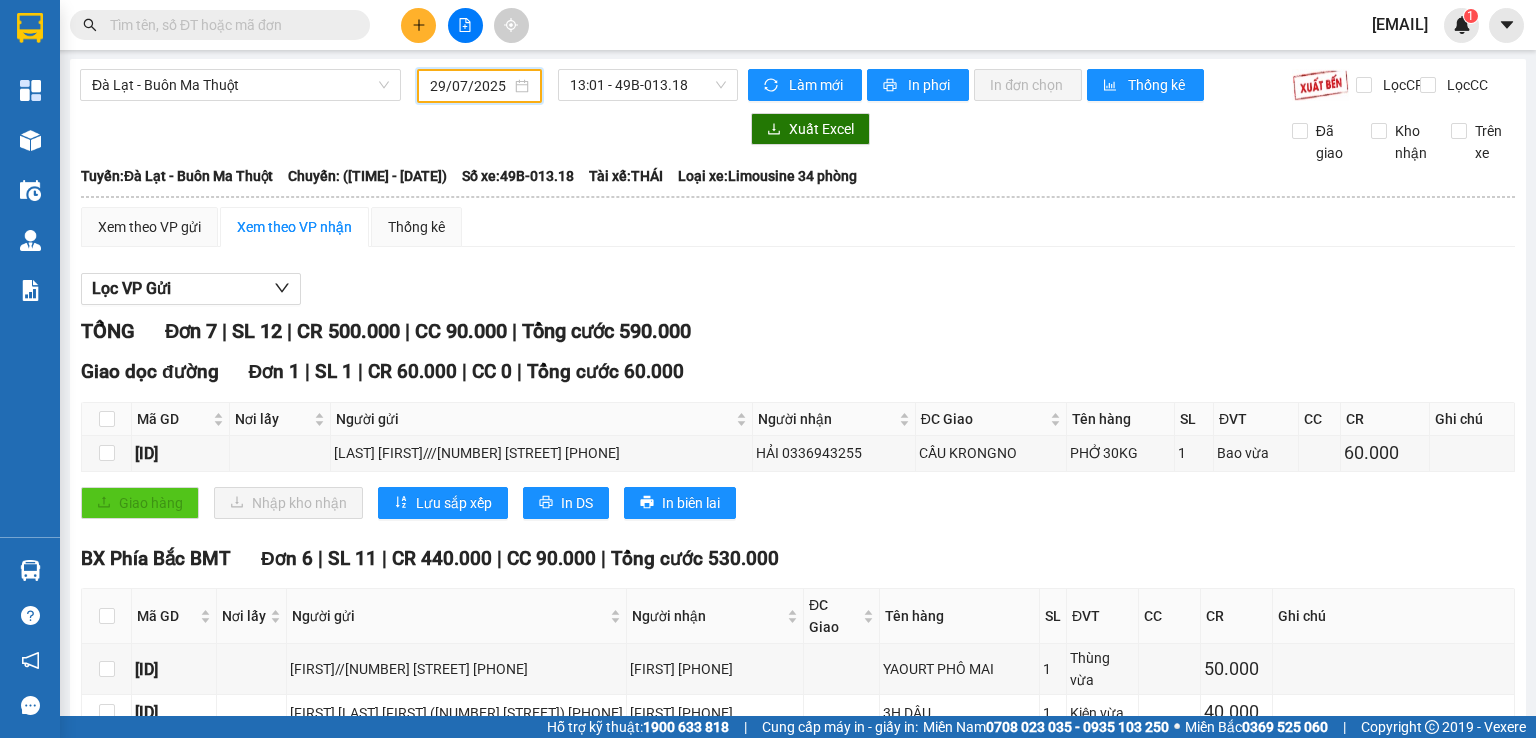 scroll, scrollTop: 0, scrollLeft: 0, axis: both 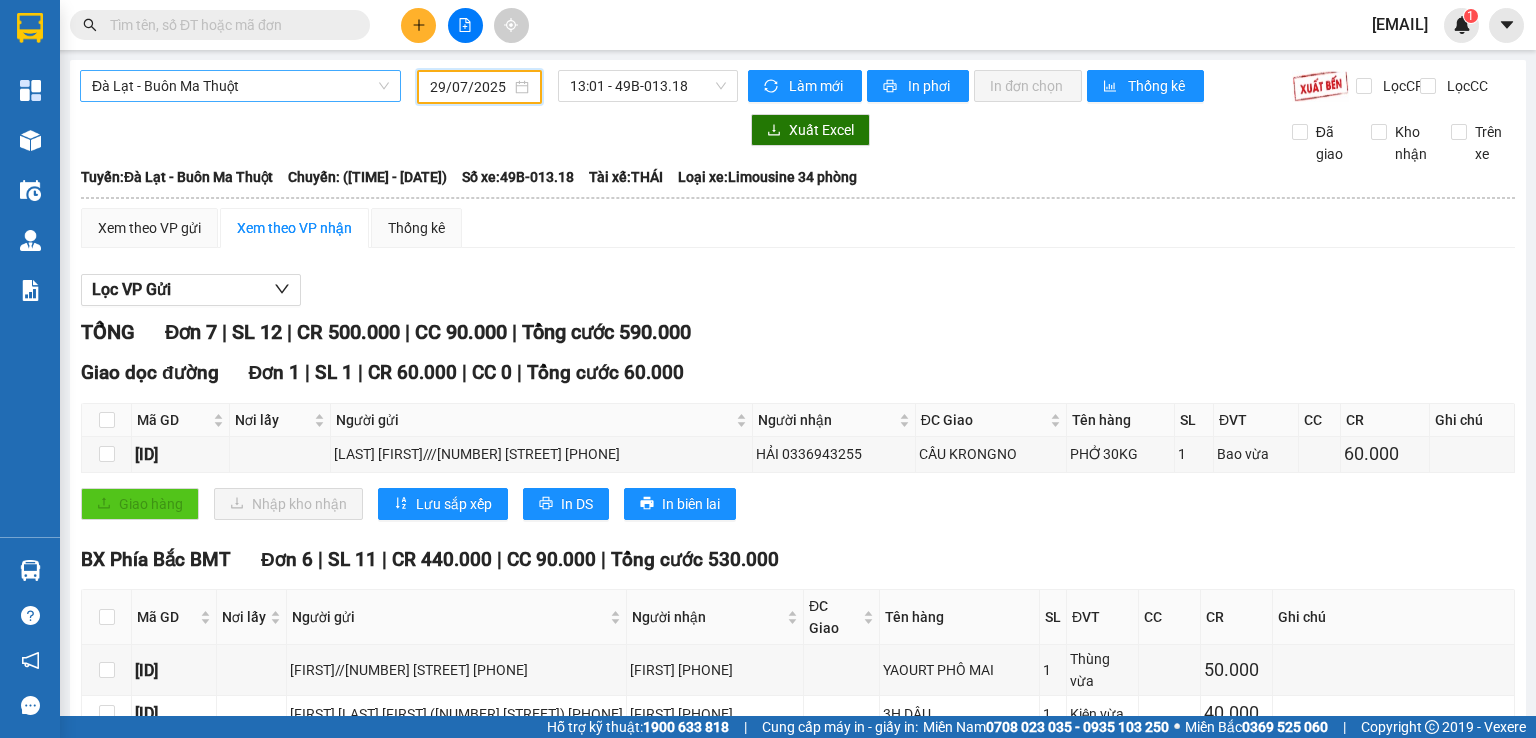 click on "Đà Lạt - Buôn Ma Thuột" at bounding box center [240, 86] 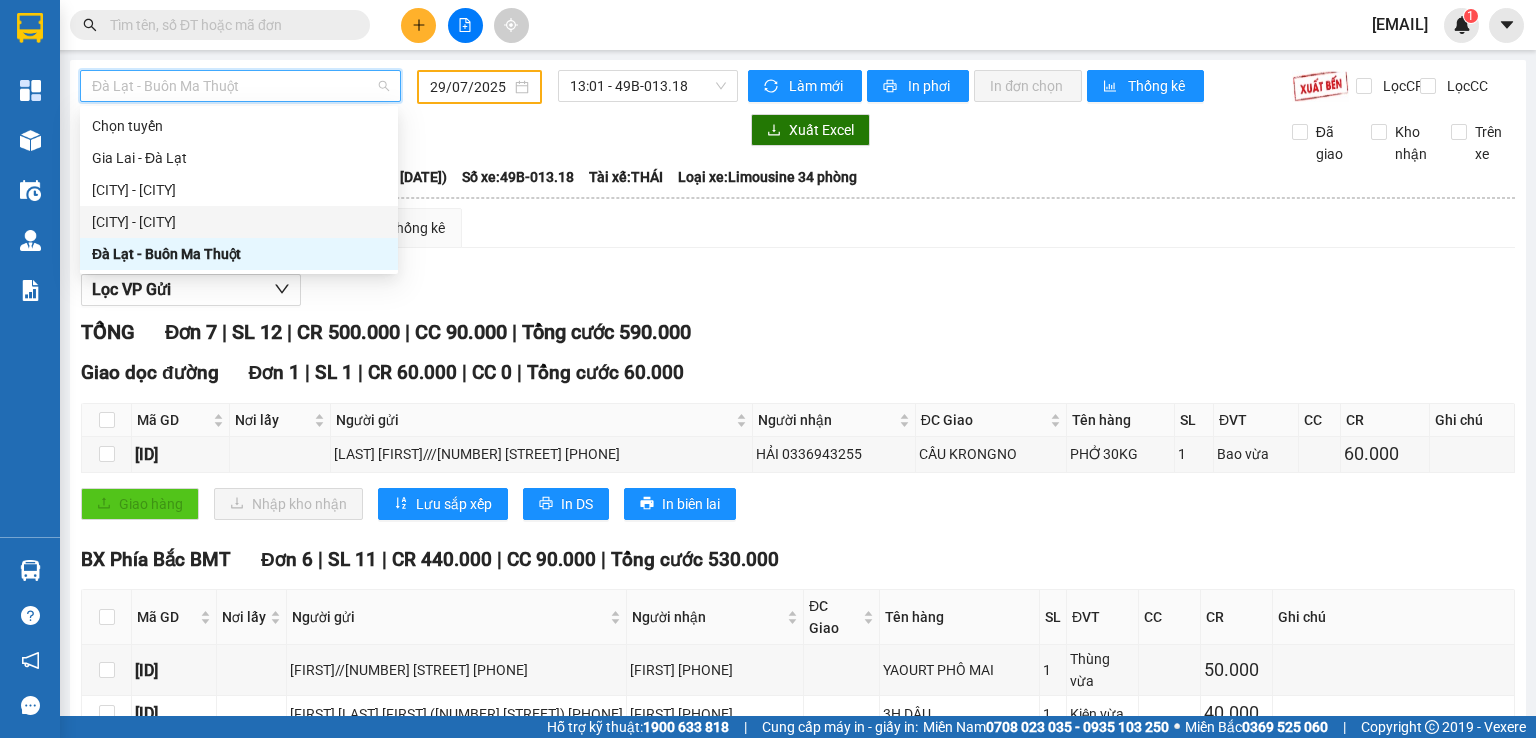 click on "[CITY] - [CITY]" at bounding box center [239, 222] 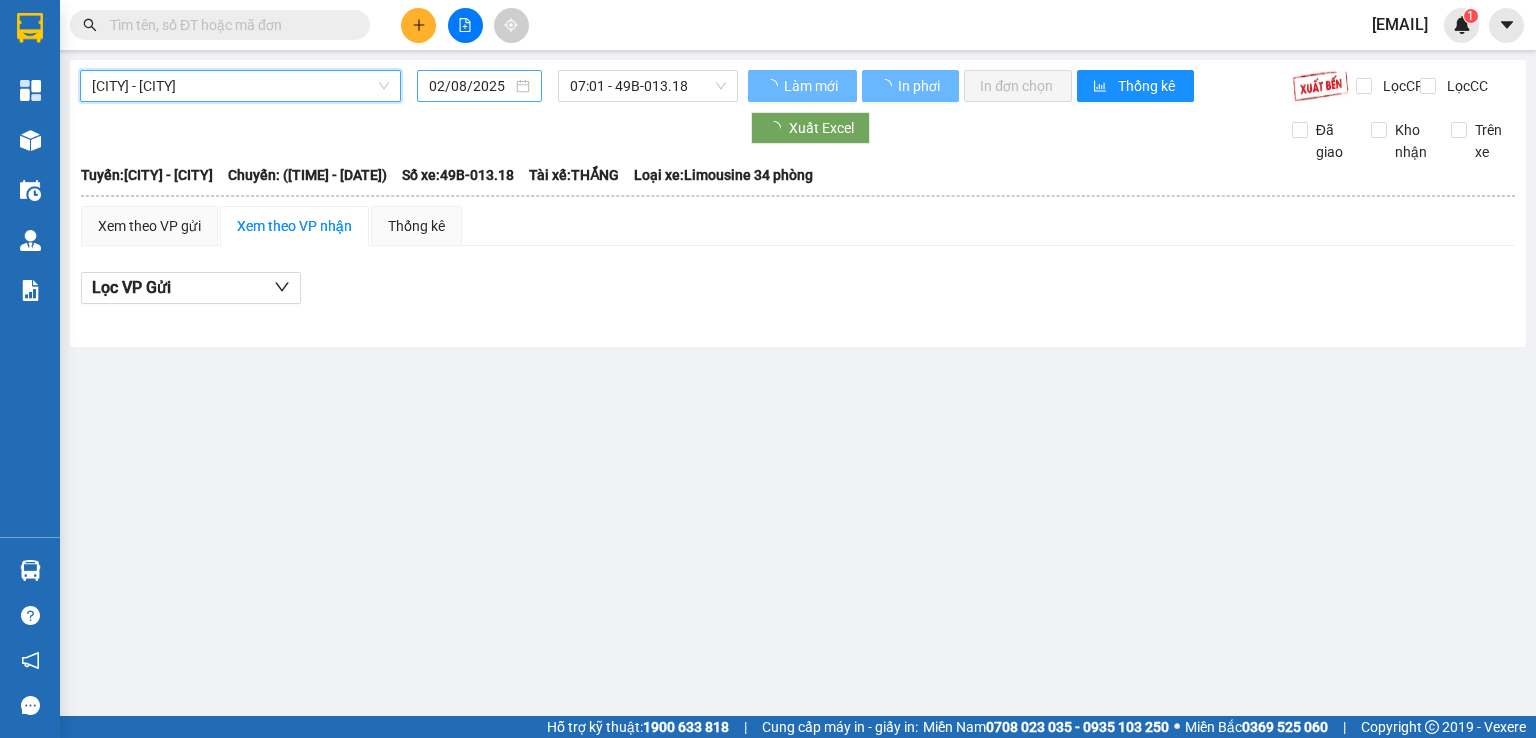 click on "02/08/2025" at bounding box center (470, 86) 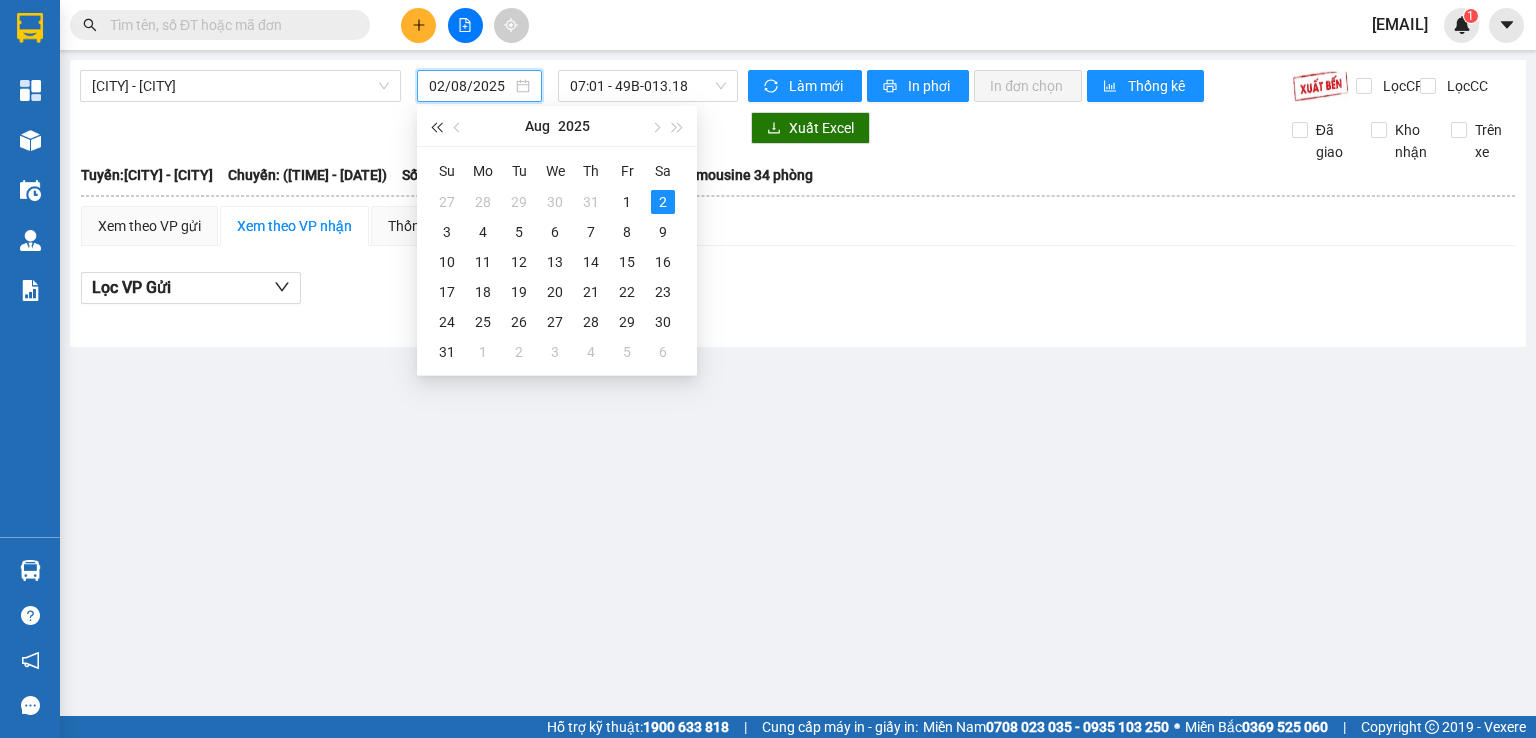 click at bounding box center (436, 126) 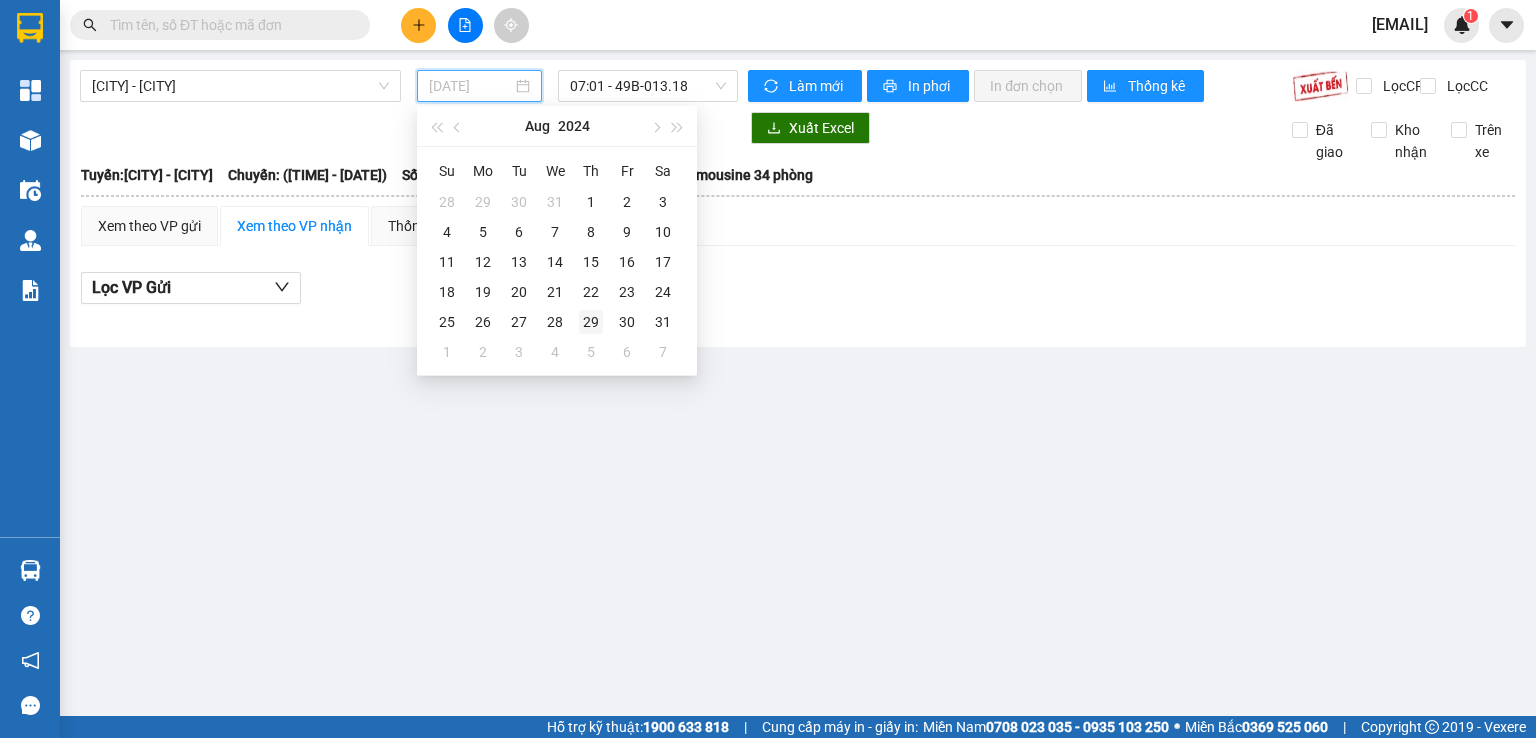 click on "29" at bounding box center (591, 322) 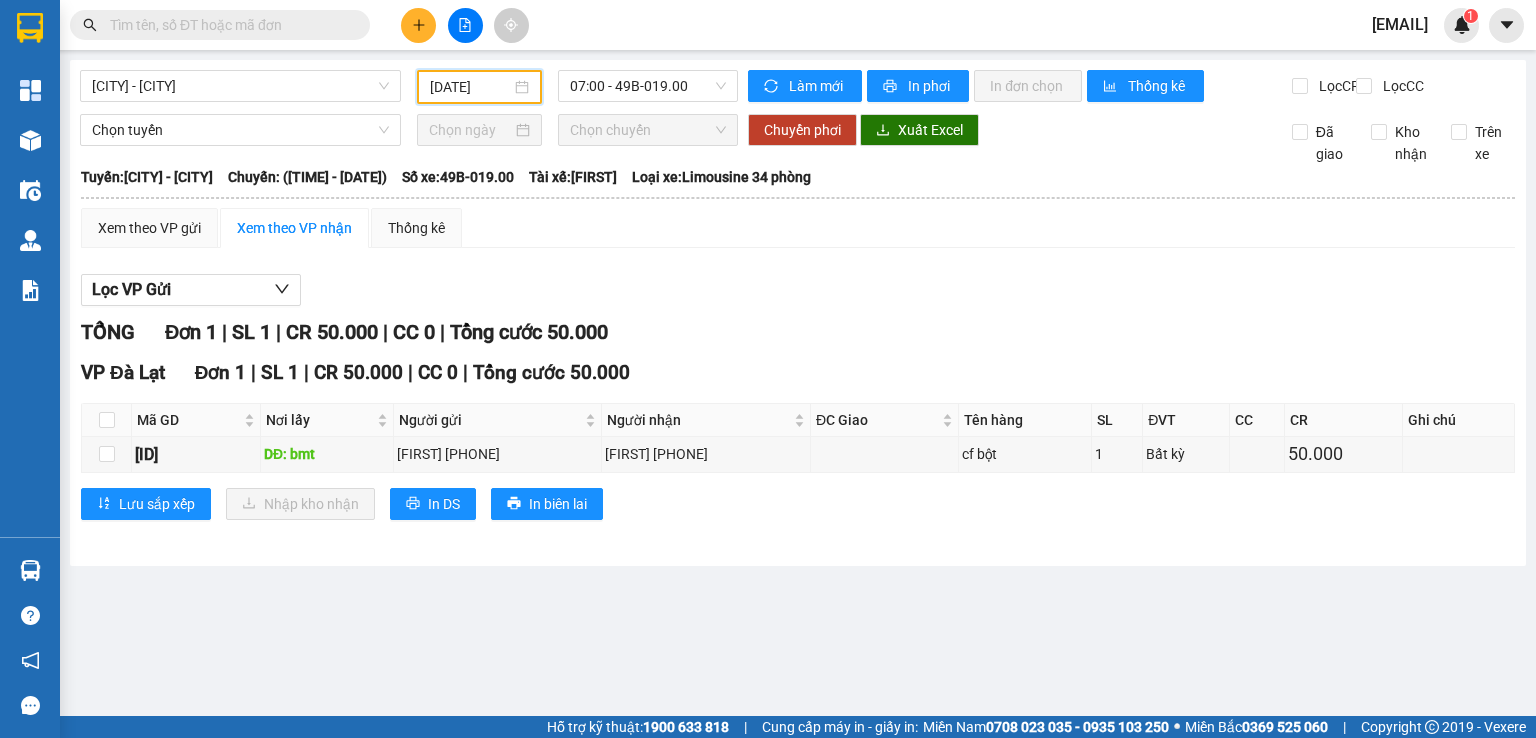 click on "[DATE]" at bounding box center (470, 87) 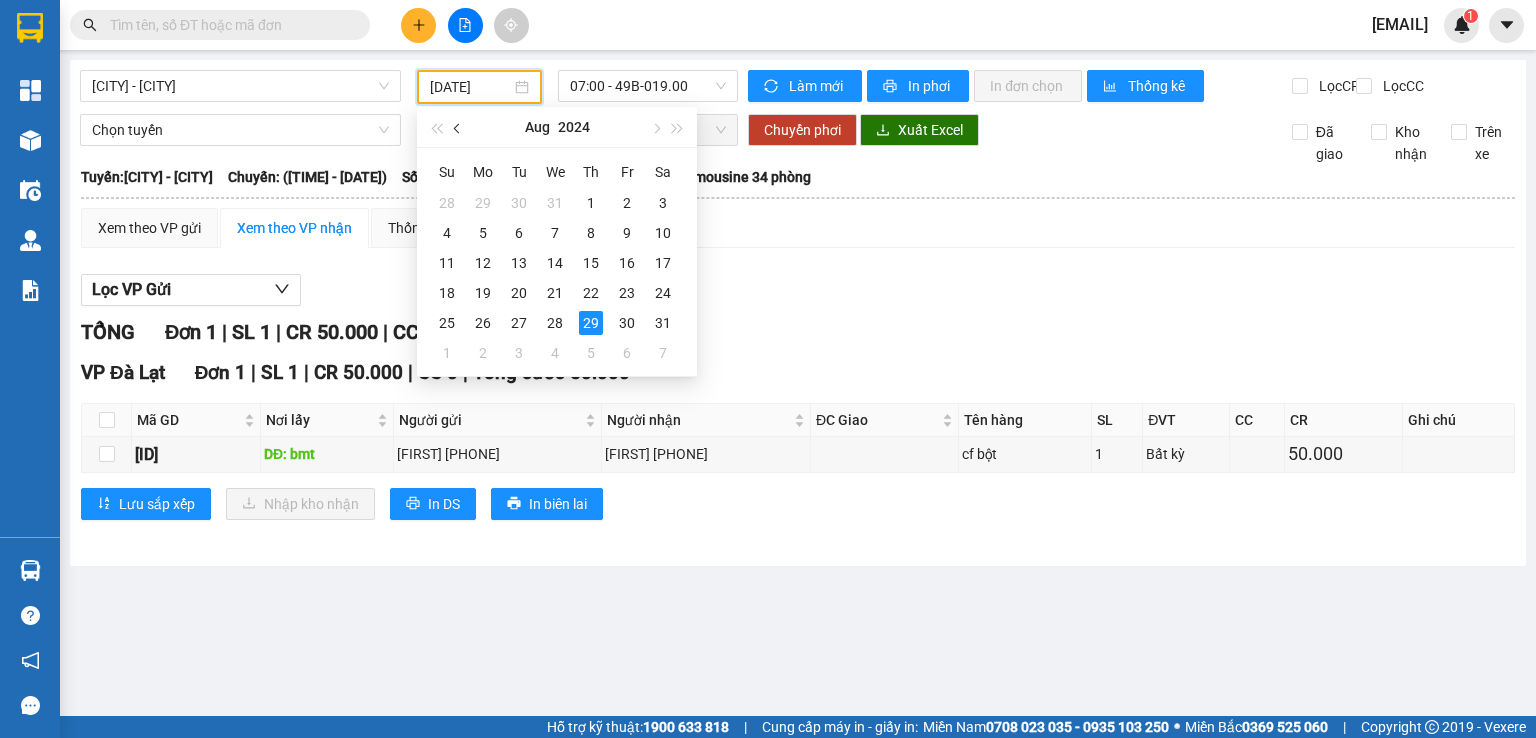 click at bounding box center [459, 129] 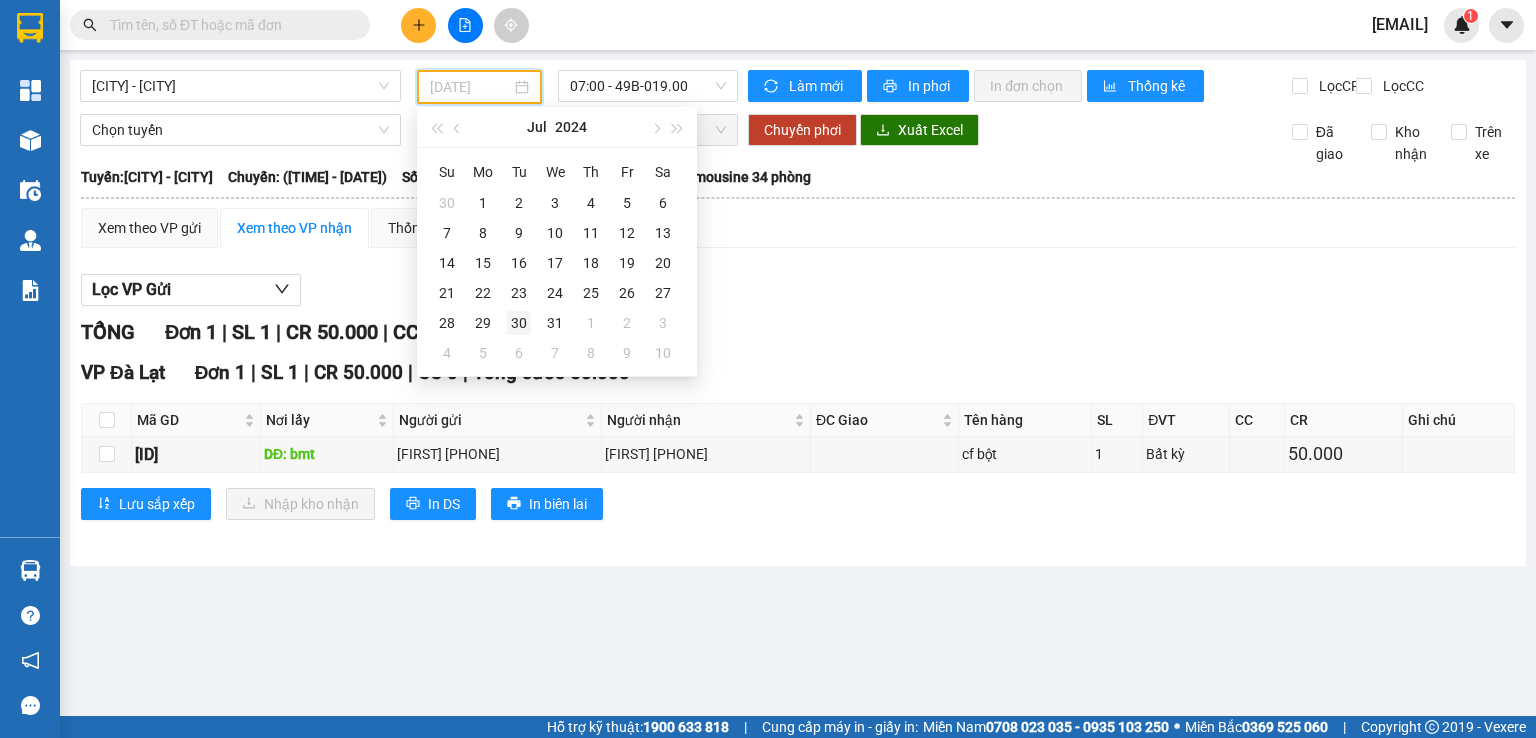 click on "30" at bounding box center (519, 323) 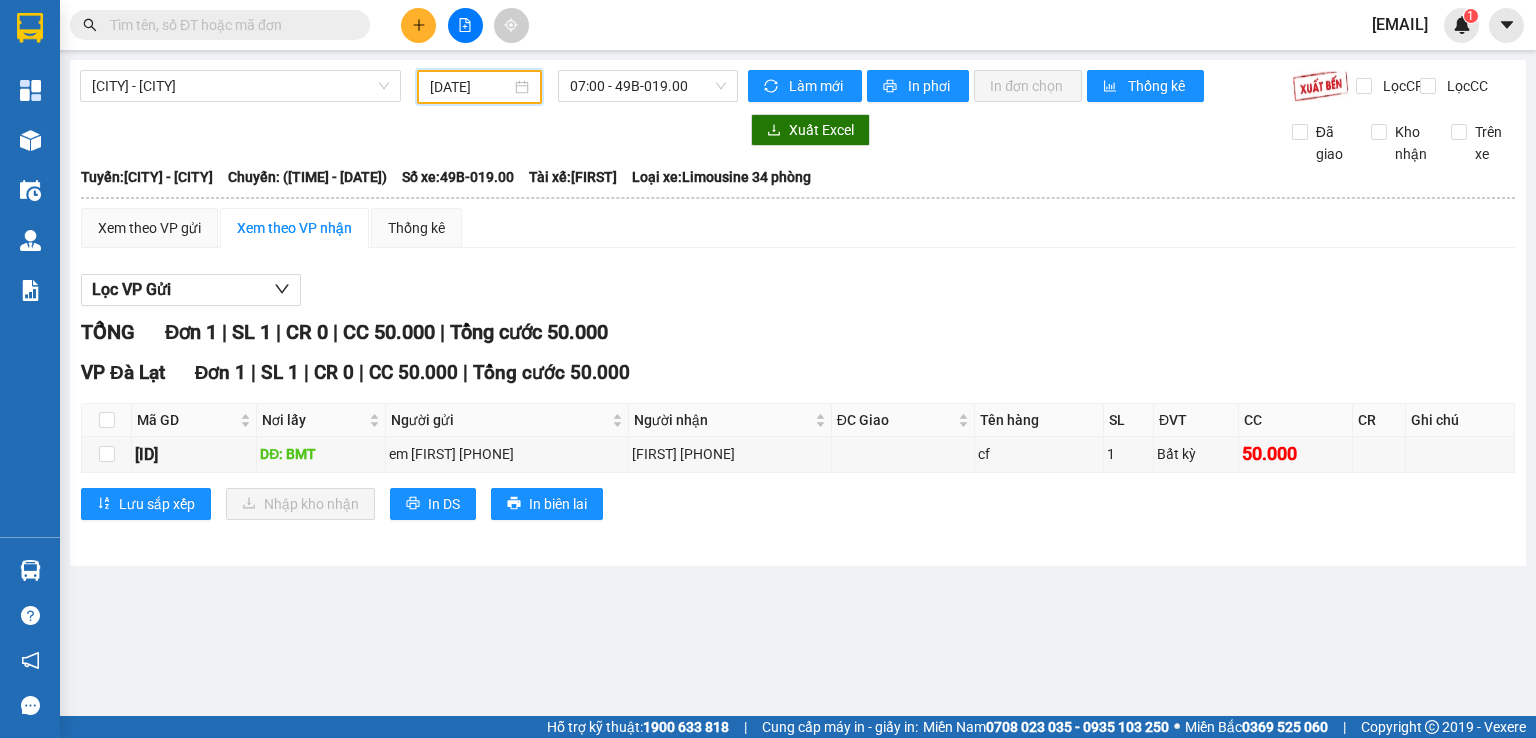 click on "[DATE]" at bounding box center [470, 87] 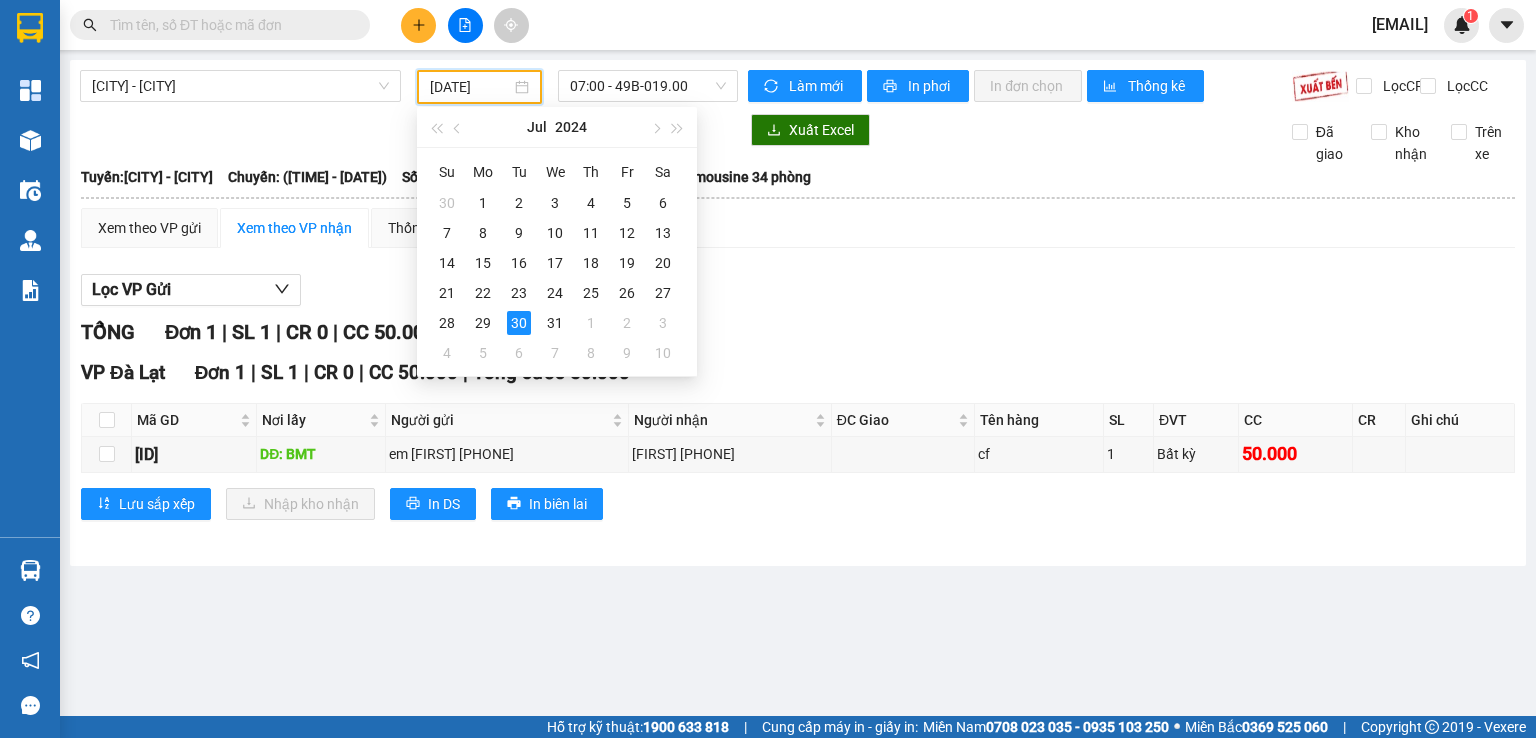 click on "Lọc VP Gửi TỔNG Đơn   1 | SL   1 | CR   0 | CC   50.000 | Tổng cước   50.000 VP [CITY] Đơn   1 | SL   1 | CR   0 | CC   50.000 | Tổng cước   50.000 Mã GD Nơi lấy Người gửi Người nhận ĐC Giao Tên hàng SL ĐVT CC CR Ghi chú Ký nhận                           [ID] DĐ: BMT [FIRST] [FIRST] [PHONE] [FIRST] [PHONE] cf 1 Bất kỳ 50.000 Lưu sắp xếp Nhập kho nhận In DS In biên lai Phúc Hải   02636512512   73 [STREET], [NUMBER] VP [CITY]  -  [TIME] - [DATE] Tuyến:  [CITY] - [CITY] Chuyến:   ([TIME] - [DATE]) Tài xế:  [FIRST]    Số xe:  [ID]   Loại xe:  Limousine 34 phòng Mã GD Nơi lấy Người gửi Người nhận ĐC Giao Tên hàng SL ĐVT CC CR Ghi chú Ký nhận VP [CITY] Đơn   1 | SL   1 | CR   0 | CC   50.000 | Tổng cước   50.000 [ID] [FIRST] [FIRST] [PHONE] cf 1 Bất kỳ 50.000 1 1 50.000 0 Cước rồi :   0  VNĐ Chưa cước :" at bounding box center [798, 404] 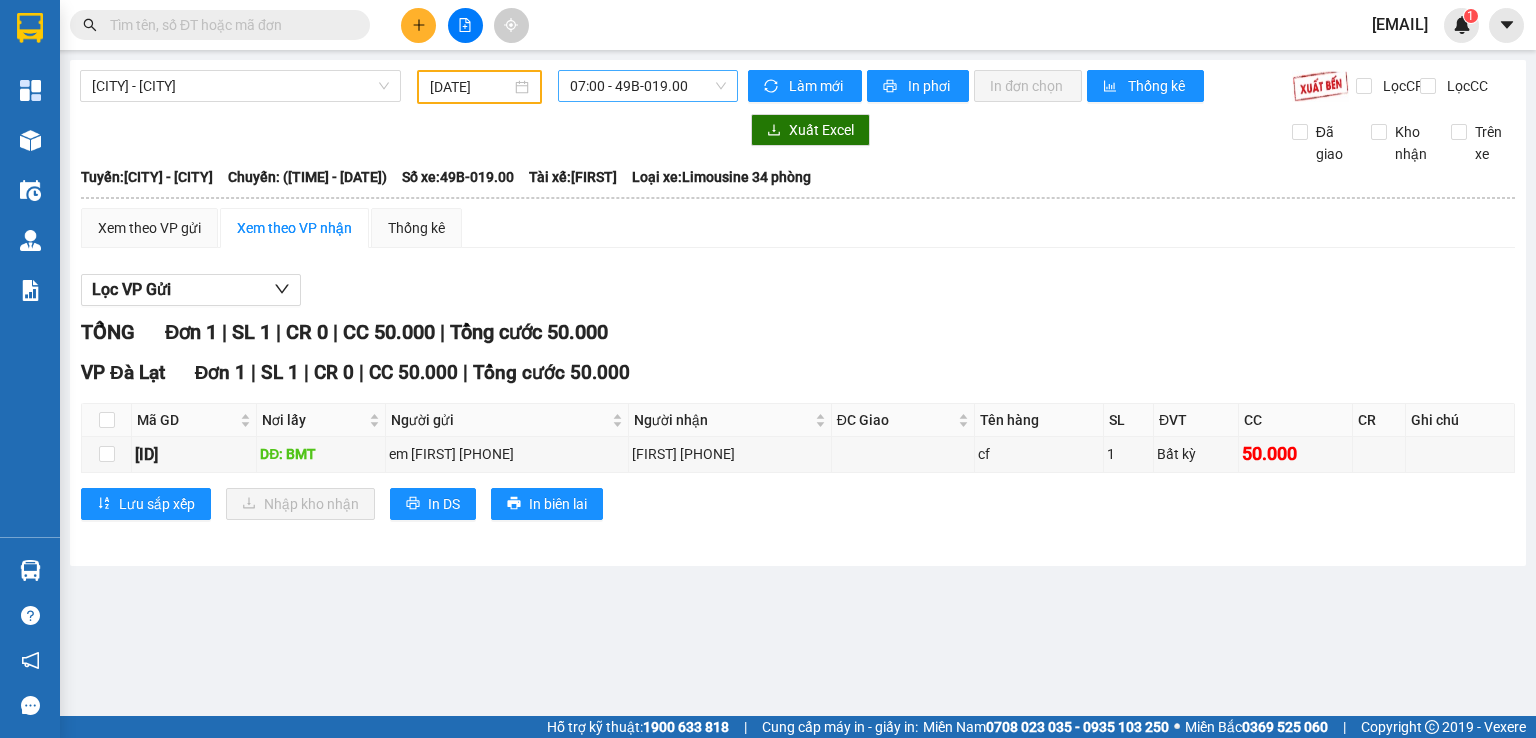 click on "07:00     - 49B-019.00" at bounding box center [648, 86] 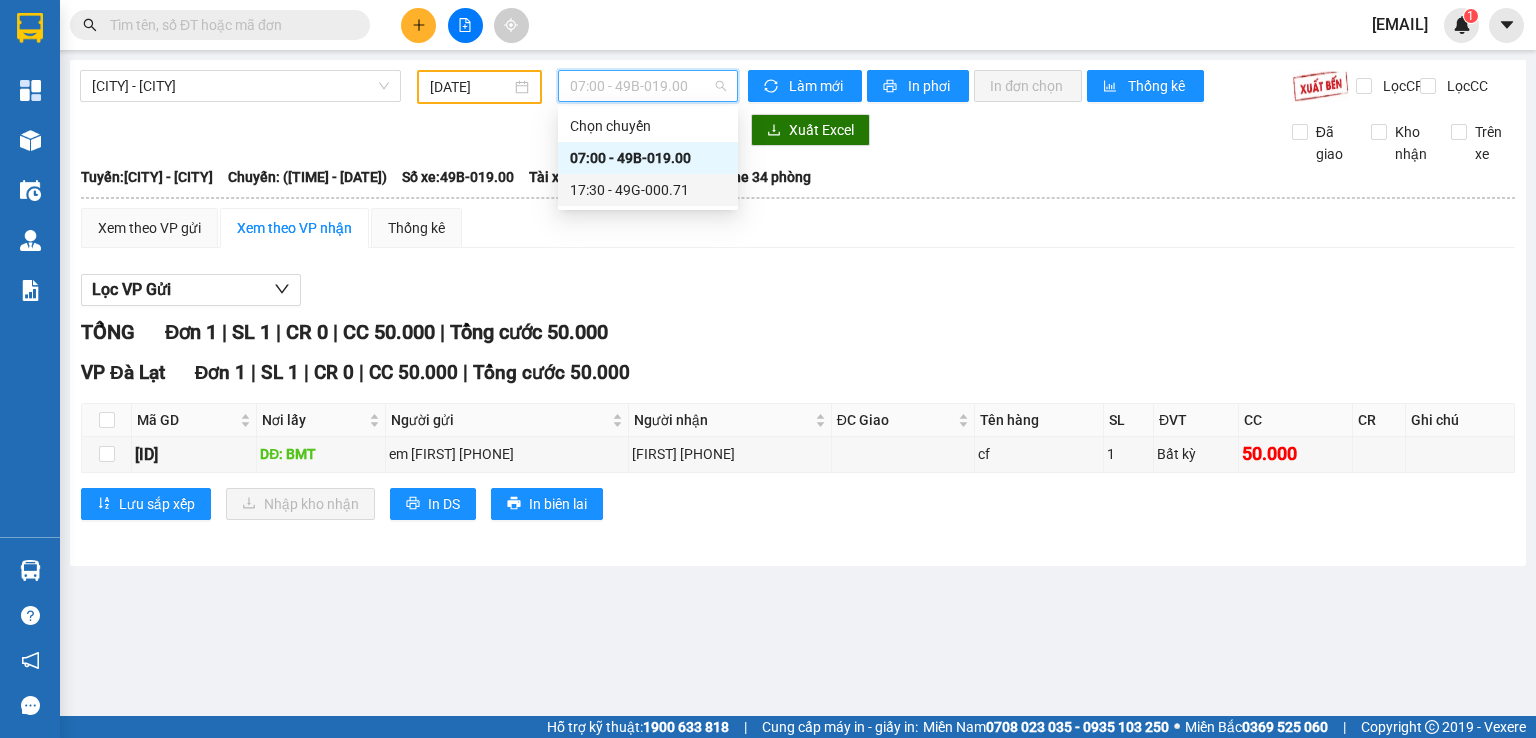 click on "[TIME] - [LICENSE_PLATE]" at bounding box center [648, 190] 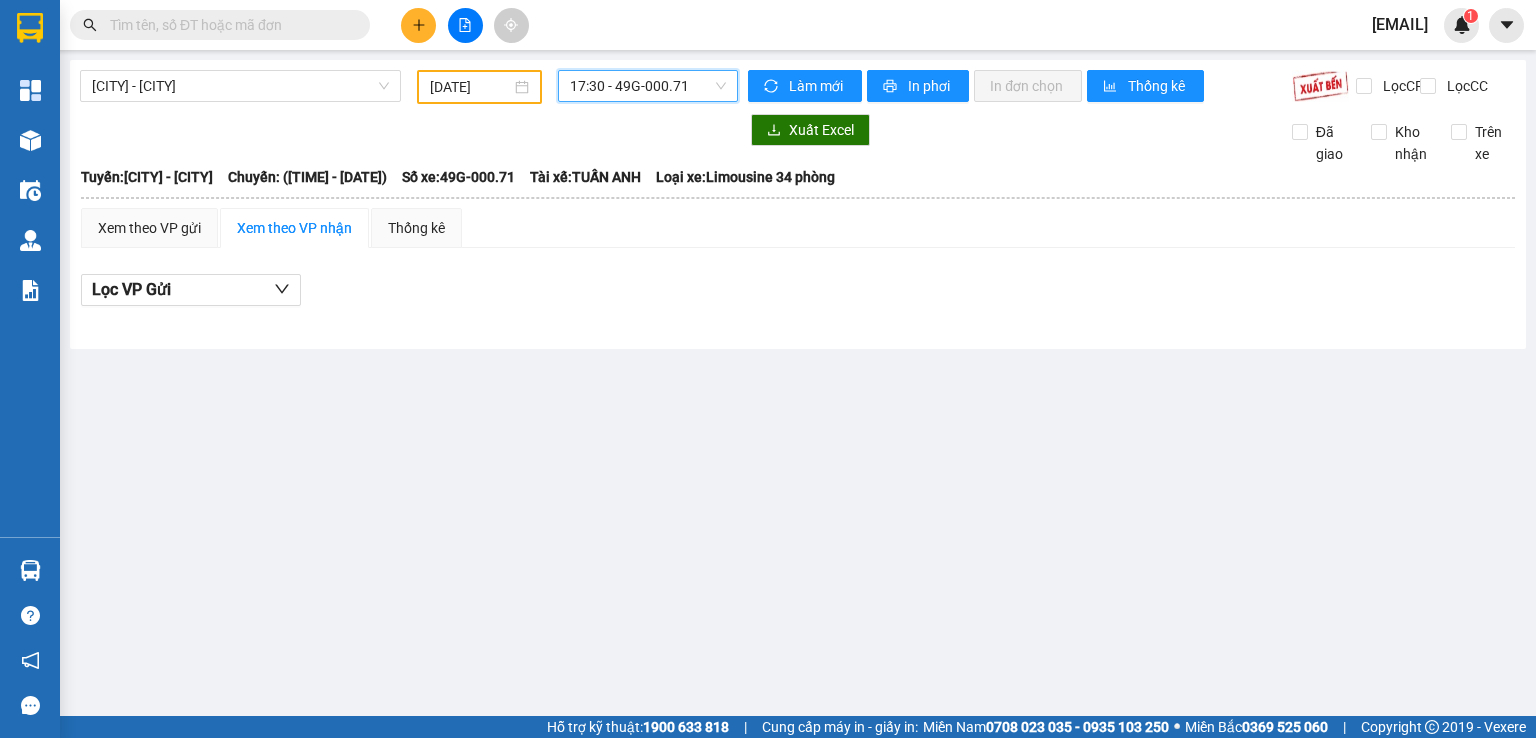 click on "[TIME] - [LICENSE_PLATE]" at bounding box center [648, 86] 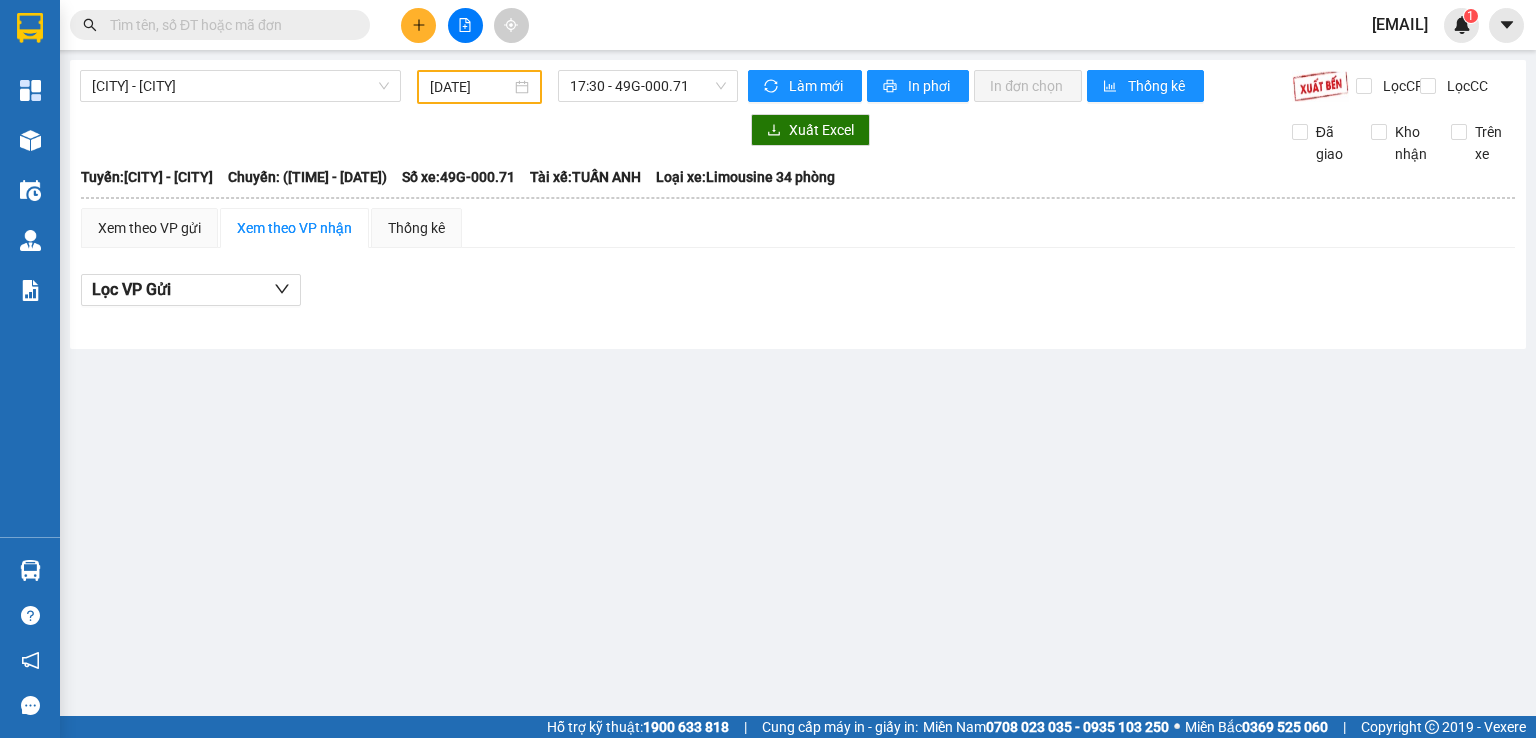 click on "[CITY] - [CITY] [DATE] [TIME] - [LICENSE_PLATE]  Làm mới In phơi In đơn chọn Thống kê Lọc  CR Lọc  CC Xuất Excel Đã giao Kho nhận Trên xe [COMPANY_NAME]   [PHONE]   [NUMBER] [STREET], [CITY] [TIME] - [DATE] Tuyến:  [CITY] - [CITY] Chuyến:   ([TIME] - [DATE]) Tài xế:  [FIRST]   Số xe:  [LICENSE_PLATE] Loại xe:  Limousine 34 phòng Tuyến:  [CITY] - [CITY] Chuyến:   ([TIME] - [DATE]) Số xe:  [LICENSE_PLATE] Tài xế:  [FIRST] Loại xe:  Limousine 34 phòng Xem theo VP gửi Xem theo VP nhận Thống kê Lọc VP Gửi Cước rồi :   0  VNĐ Chưa cước :   0  VNĐ Thu hộ:  0  VNĐ [COMPANY_NAME]   [PHONE]   [NUMBER] [STREET] VP[CITY]  -  [TIME] - [DATE] Tuyến:  [CITY] - [CITY] Chuyến:   ([TIME] - [DATE]) Tài xế:  [FIRST]   Số xe:  [LICENSE_PLATE]   Loại xe:  Limousine 34 phòng Mã GD Nơi lấy Người gửi Người nhận ĐC Giao Tên hàng SL ĐVT CC CR" at bounding box center [768, 358] 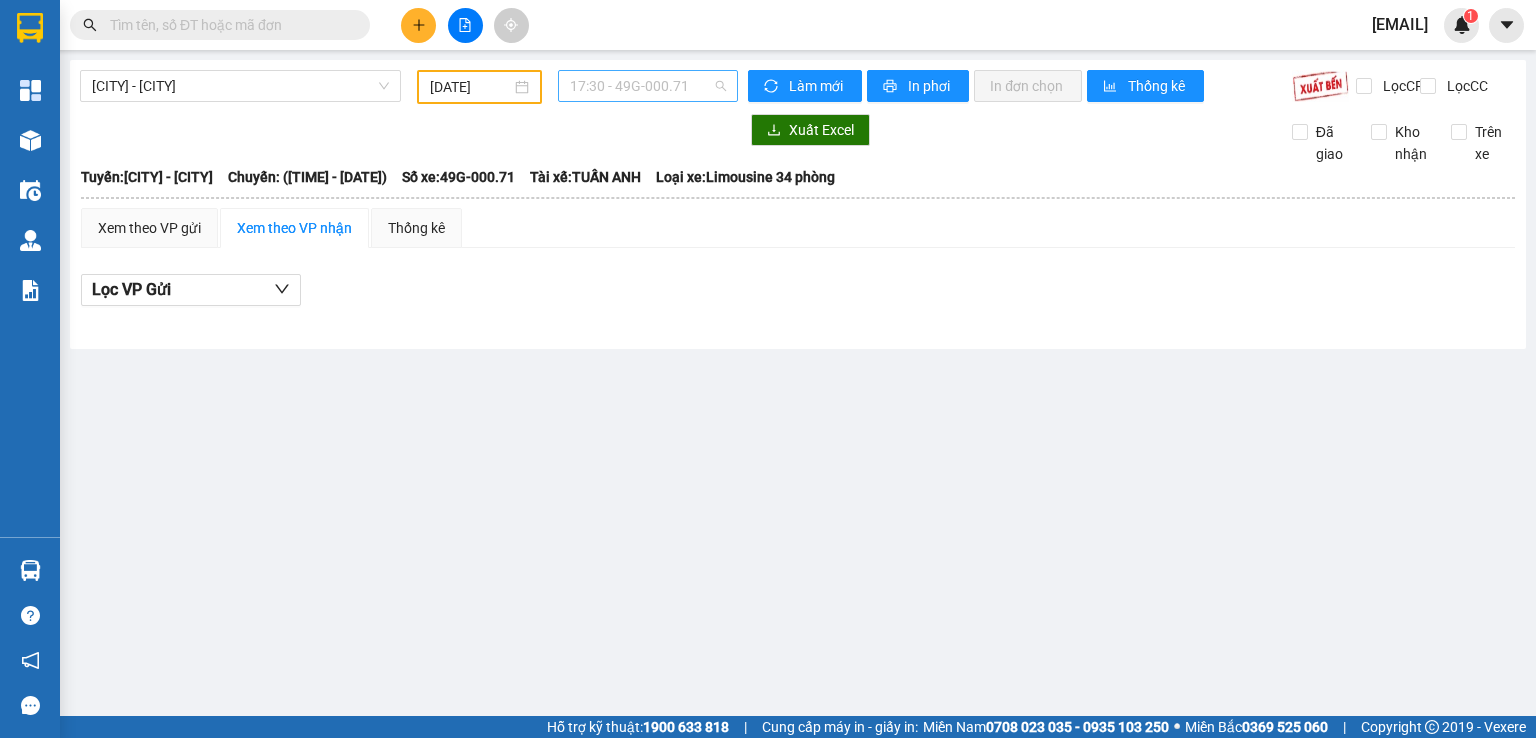 click on "[TIME] - [LICENSE_PLATE]" at bounding box center (648, 86) 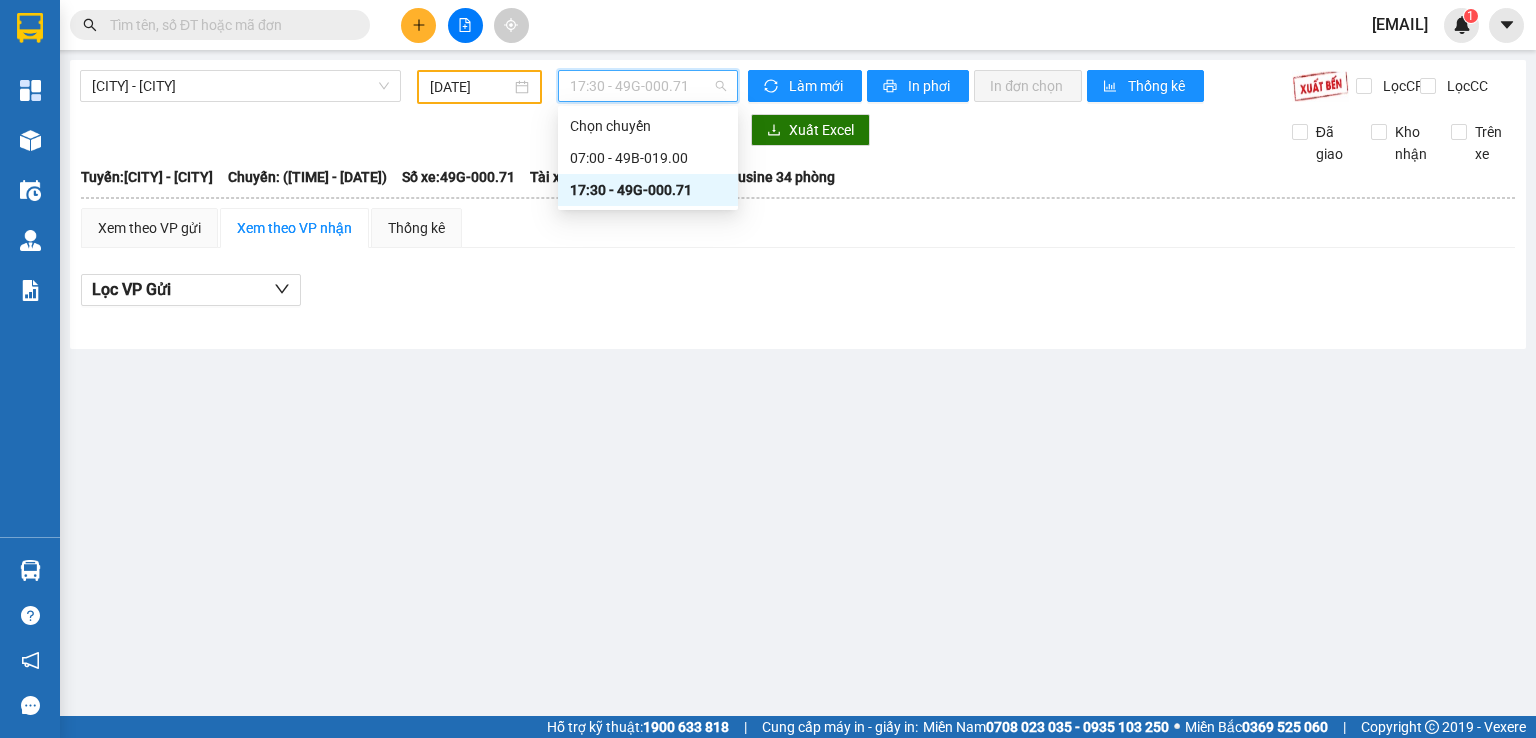 click on "[TIME] - [LICENSE_PLATE]" at bounding box center [648, 190] 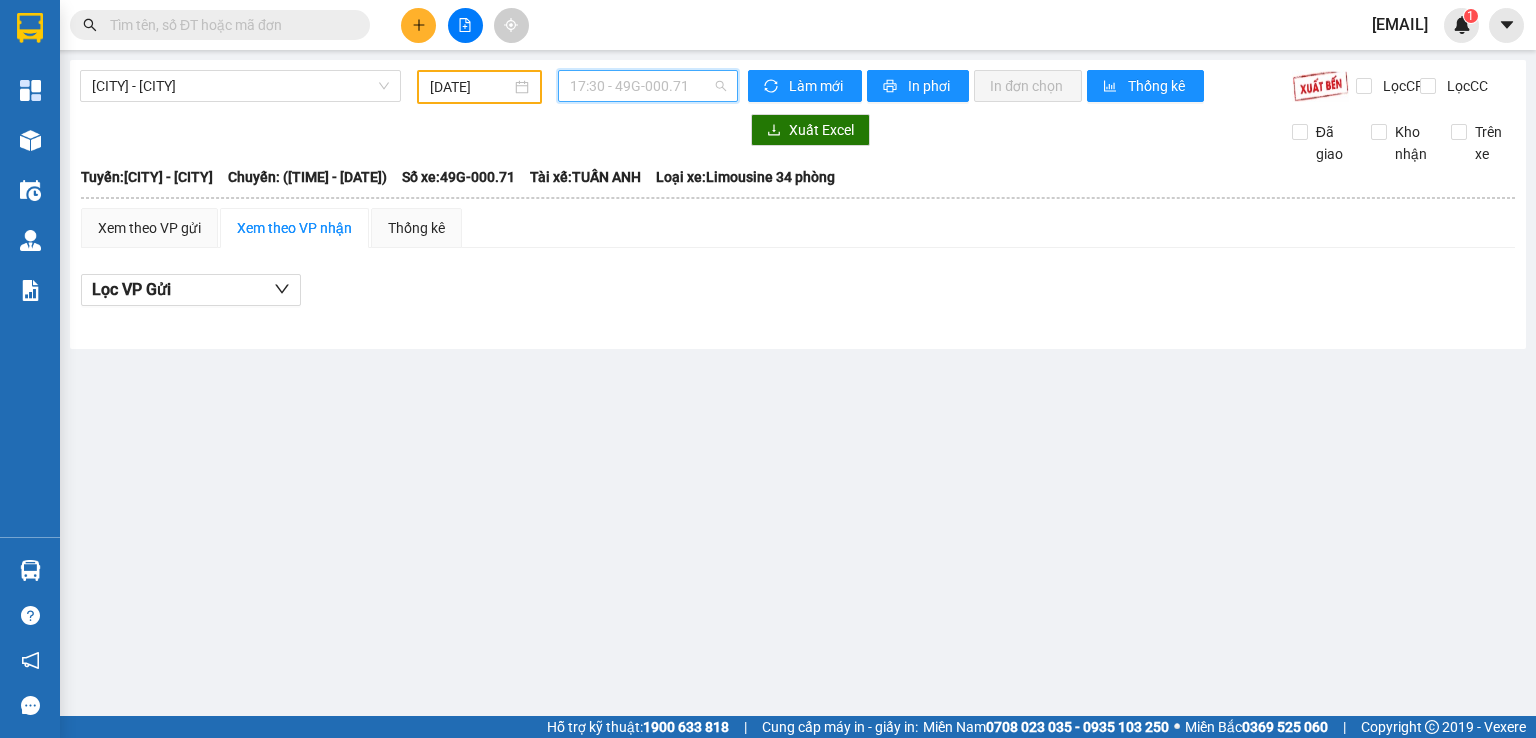 click on "[TIME] - [LICENSE_PLATE]" at bounding box center (648, 86) 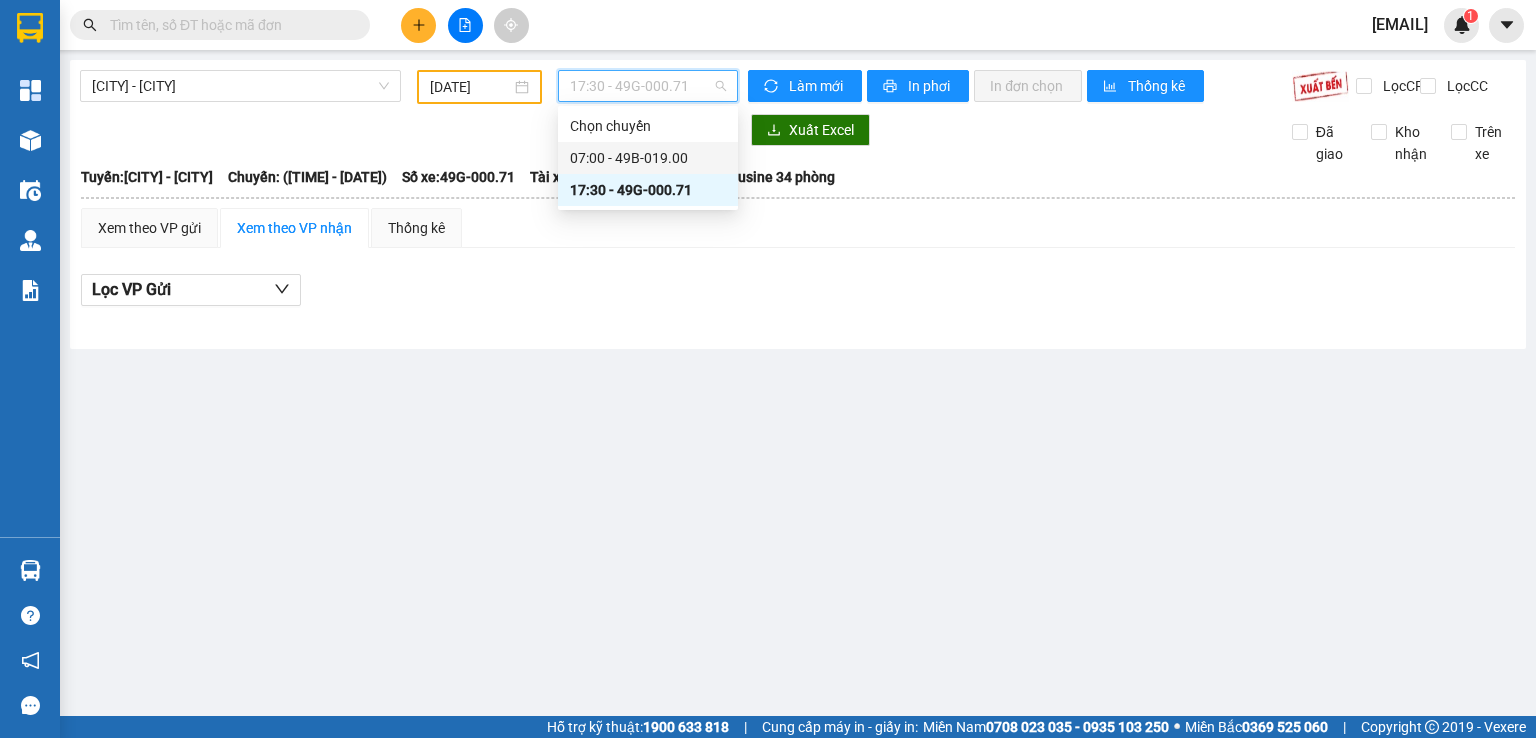 click on "07:00     - 49B-019.00" at bounding box center (648, 158) 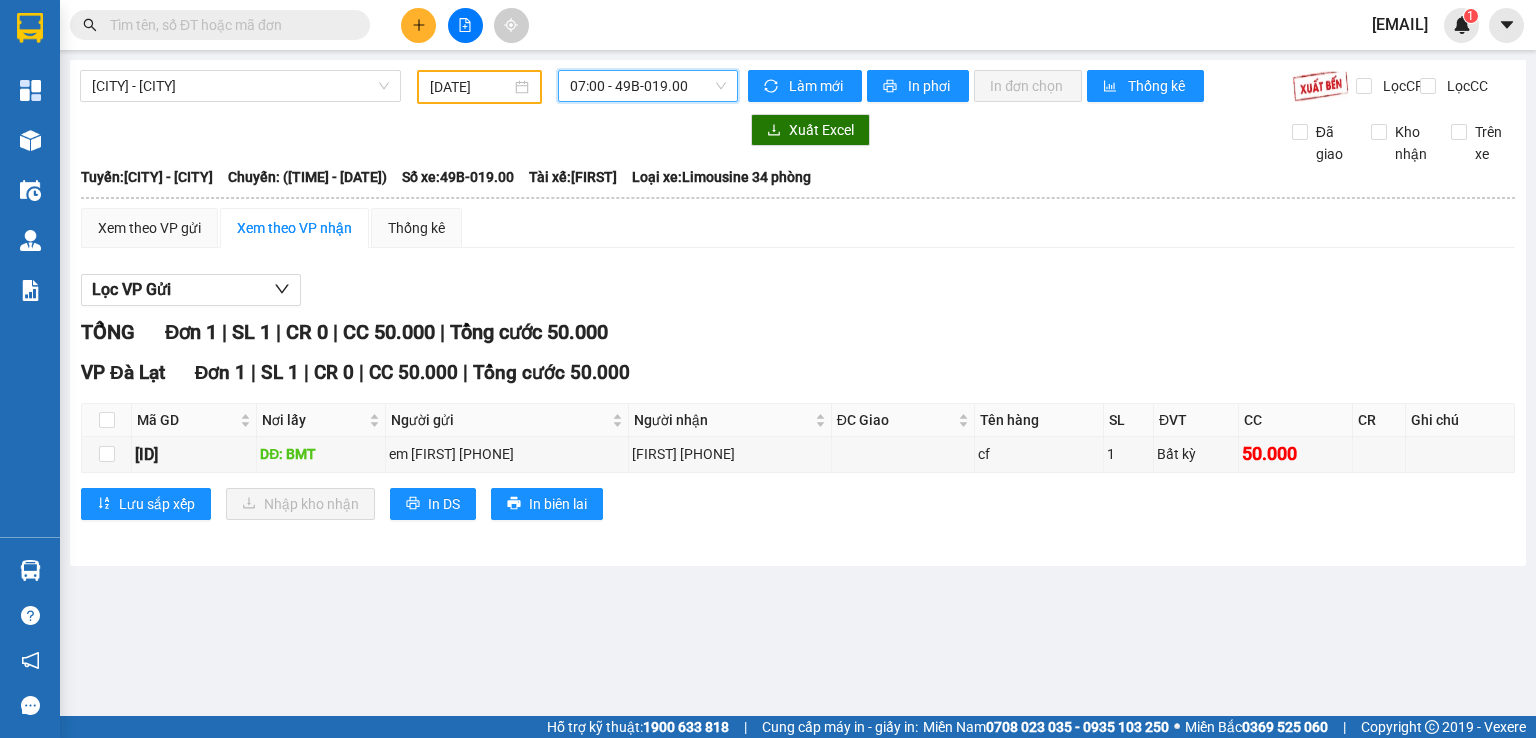 click on "[CITY] - [CITY] [DATE] [TIME] [TIME] - [ID]" at bounding box center [409, 87] 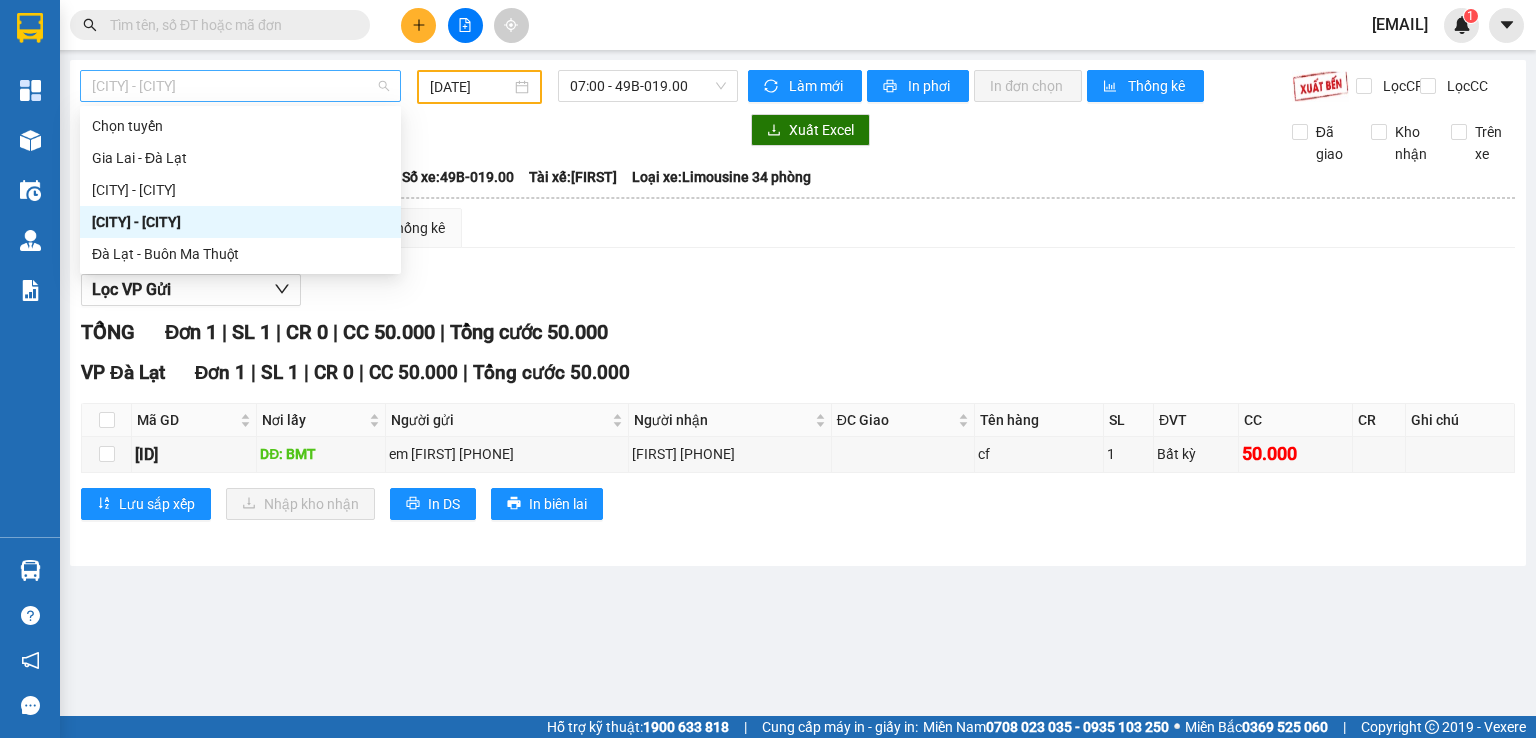 click on "[CITY] - [CITY]" at bounding box center (240, 86) 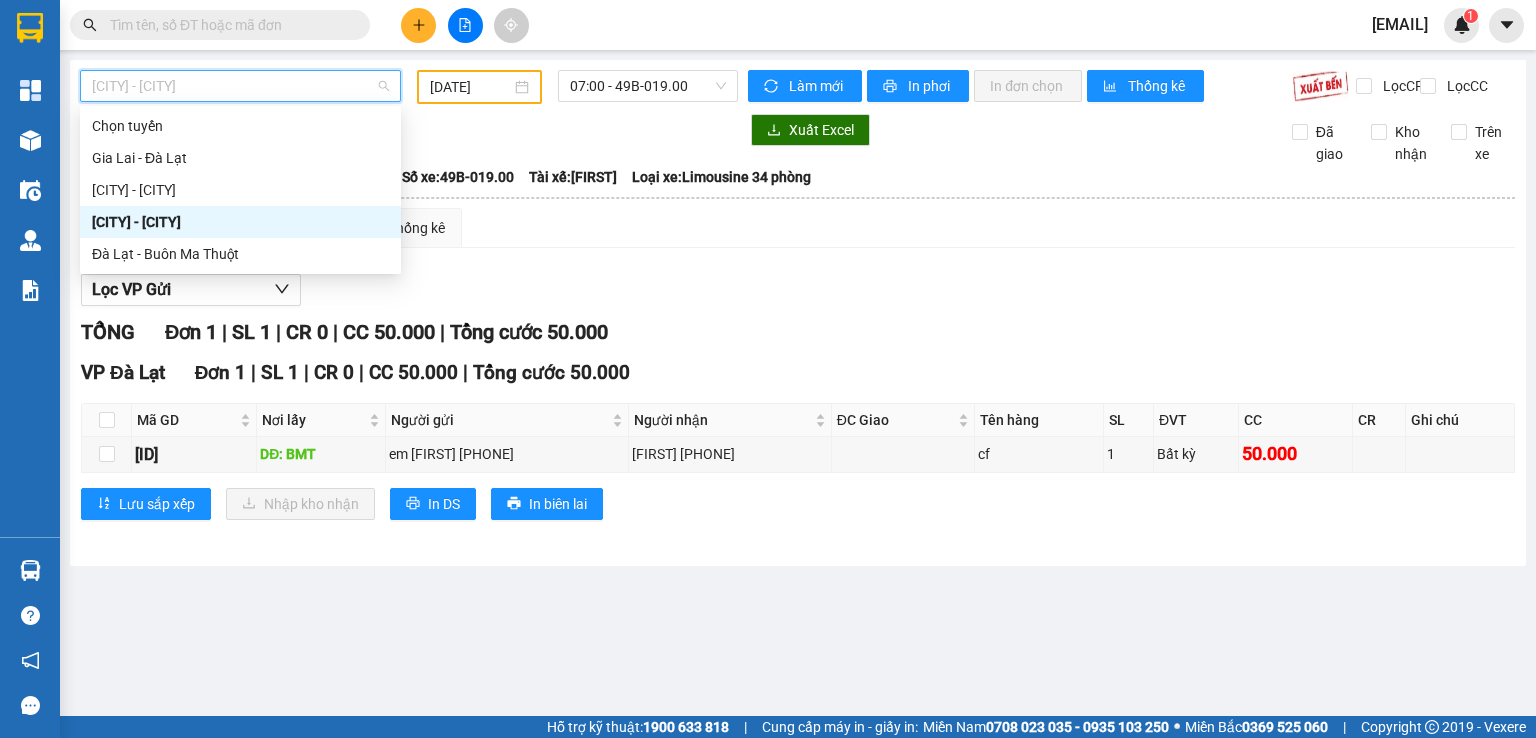 click on "[DATE]" at bounding box center [470, 87] 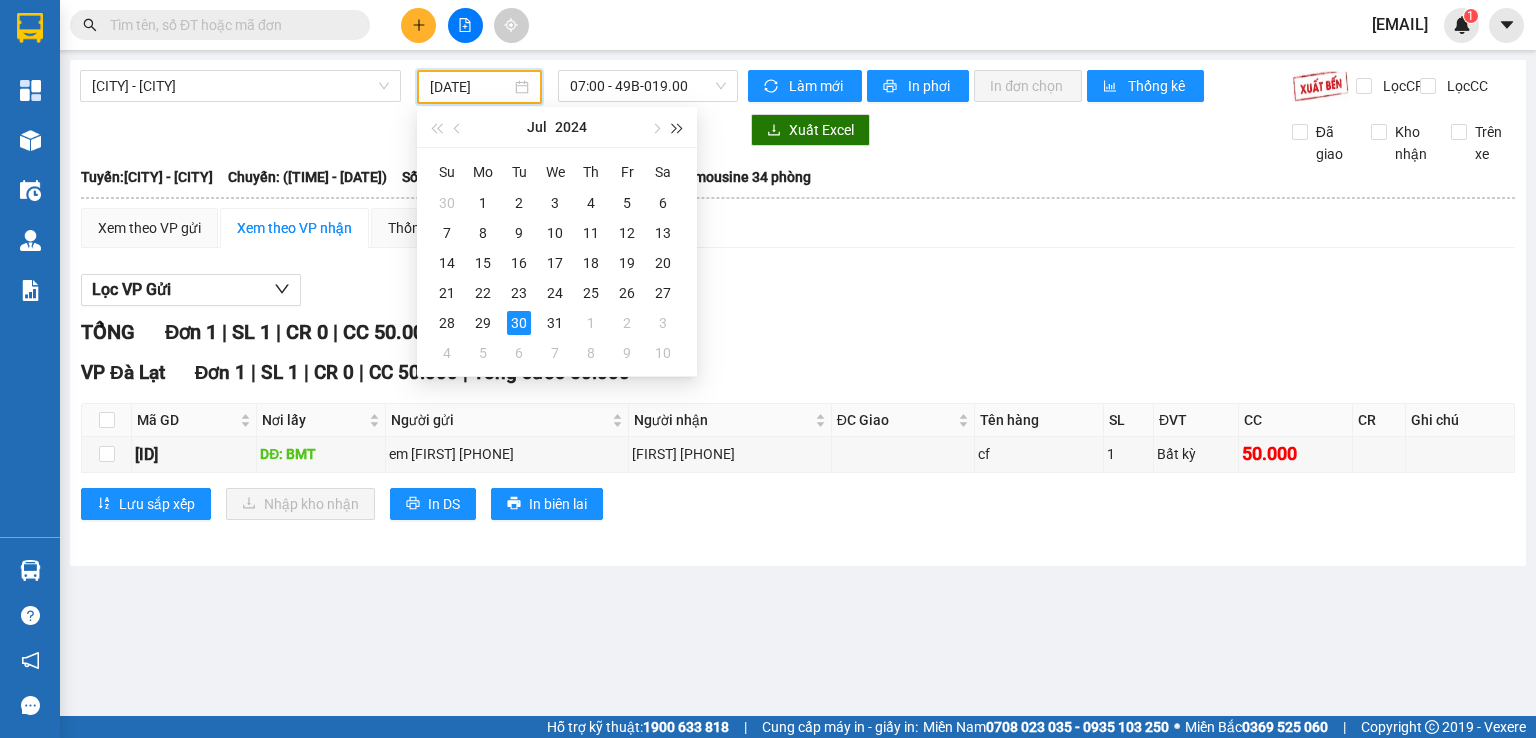 click at bounding box center (678, 129) 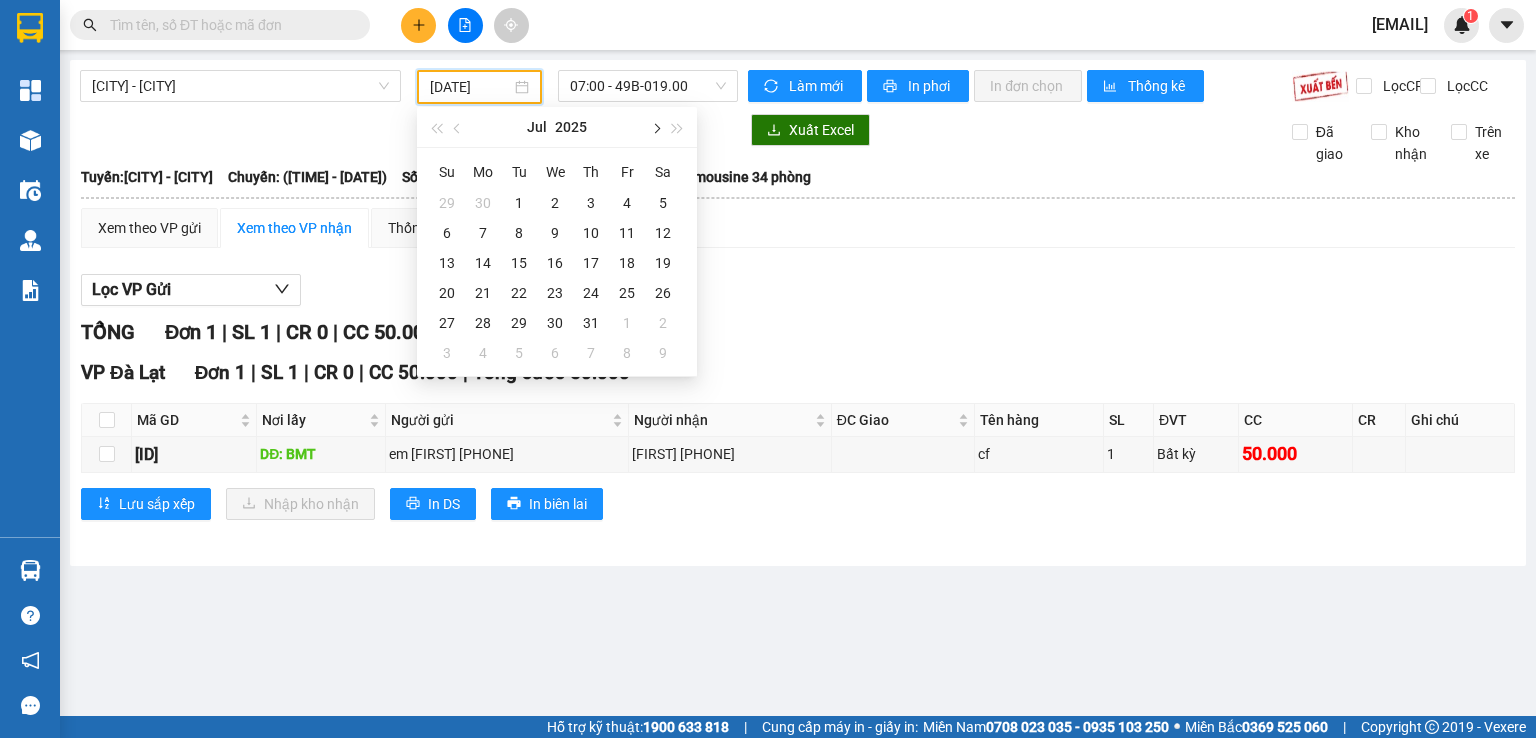 click at bounding box center [655, 129] 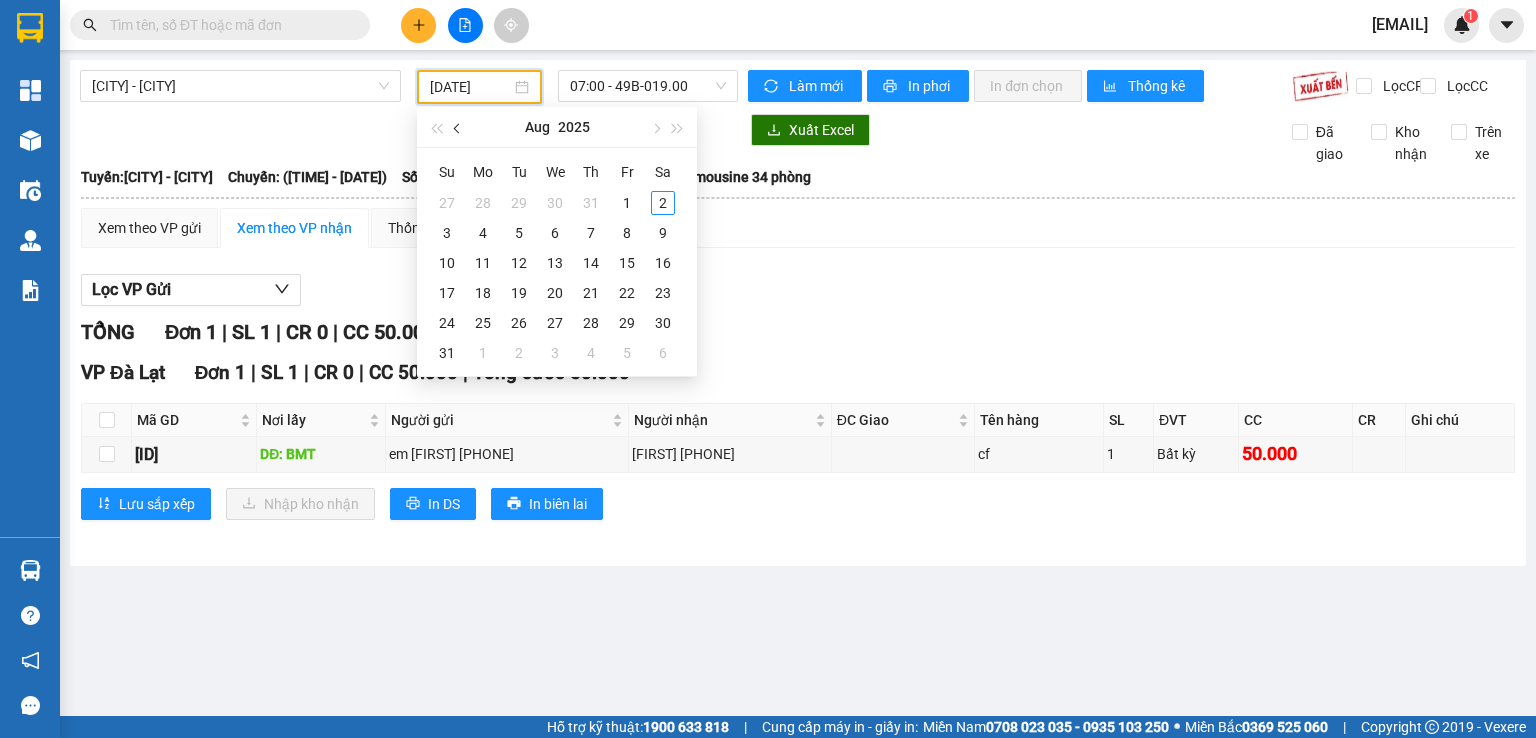 click at bounding box center (459, 129) 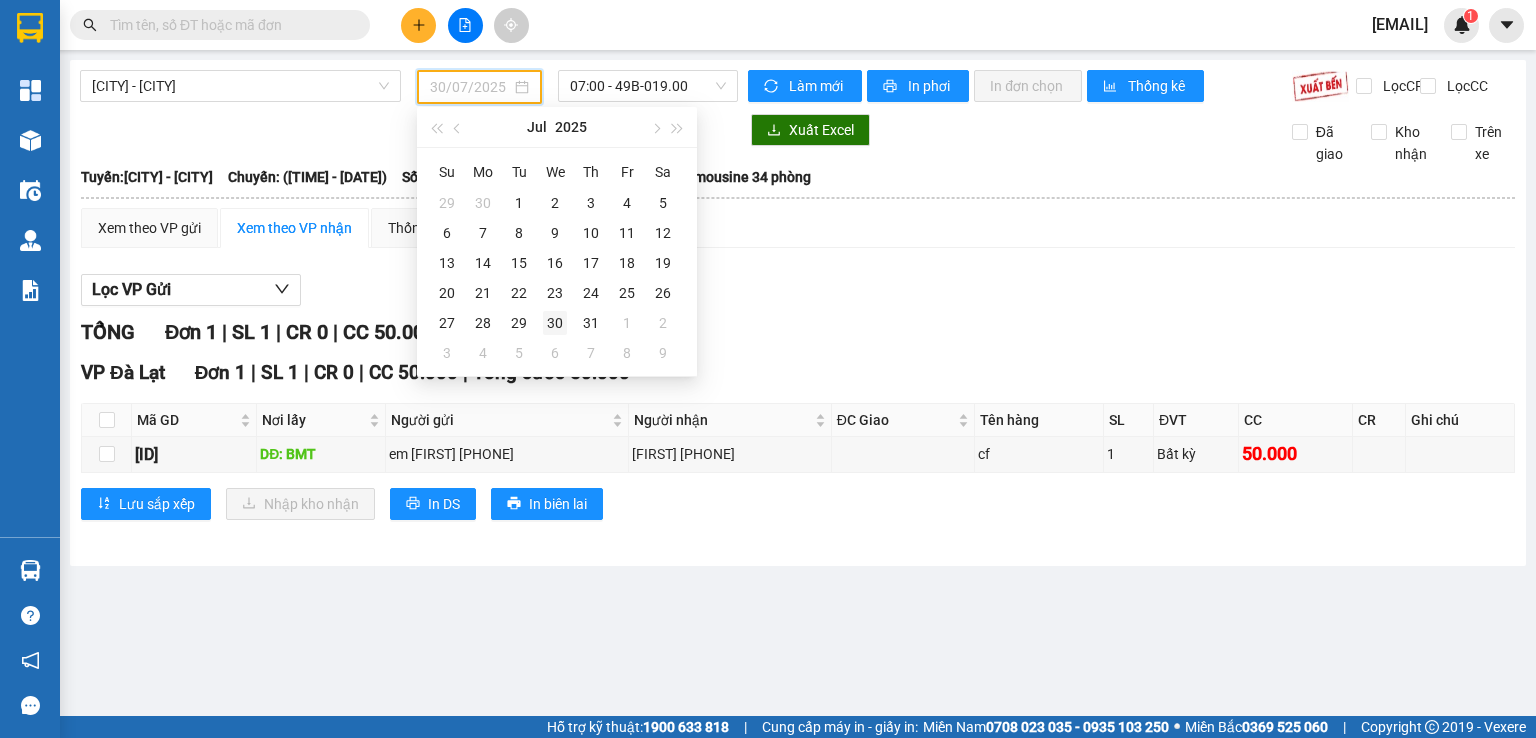 click on "30" at bounding box center (555, 323) 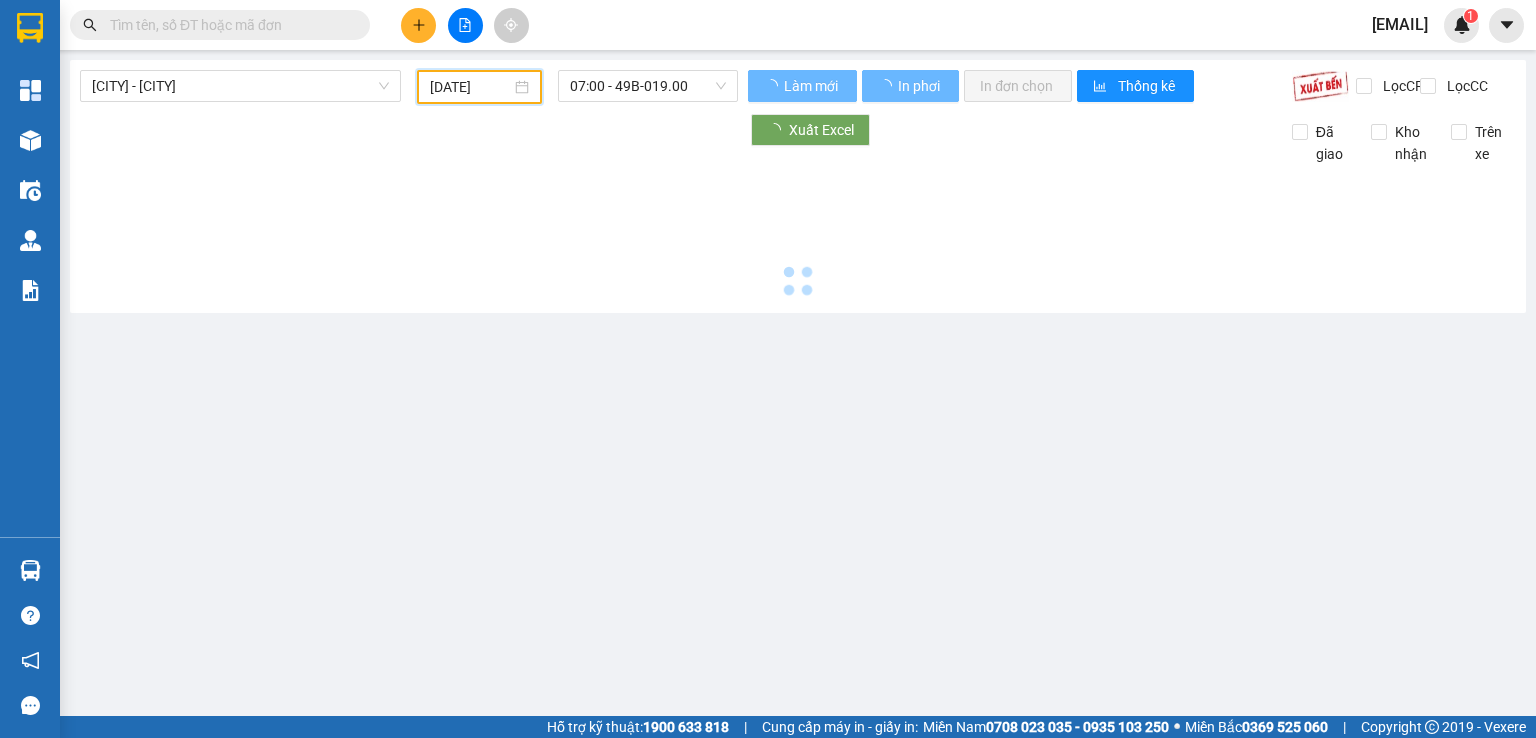 type on "30/07/2025" 